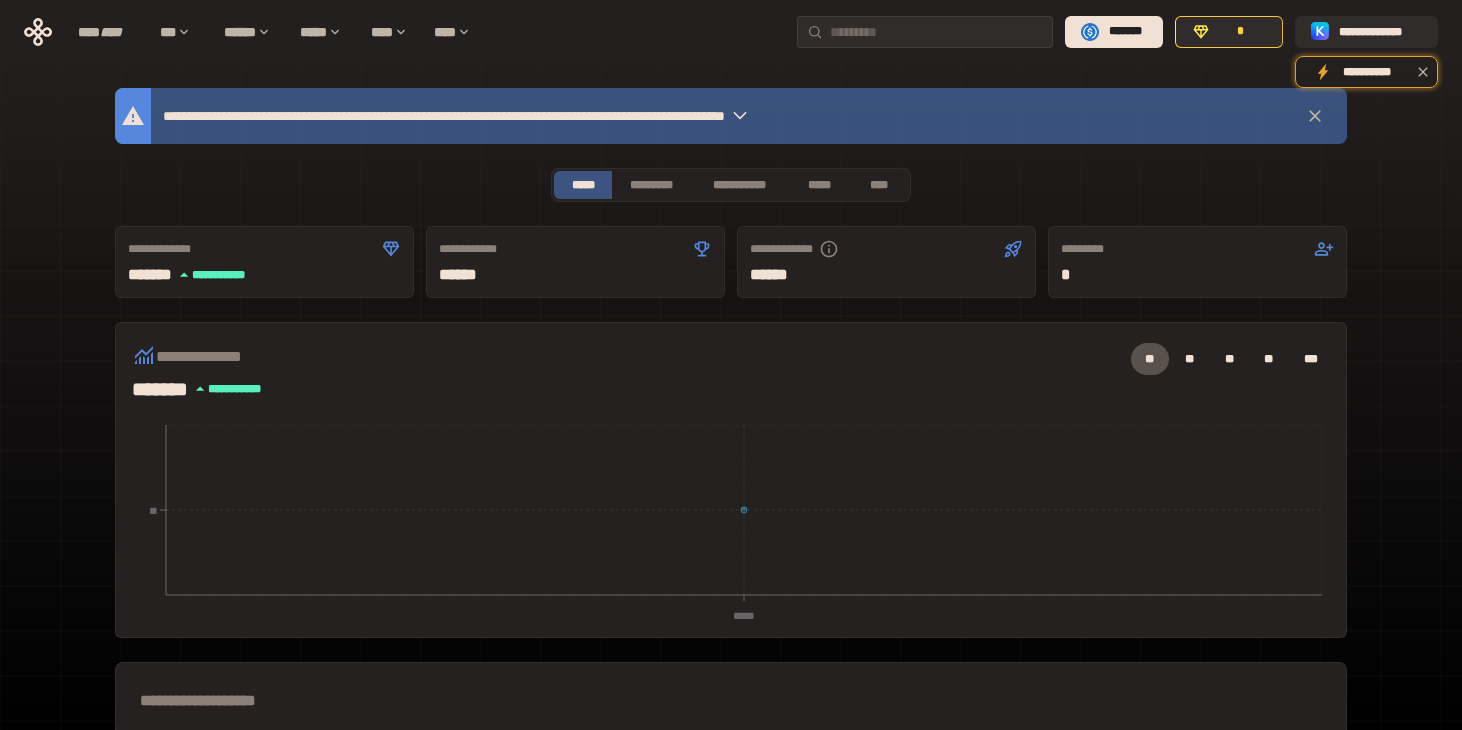 scroll, scrollTop: 0, scrollLeft: 0, axis: both 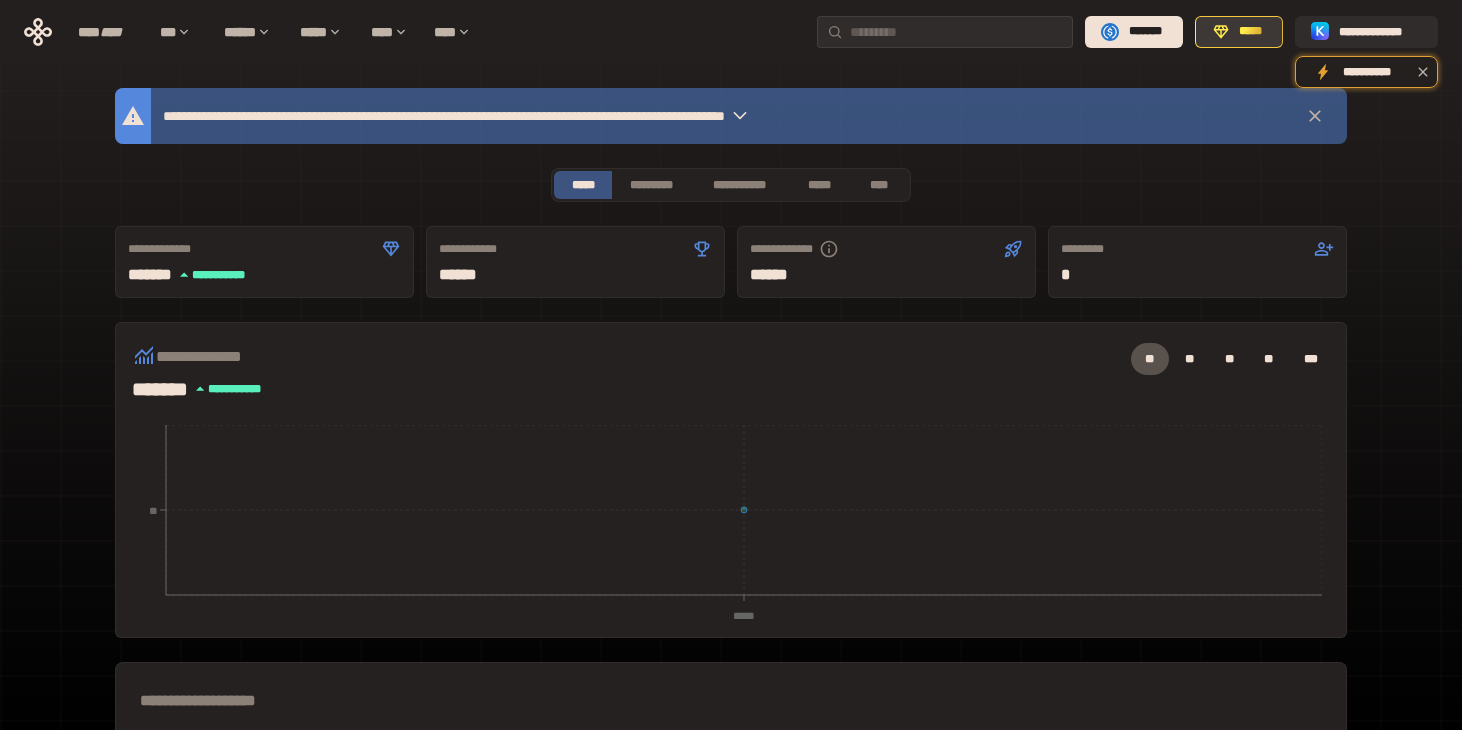 click on "*****" at bounding box center [1250, 32] 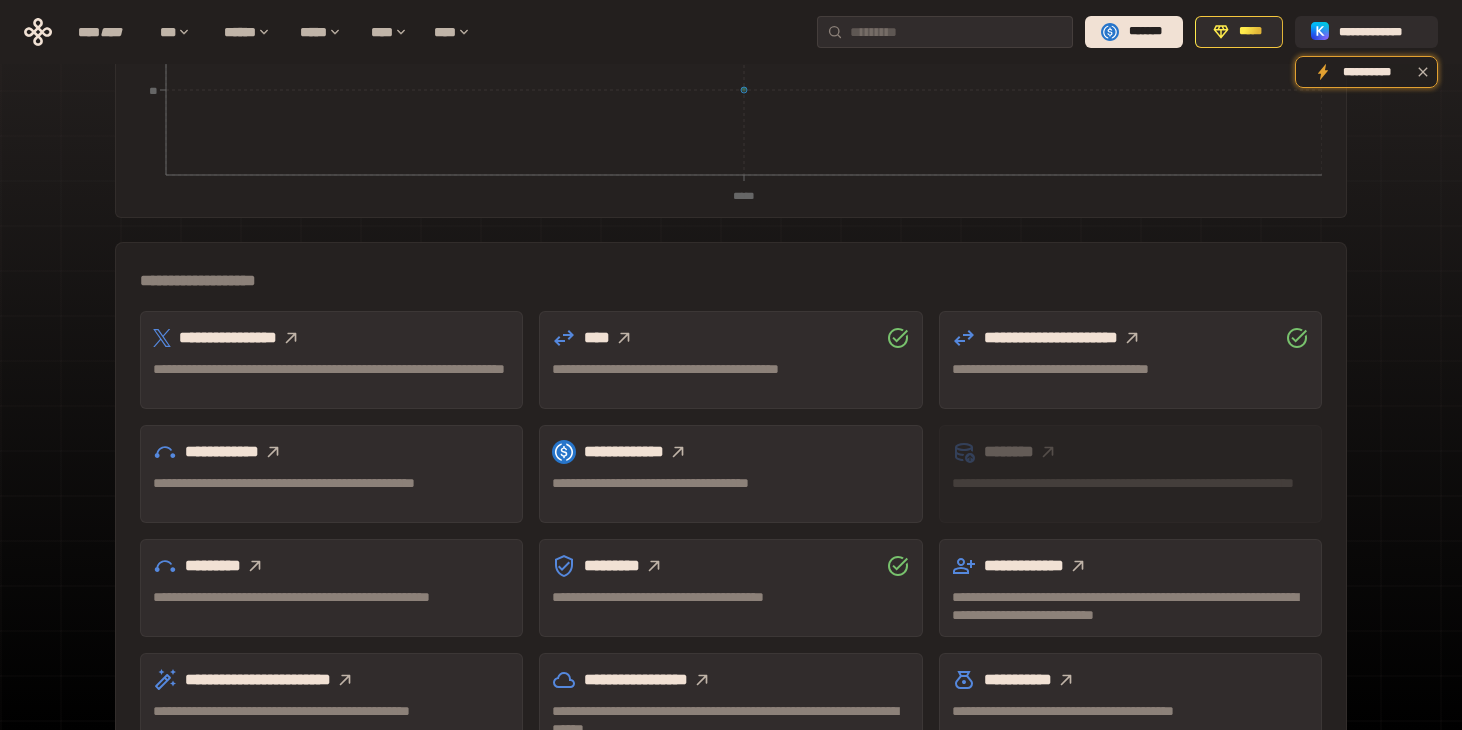 scroll, scrollTop: 538, scrollLeft: 0, axis: vertical 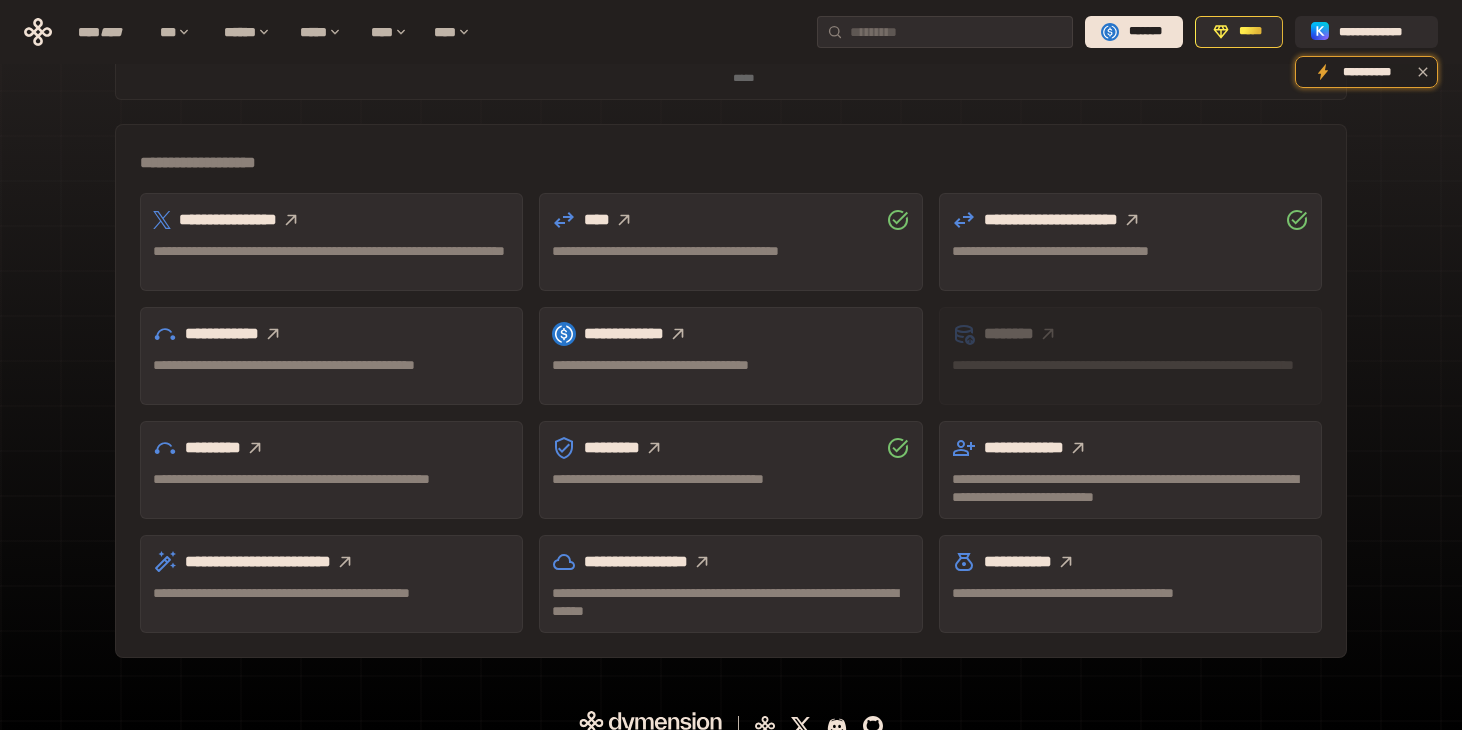 click 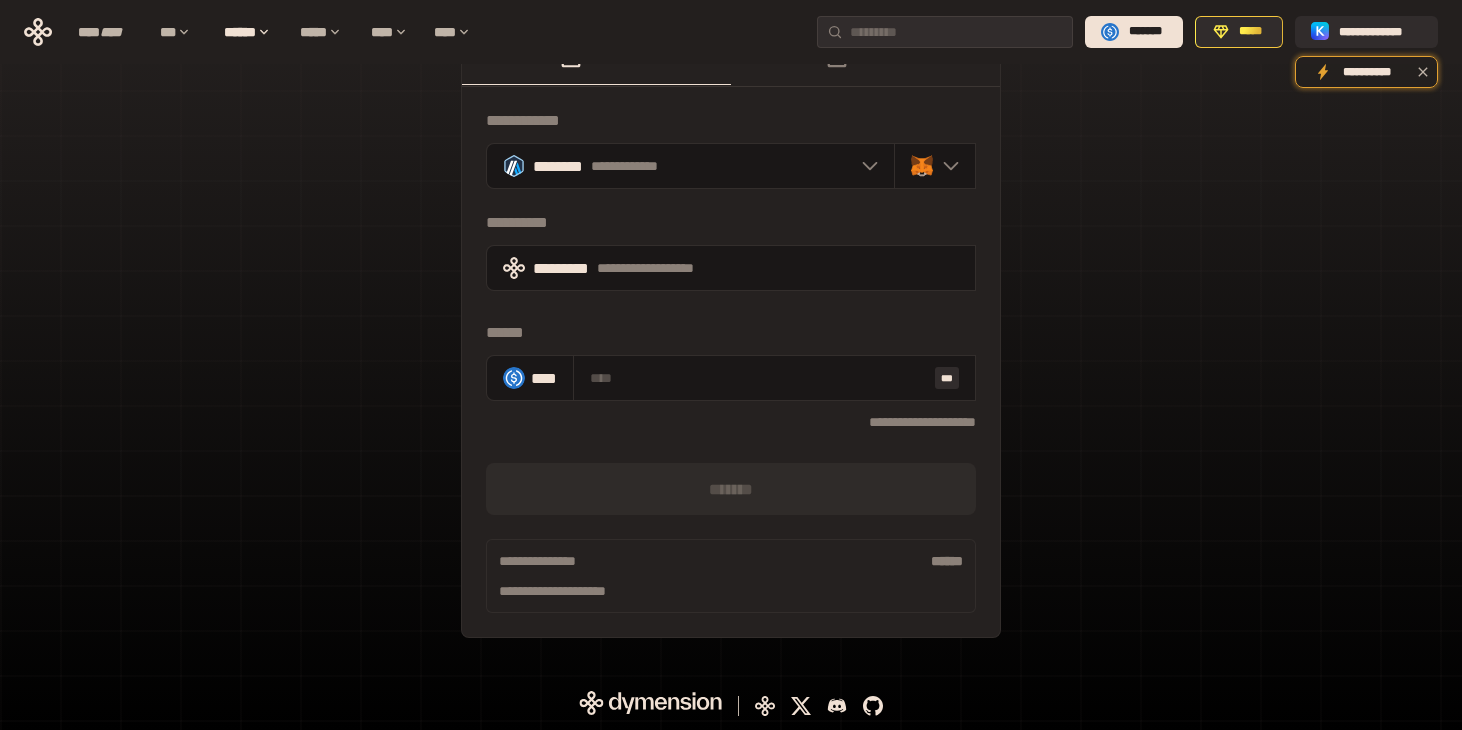 scroll, scrollTop: 58, scrollLeft: 0, axis: vertical 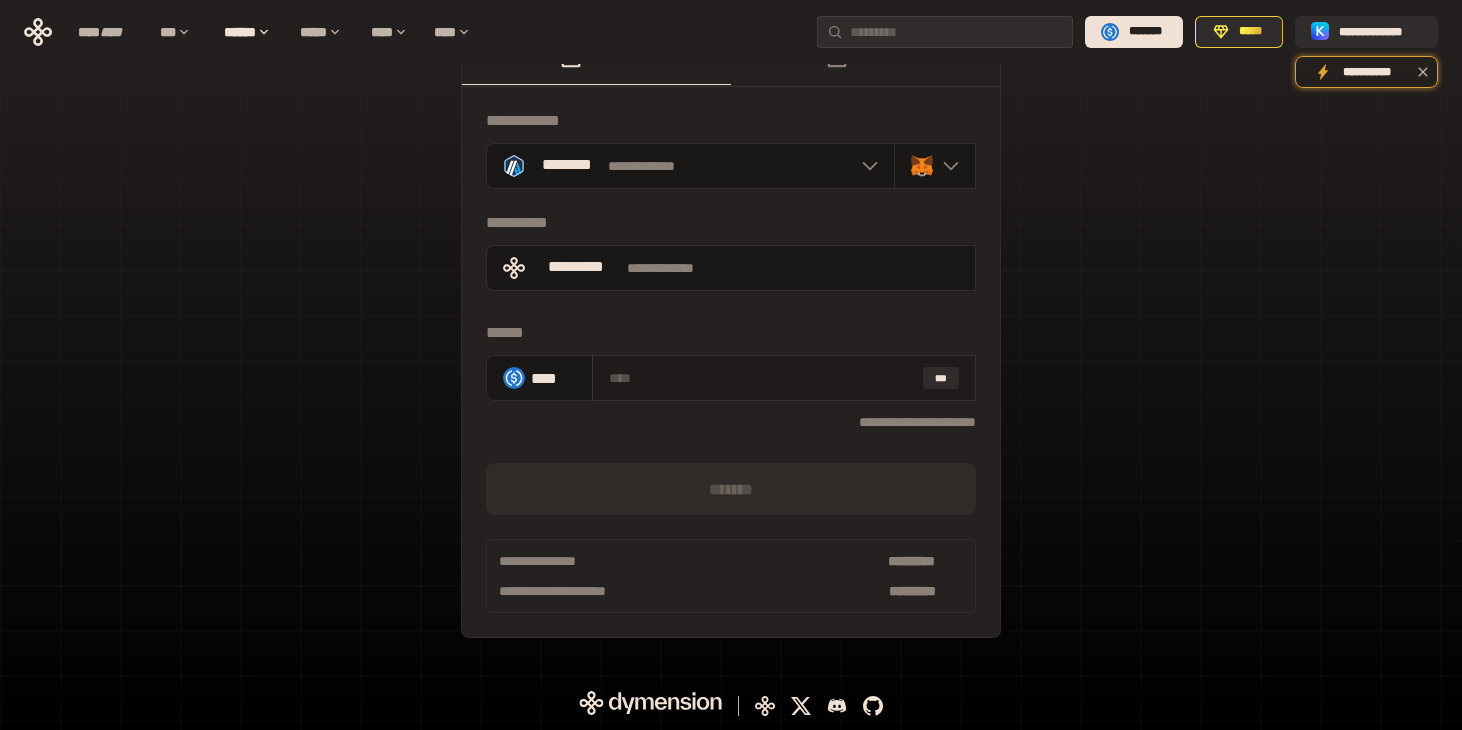click at bounding box center (762, 378) 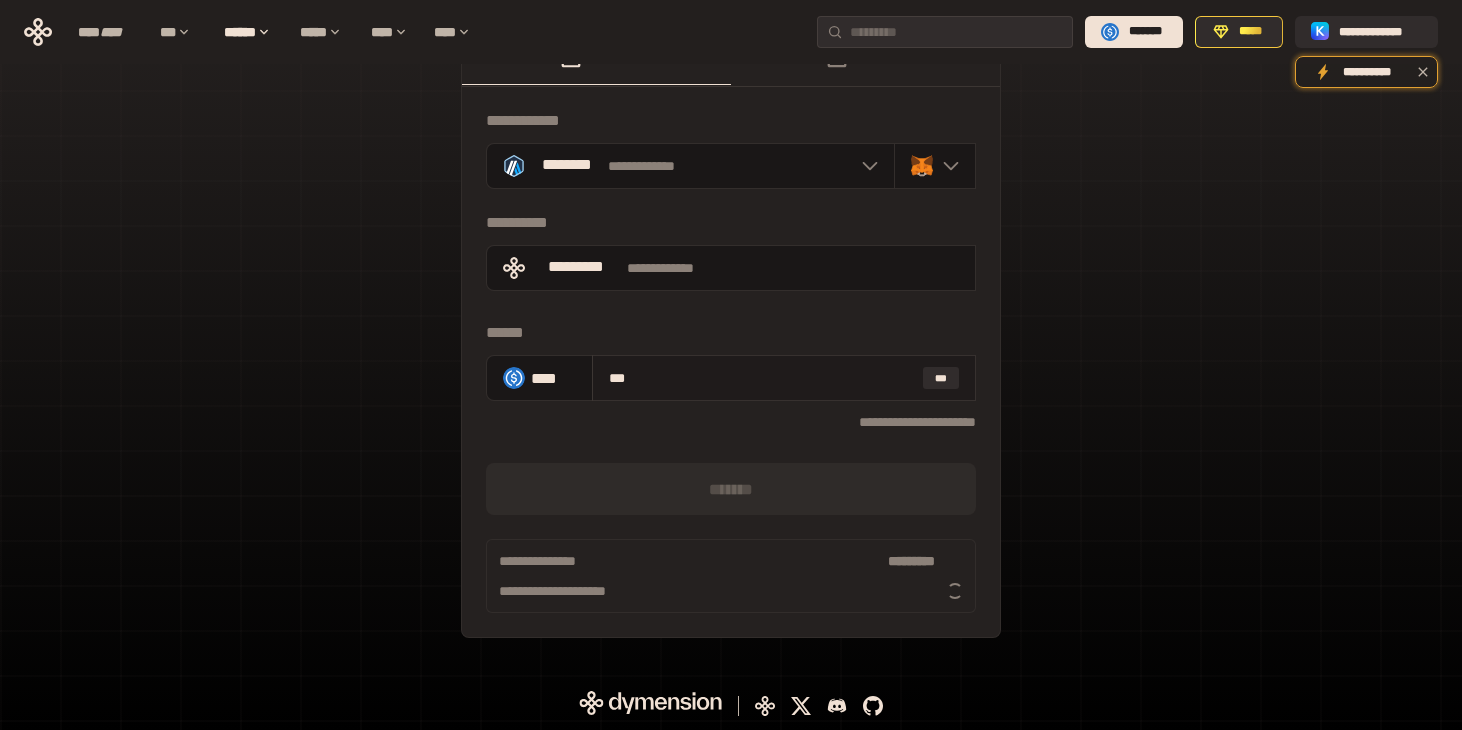 type on "****" 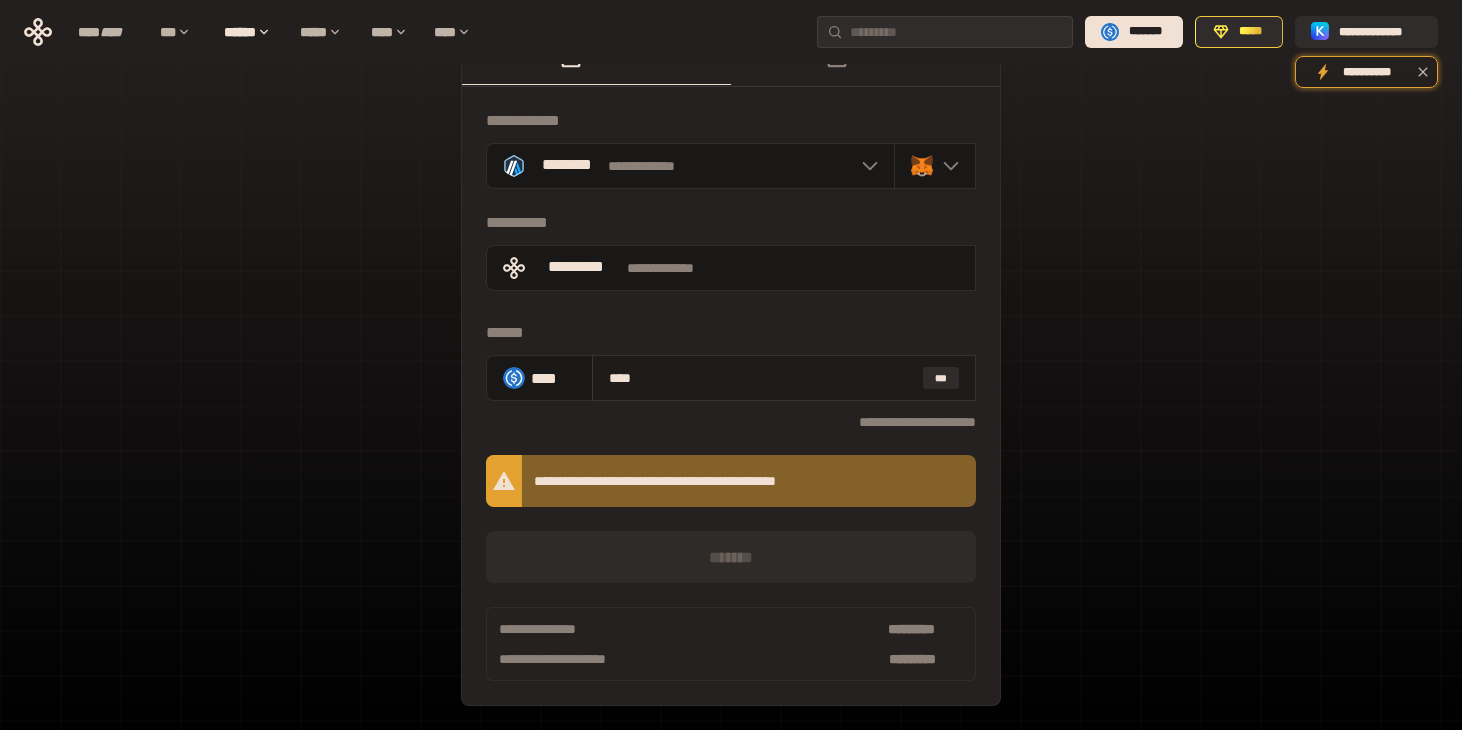 click on "****" at bounding box center (762, 378) 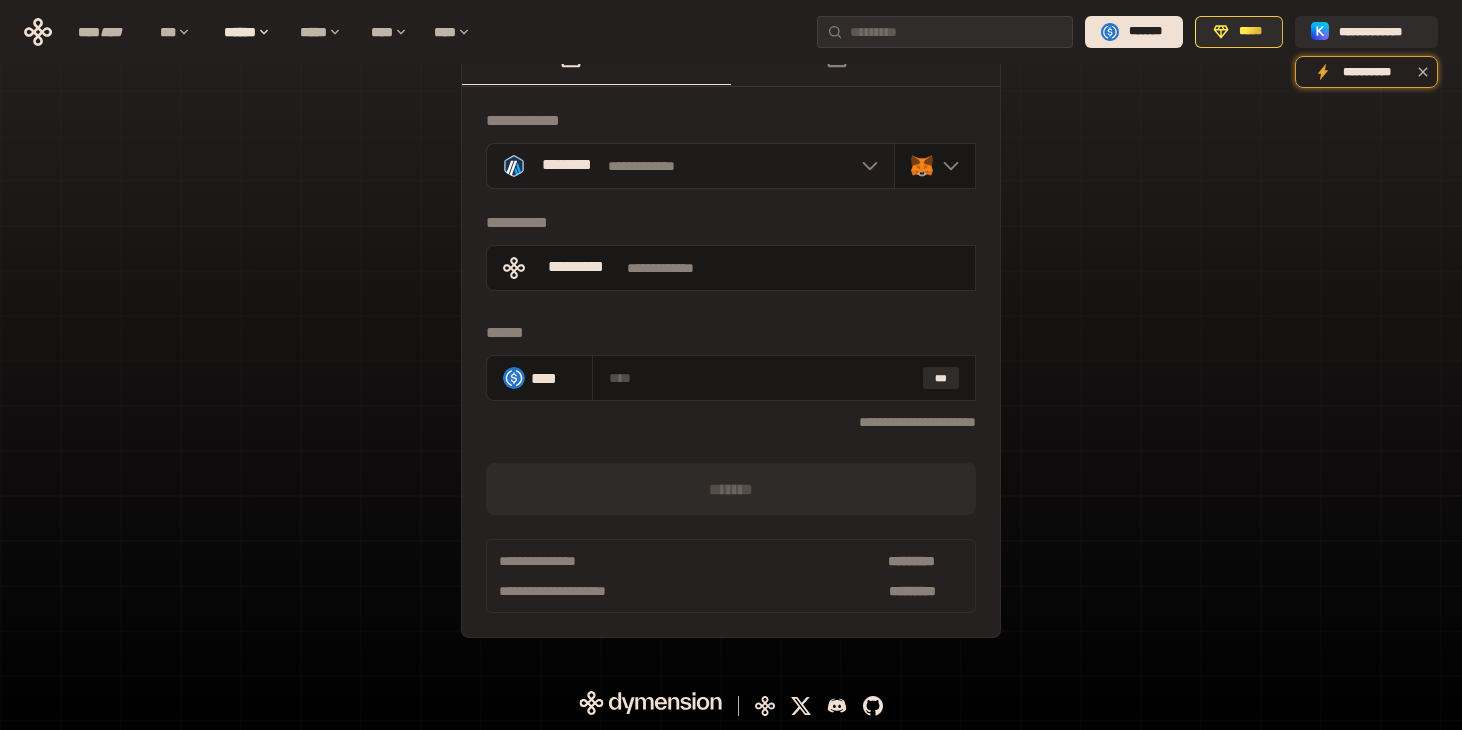 click 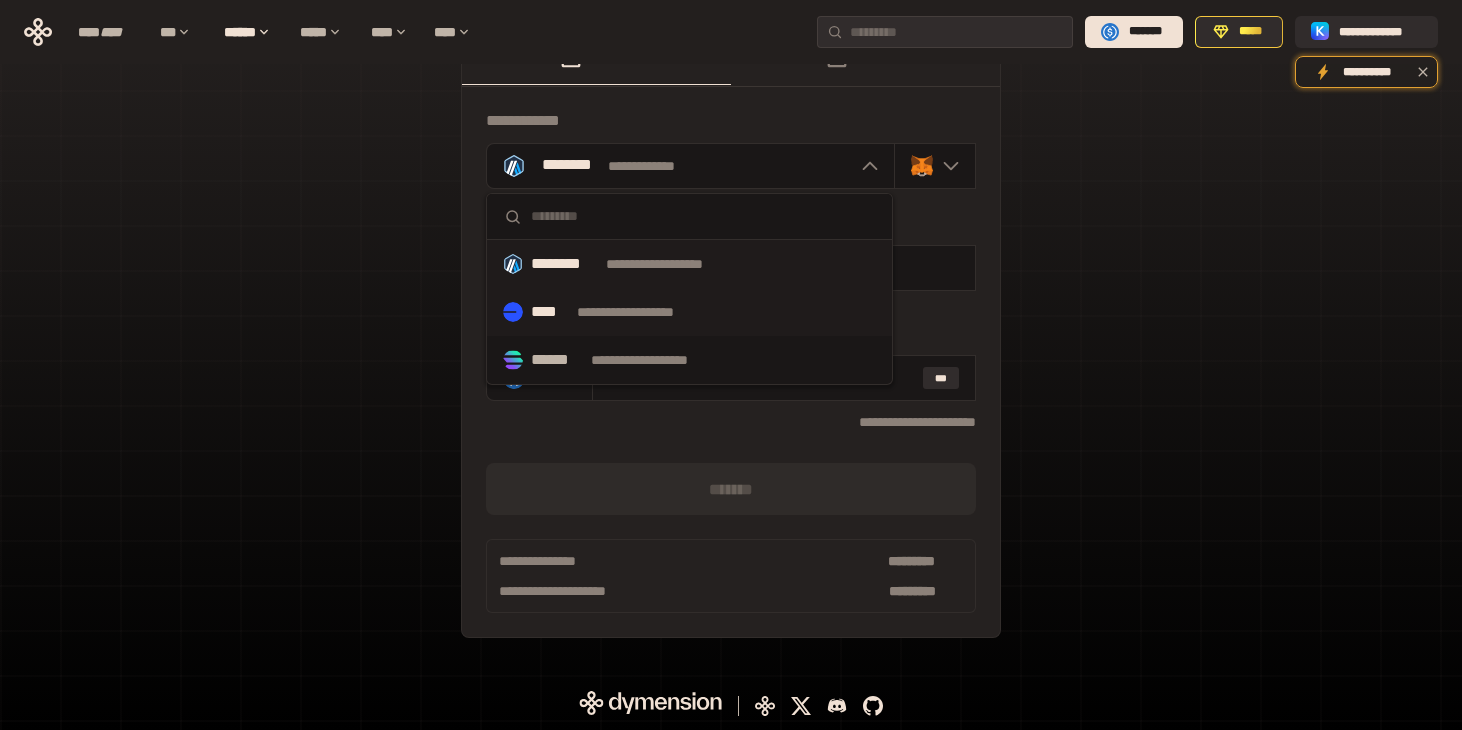 click on "**********" at bounding box center (689, 312) 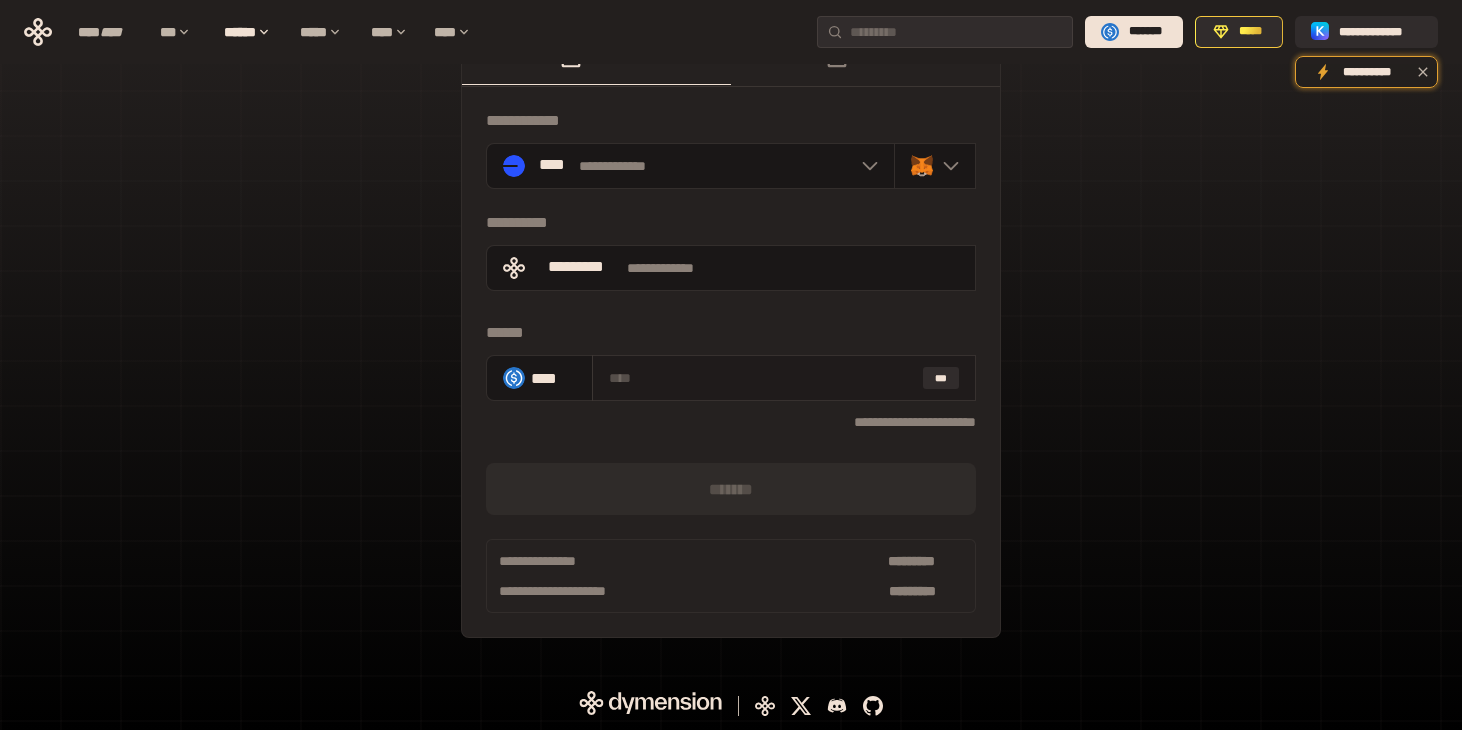 click at bounding box center (762, 378) 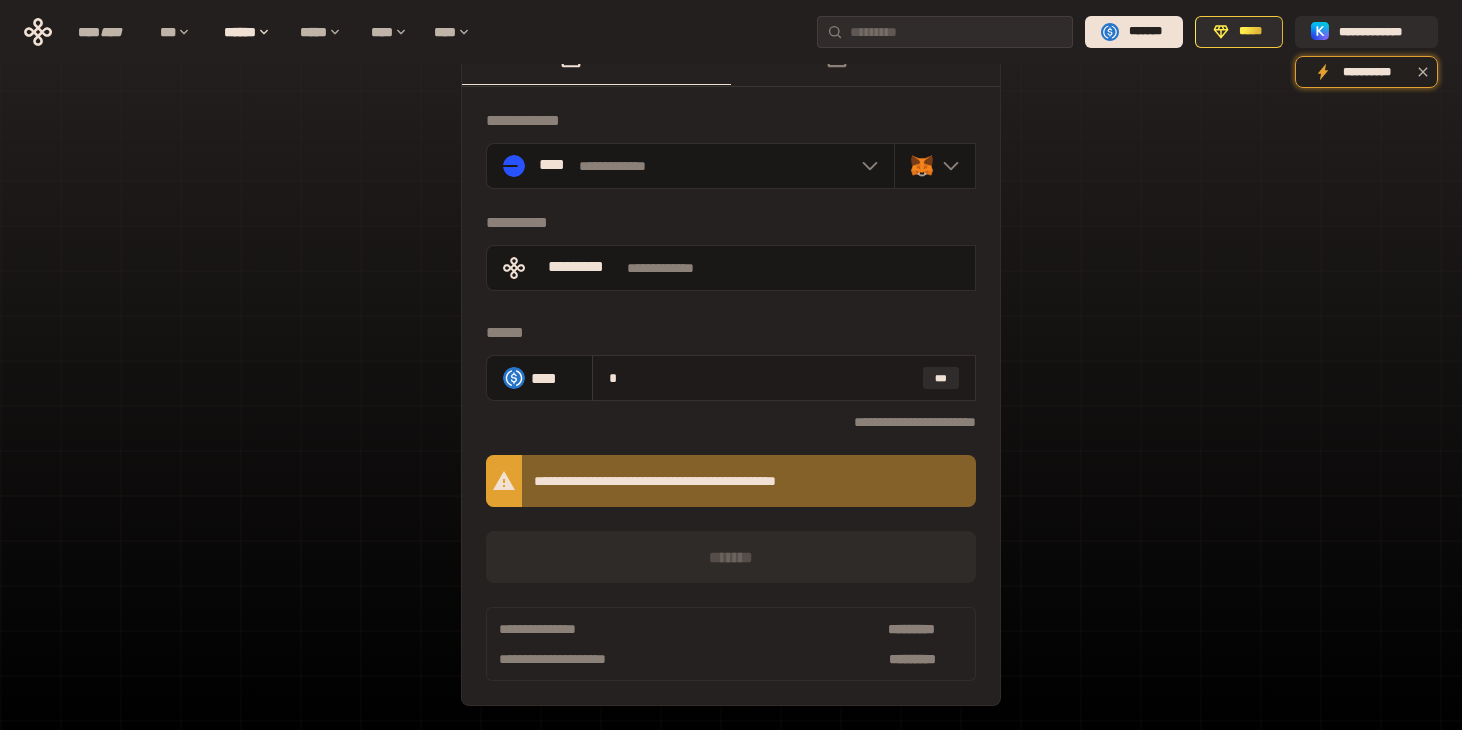 type on "*" 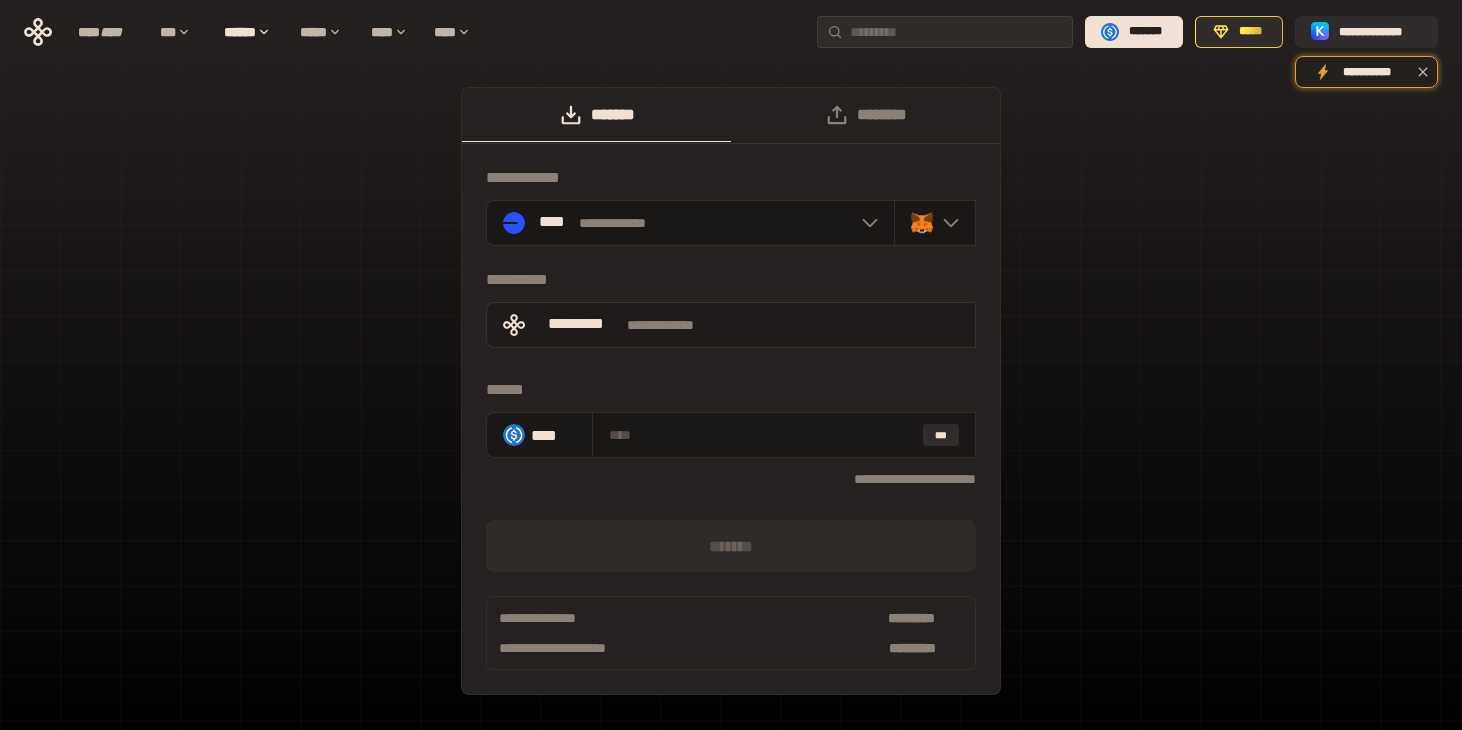 scroll, scrollTop: 0, scrollLeft: 0, axis: both 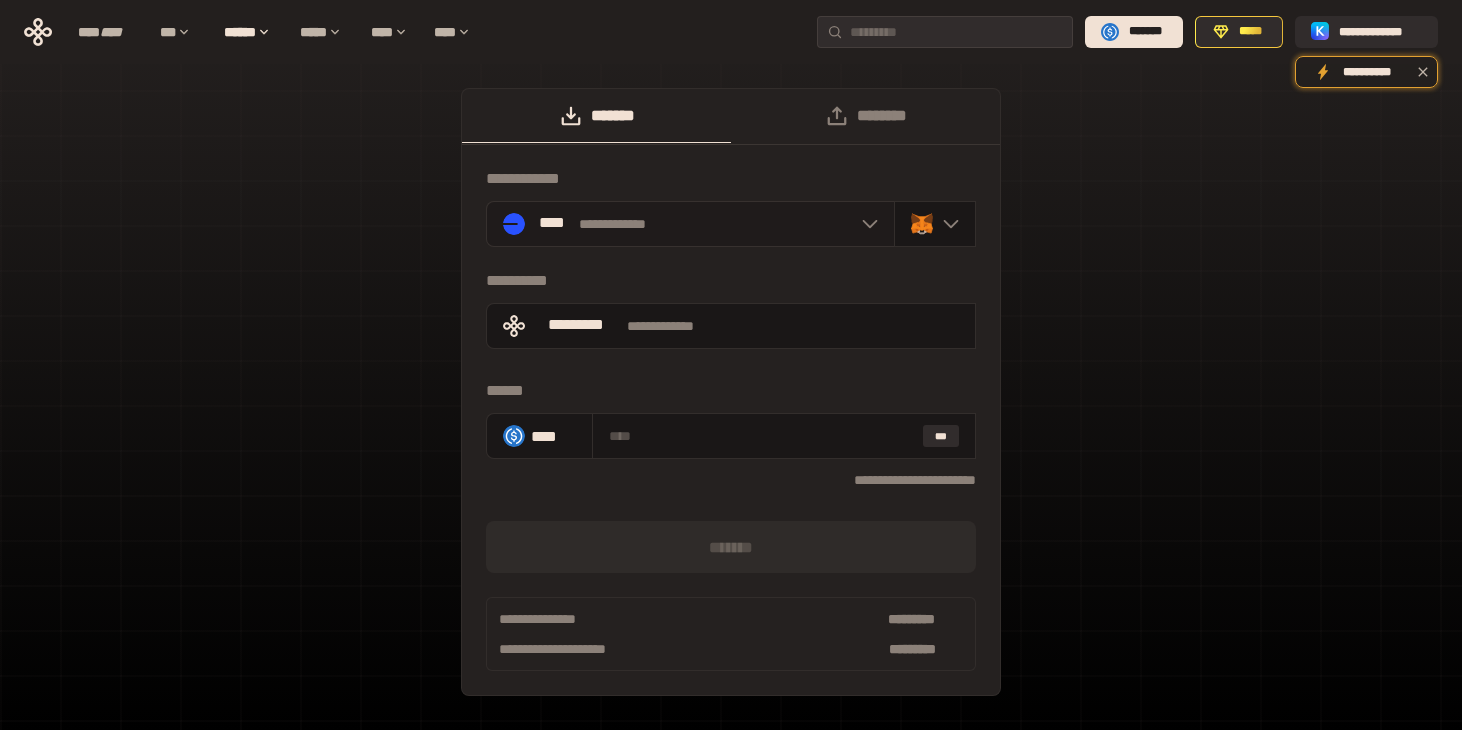 click on "**********" at bounding box center [690, 224] 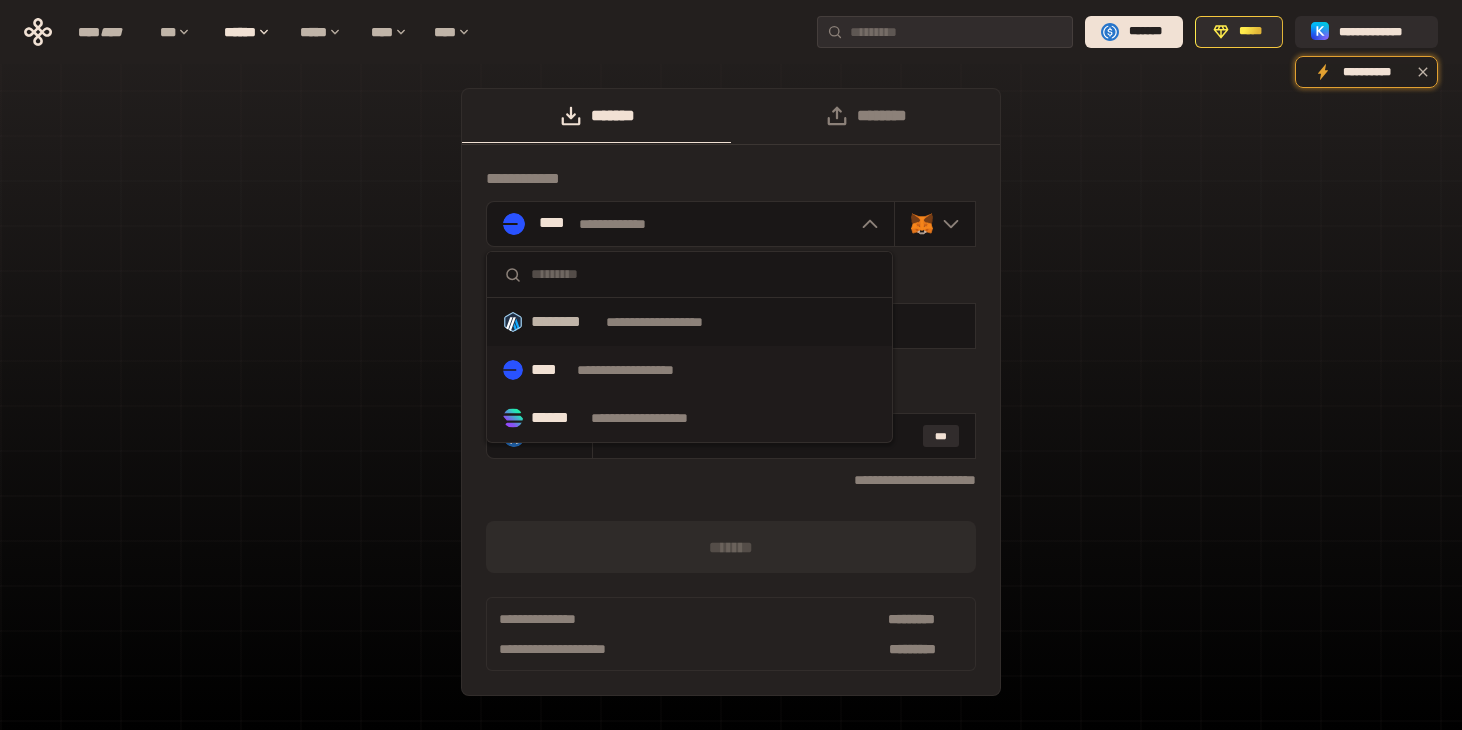 scroll, scrollTop: 58, scrollLeft: 0, axis: vertical 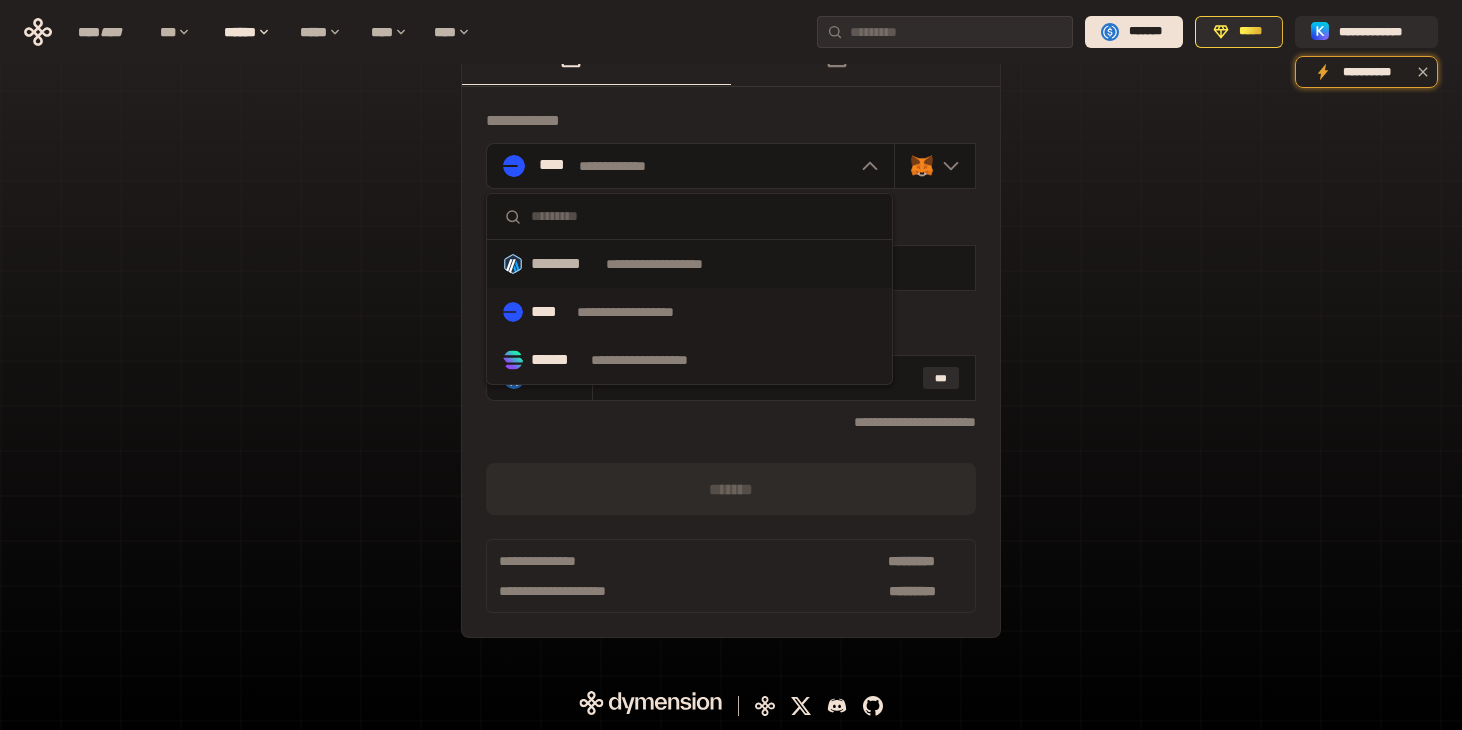 click on "**********" at bounding box center [658, 360] 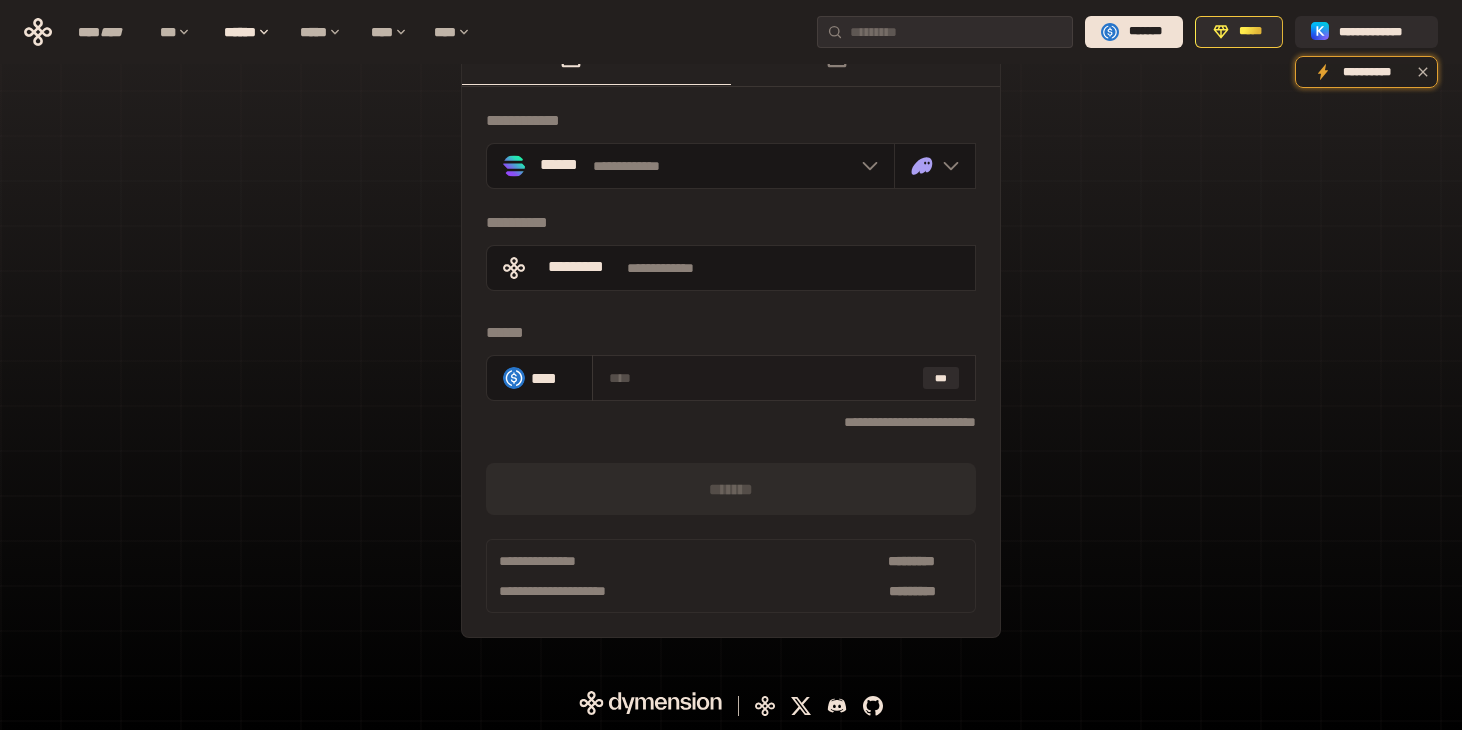 click at bounding box center [762, 378] 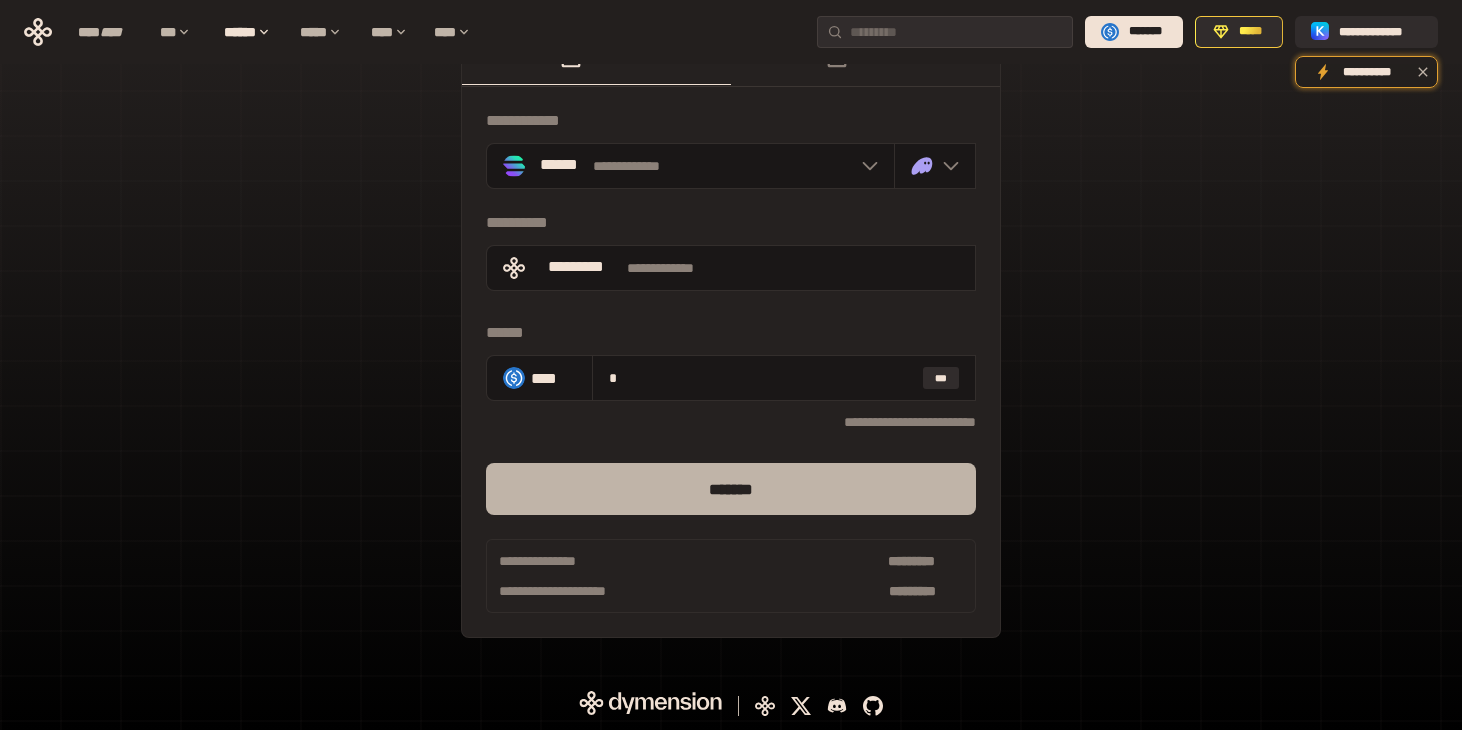 type on "*" 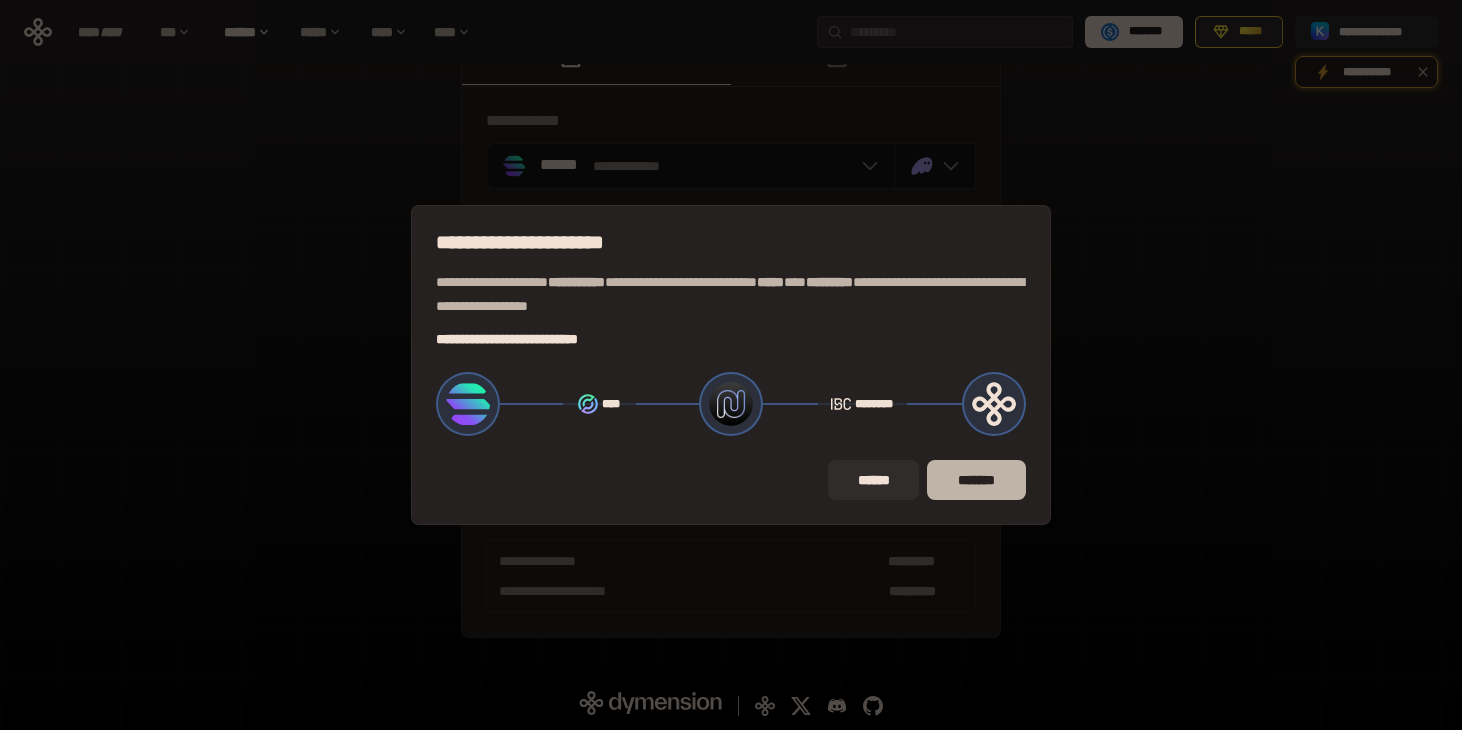 click on "*******" at bounding box center (976, 480) 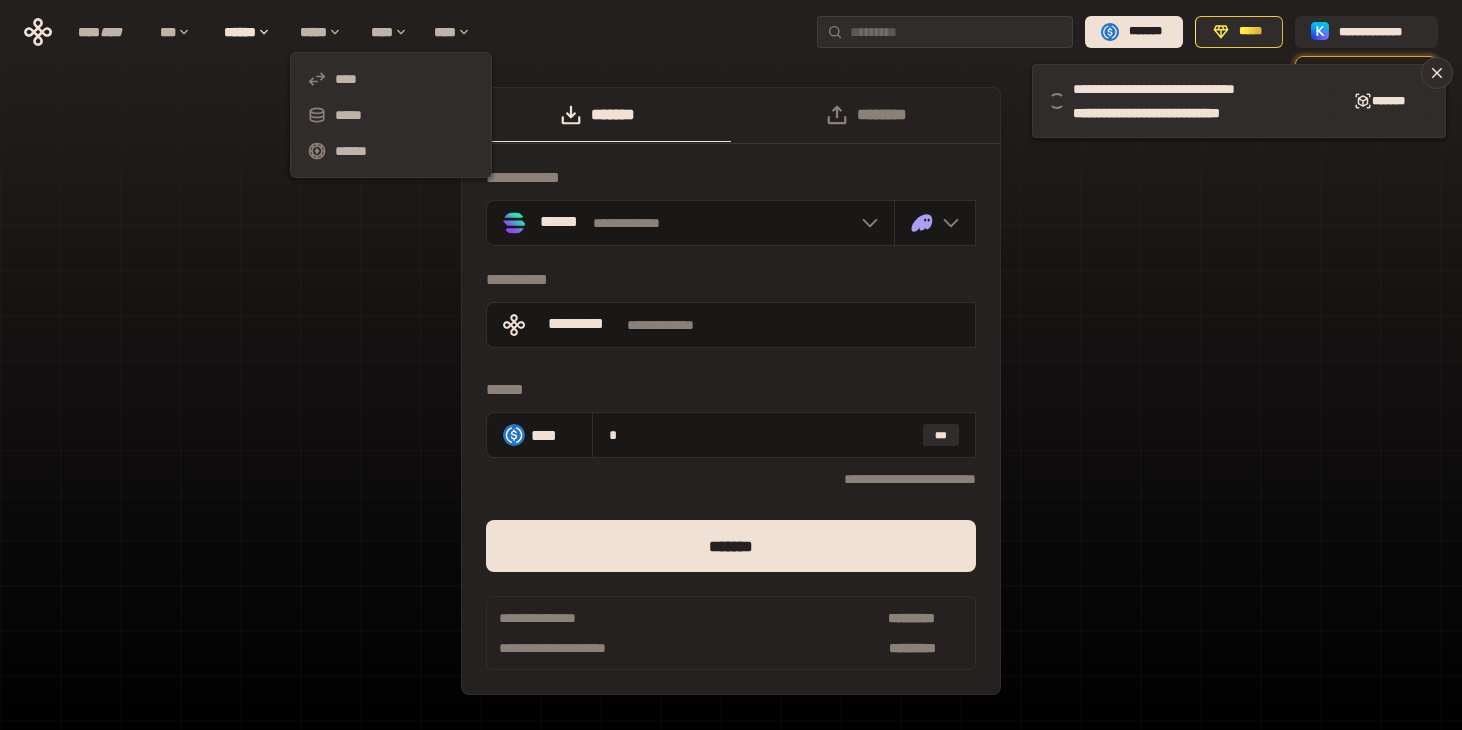 scroll, scrollTop: 0, scrollLeft: 0, axis: both 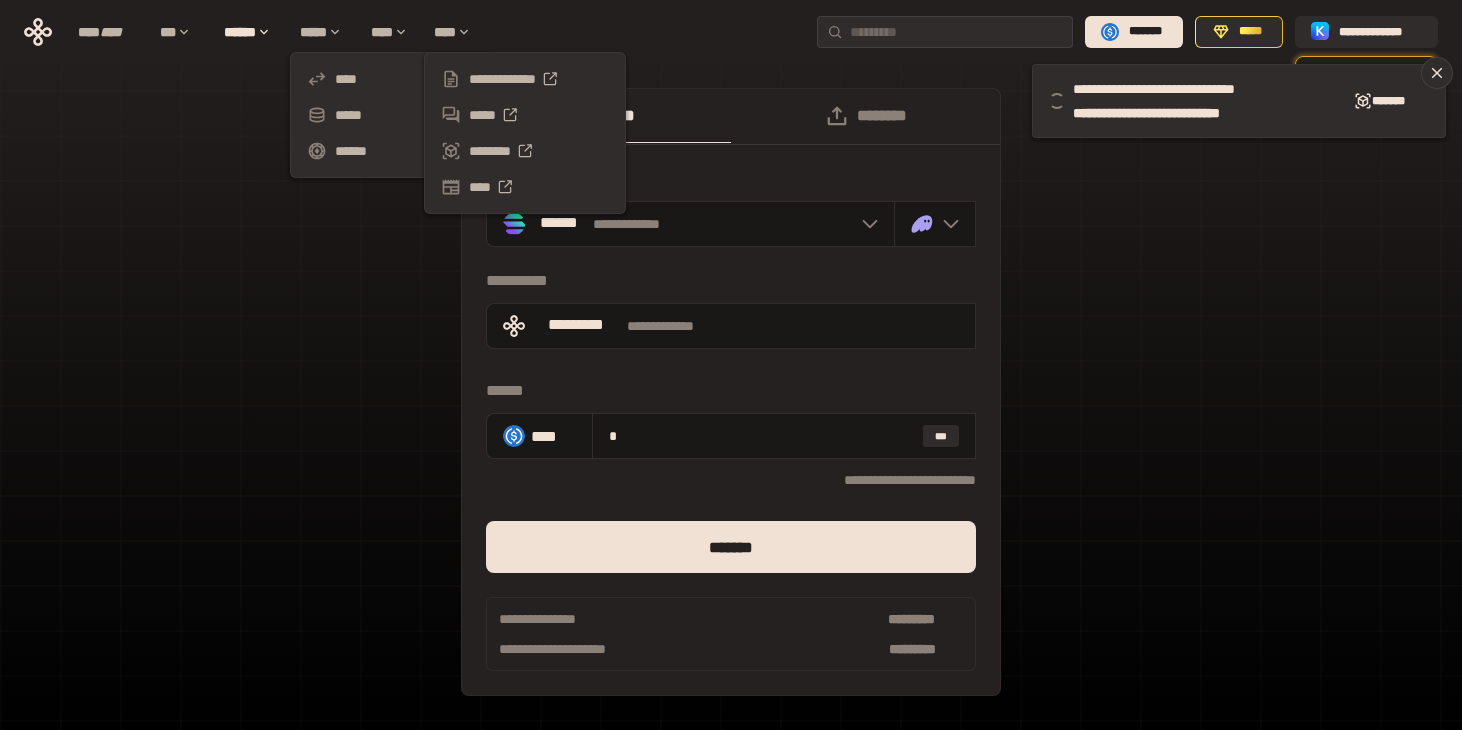click on "[FIRST] [LAST]   [PHONE]   [ADDRESS]   [CITY]   [STATE] [POSTAL_CODE] [COUNTRY] [CREDIT_CARD] [EXPIRY_DATE] [CVV] [NAME_ON_CARD] [DOB] [AGE] [GENDER] [NATIONALITY]" at bounding box center (731, 32) 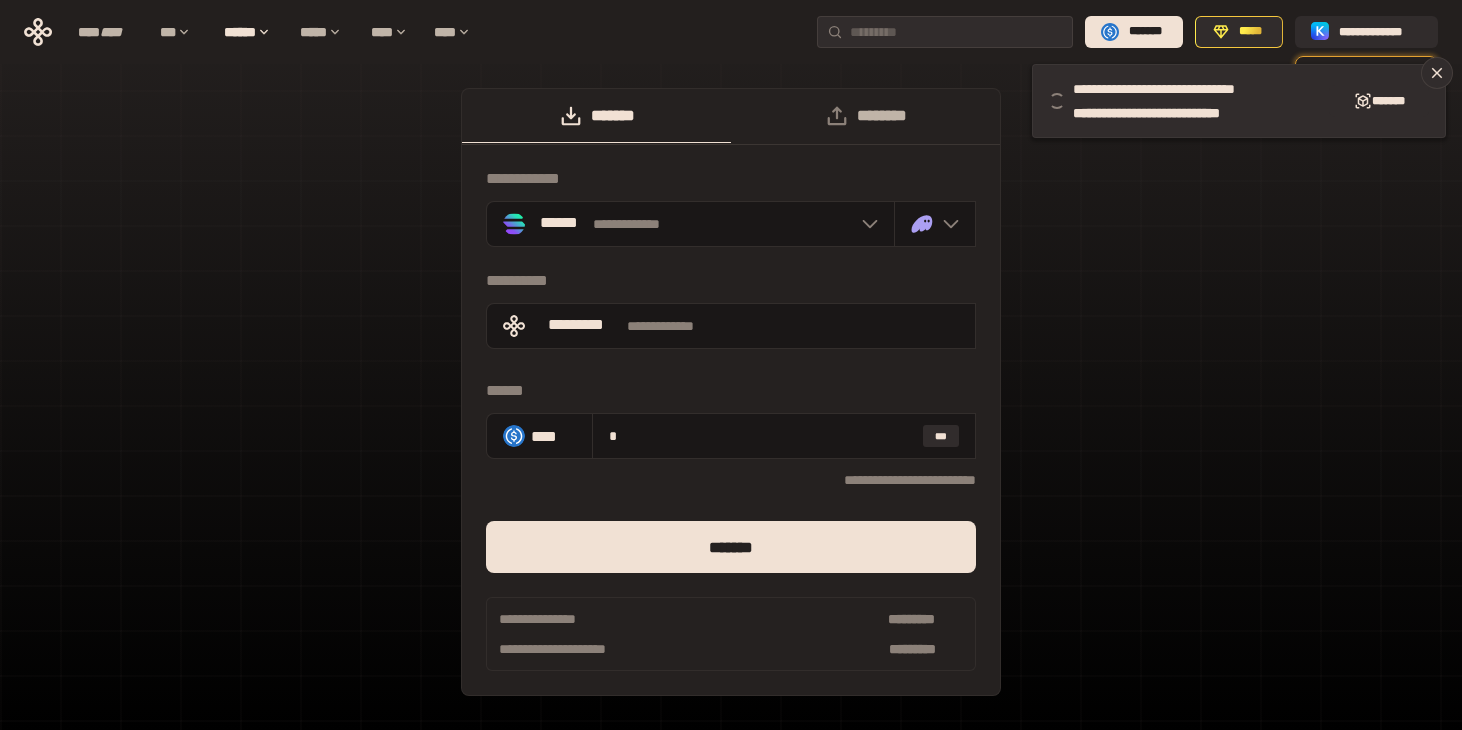 click on "********" at bounding box center [865, 116] 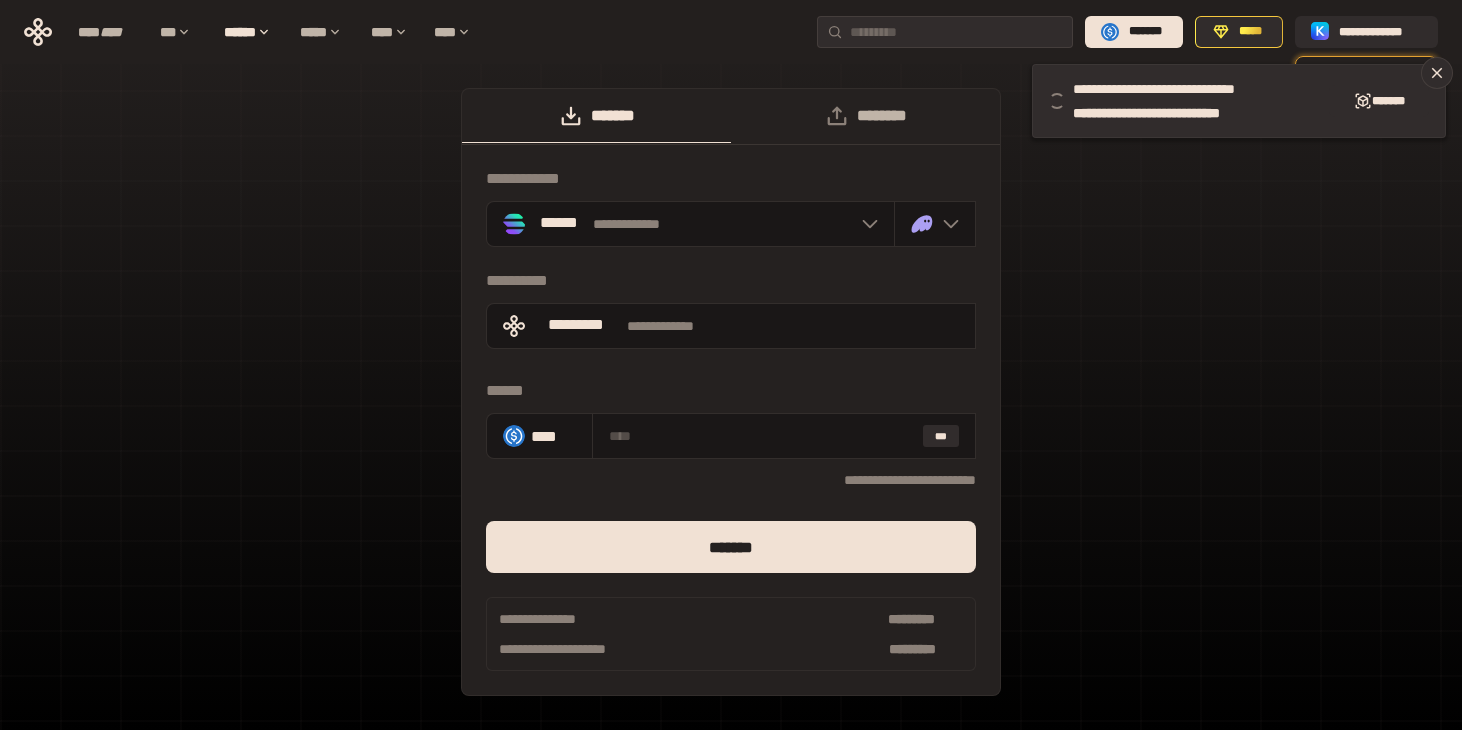 type on "*" 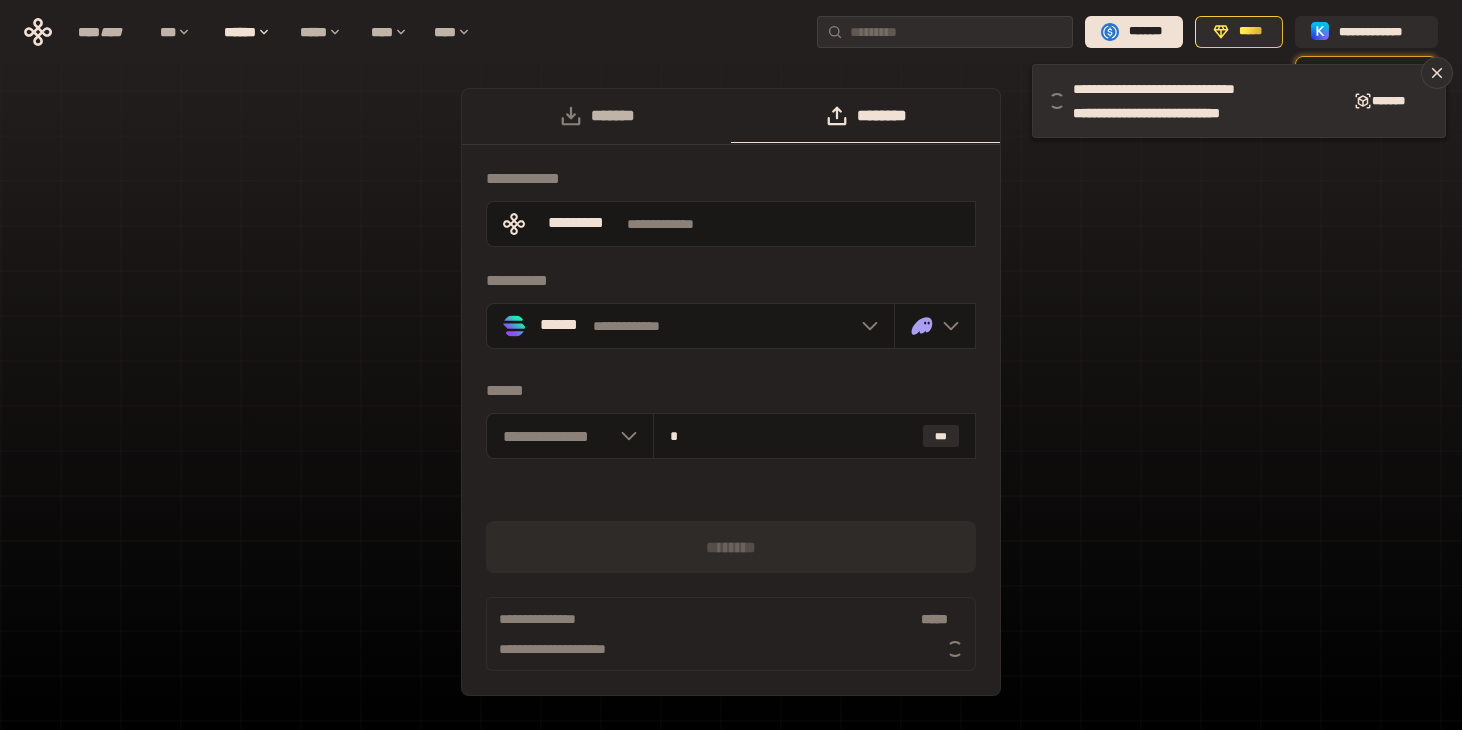 type 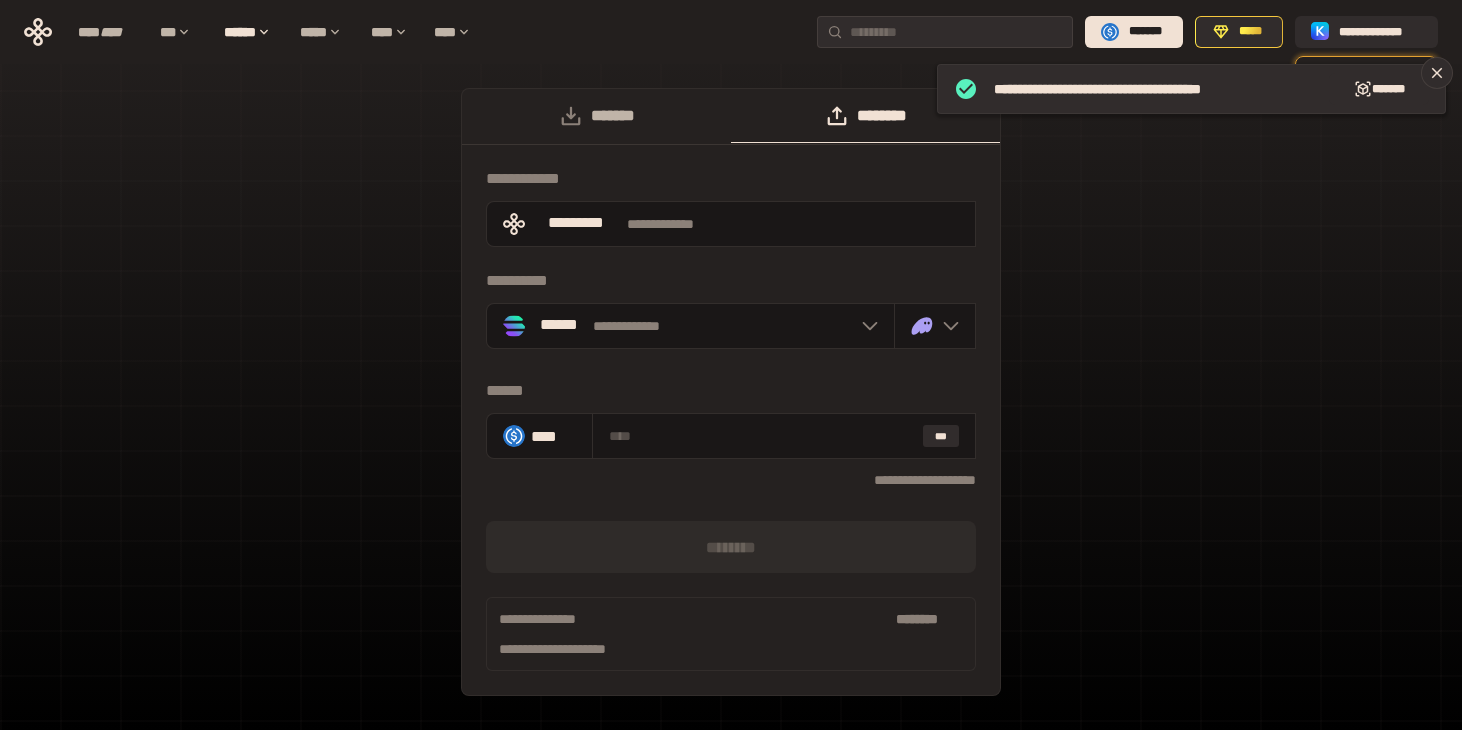 click on "*******" at bounding box center [596, 116] 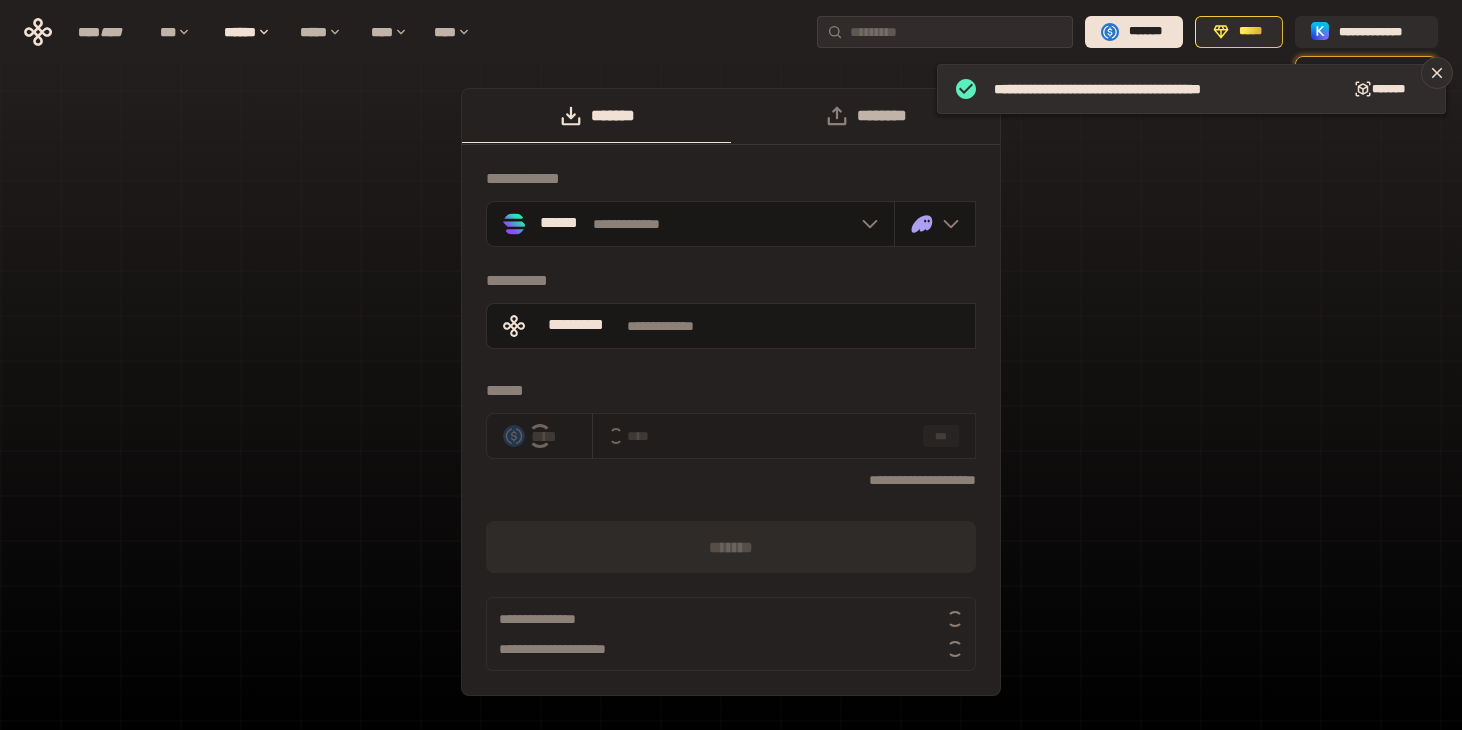 click on "********" at bounding box center [865, 116] 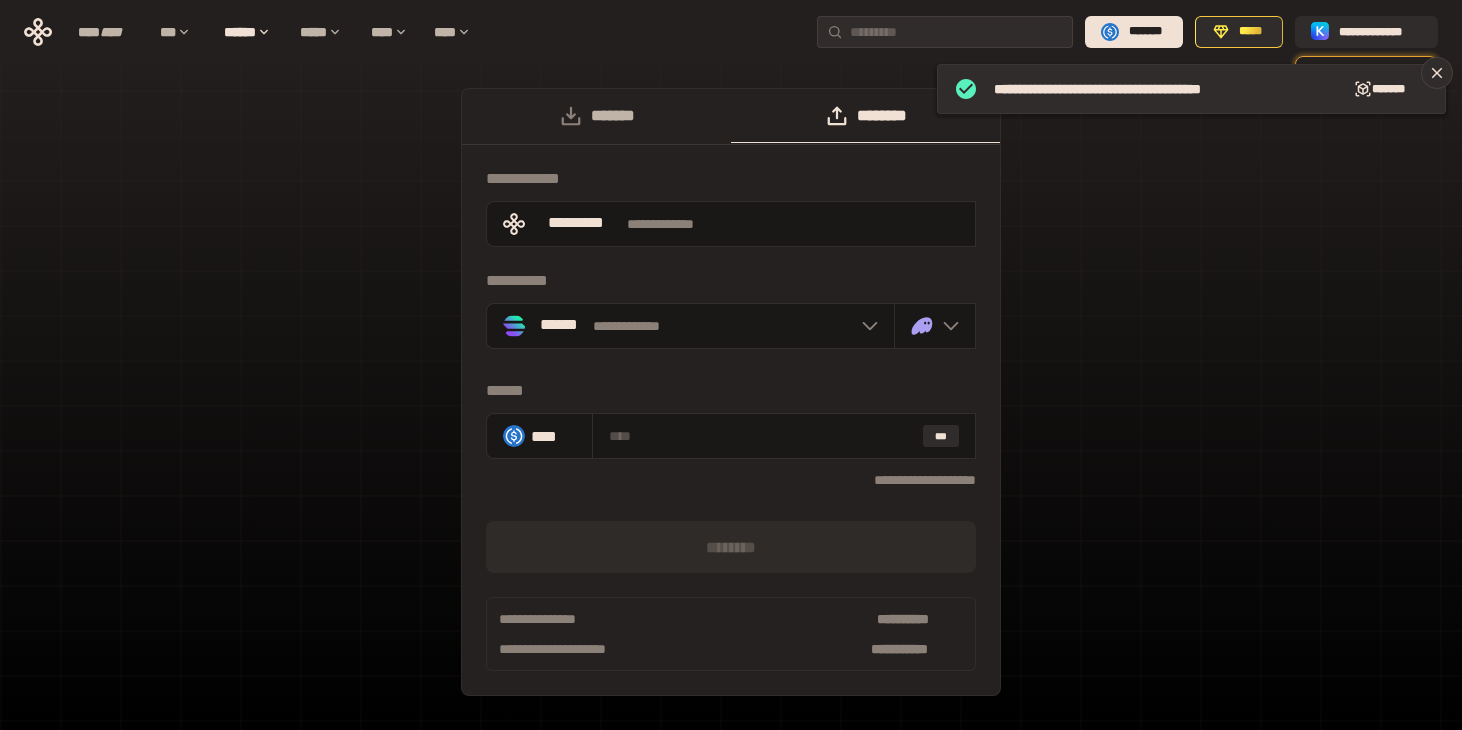 click 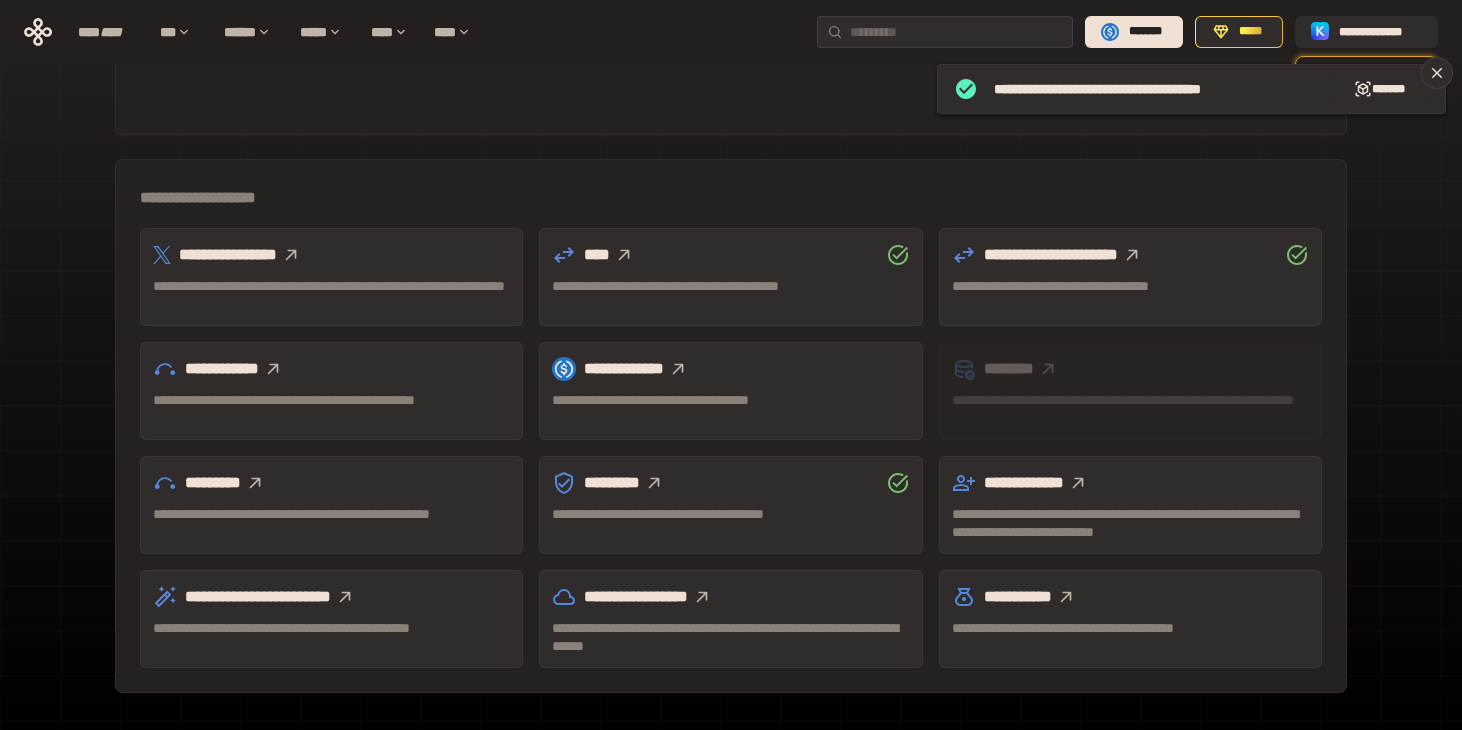 scroll, scrollTop: 538, scrollLeft: 0, axis: vertical 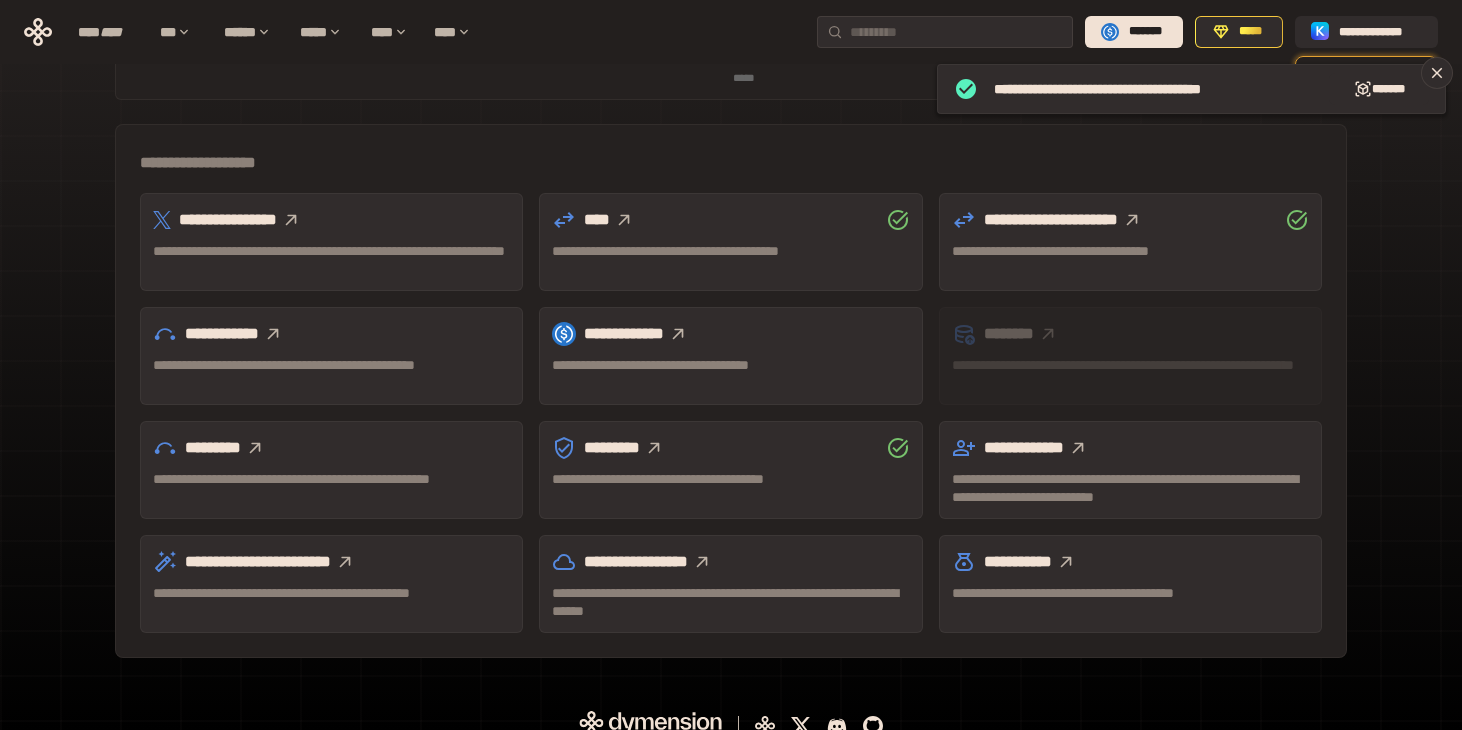 click on "**********" at bounding box center [730, 365] 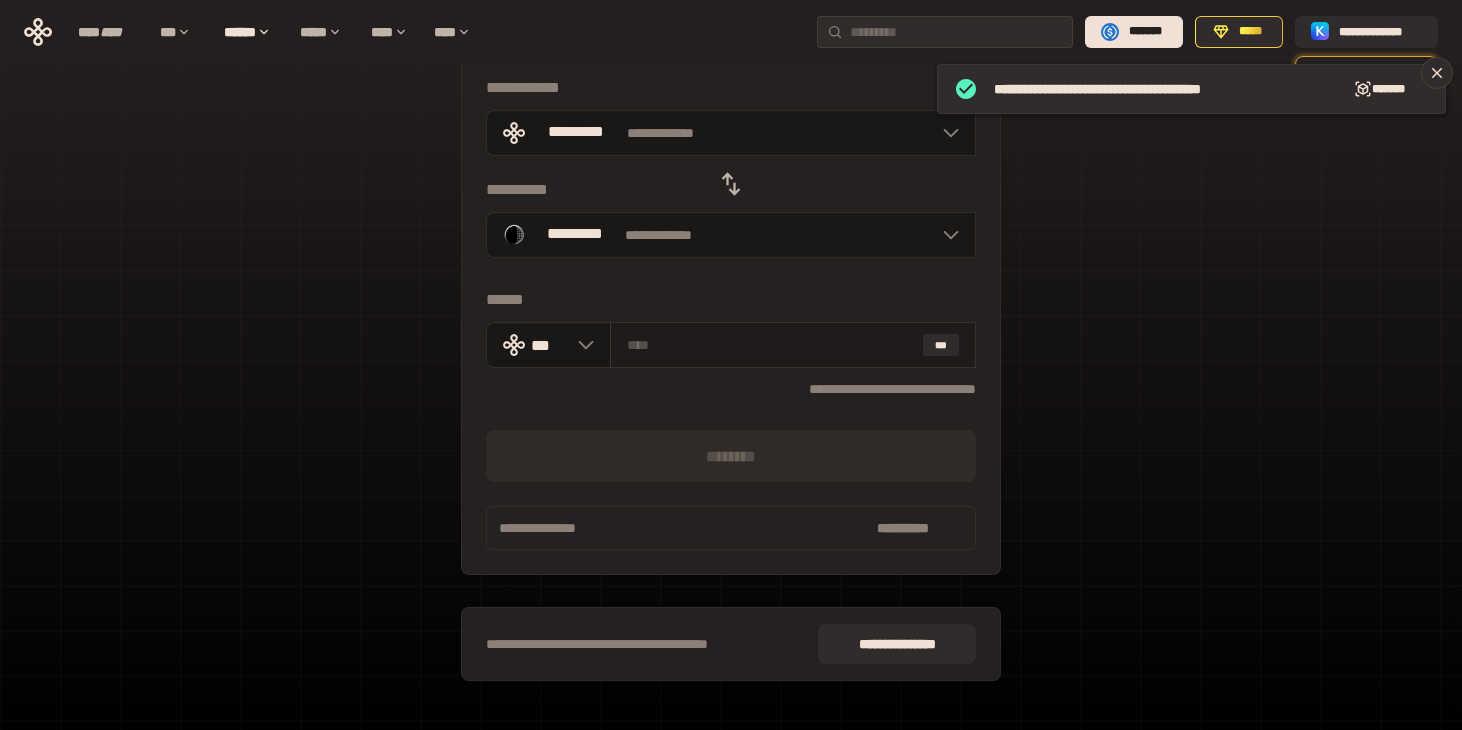 scroll, scrollTop: 72, scrollLeft: 0, axis: vertical 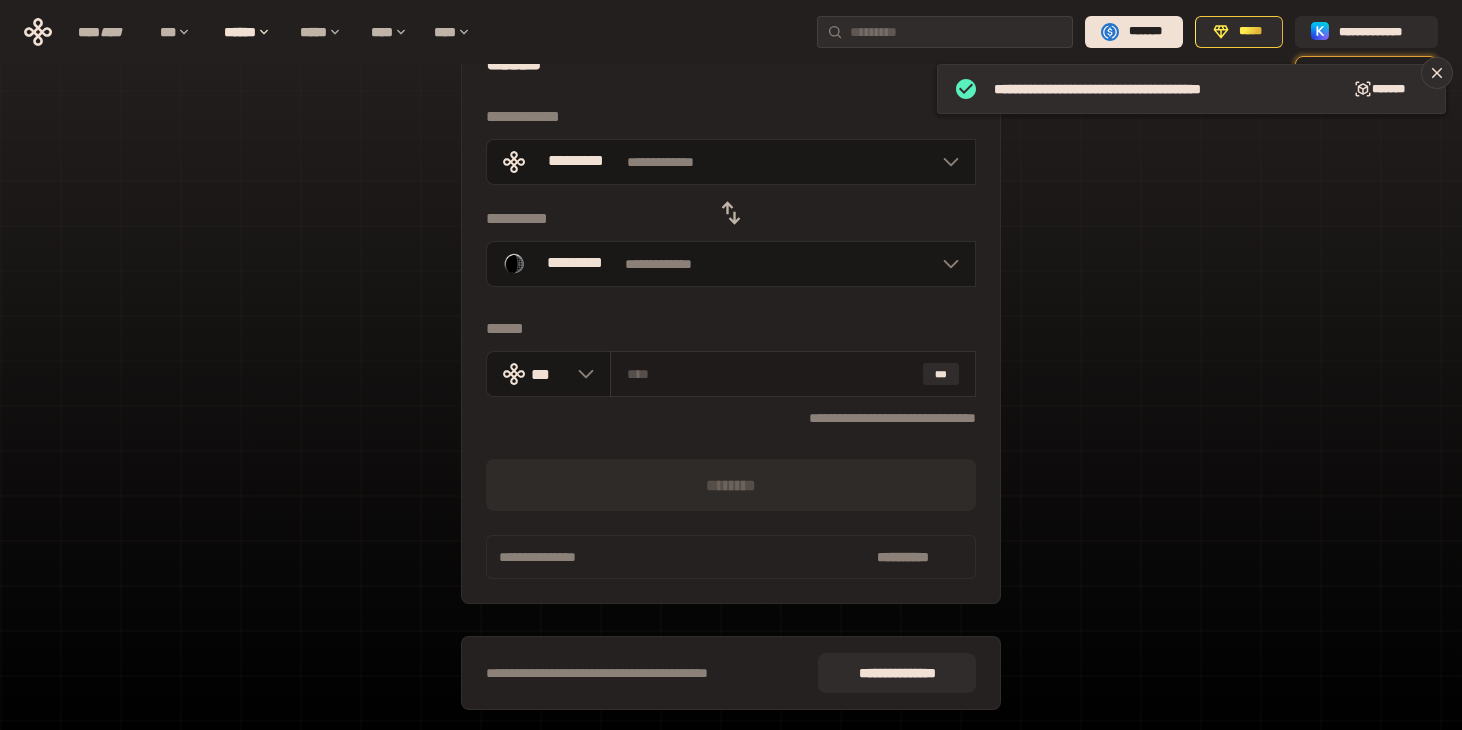 click at bounding box center (771, 374) 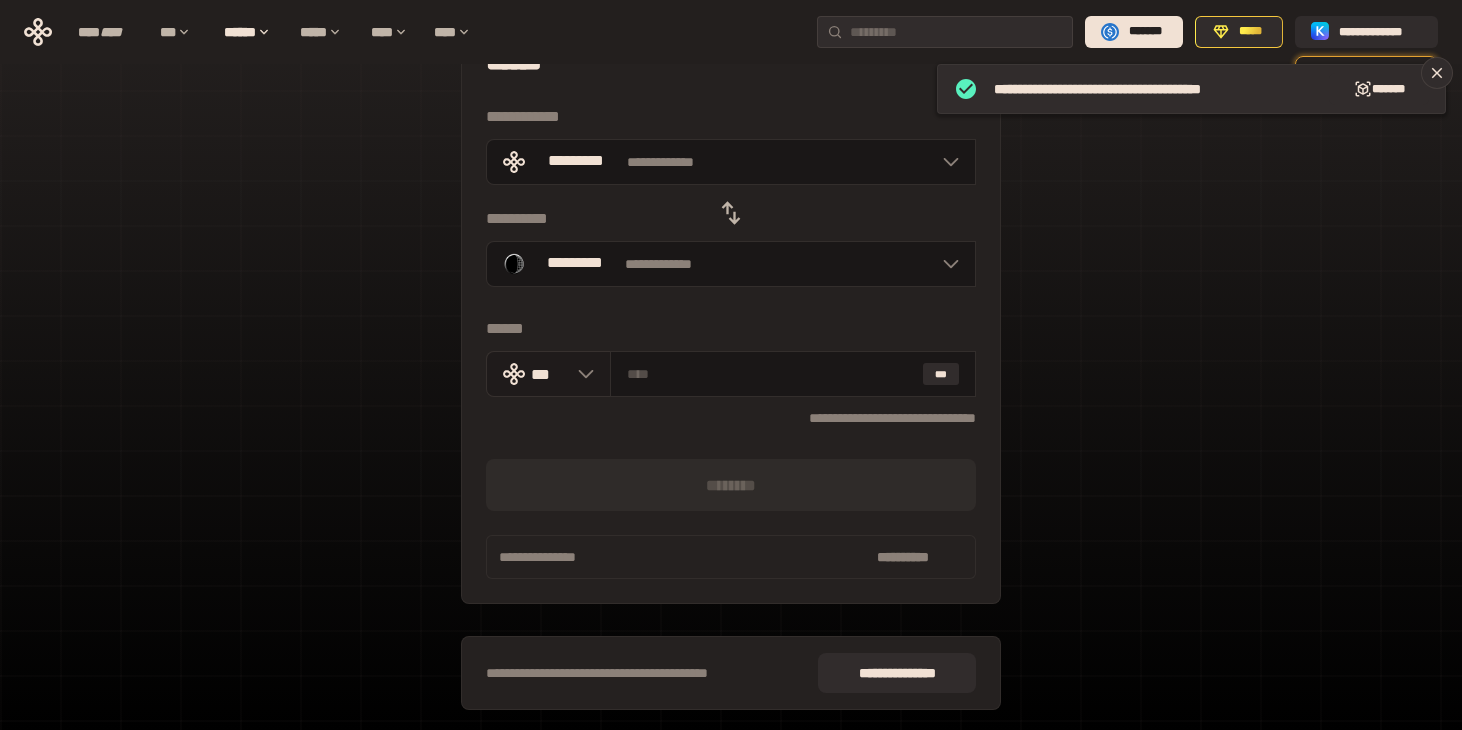click 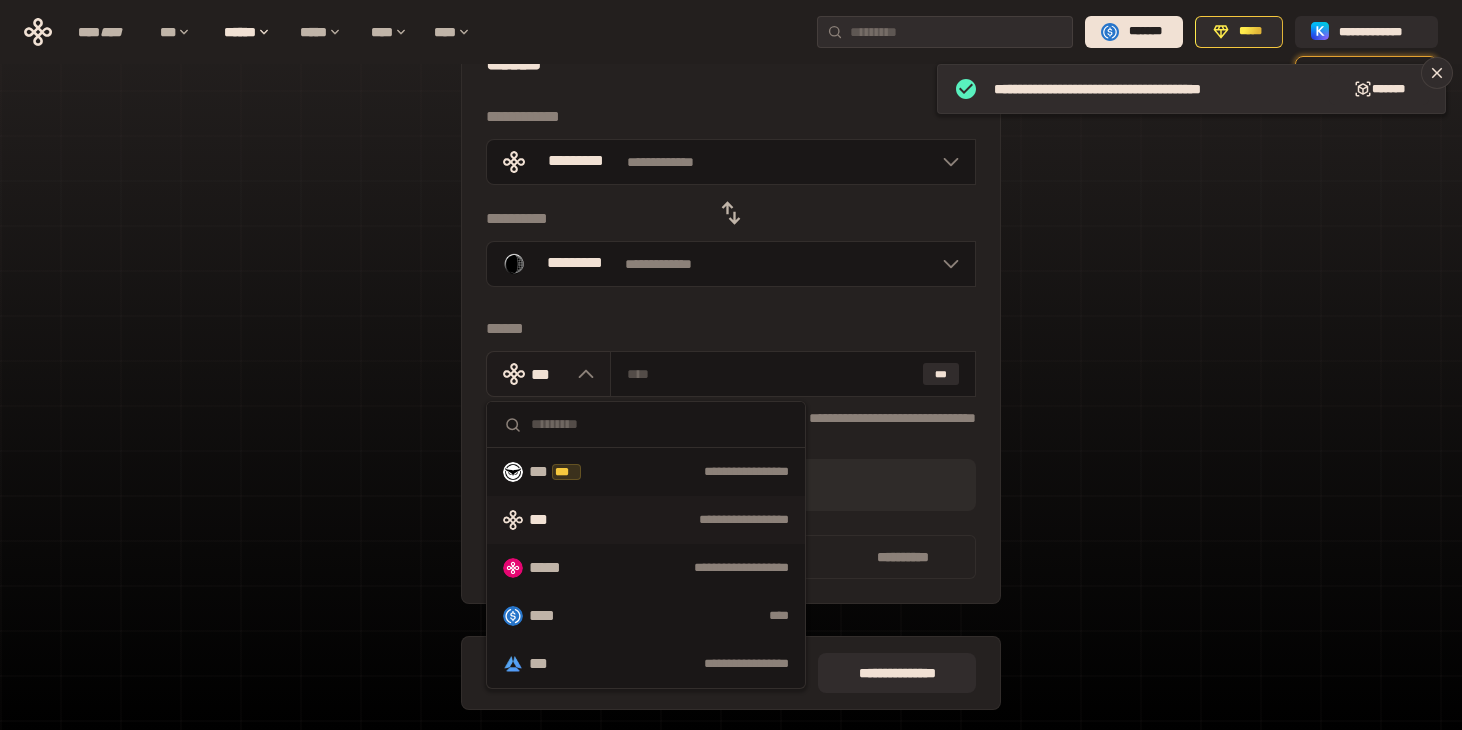 click 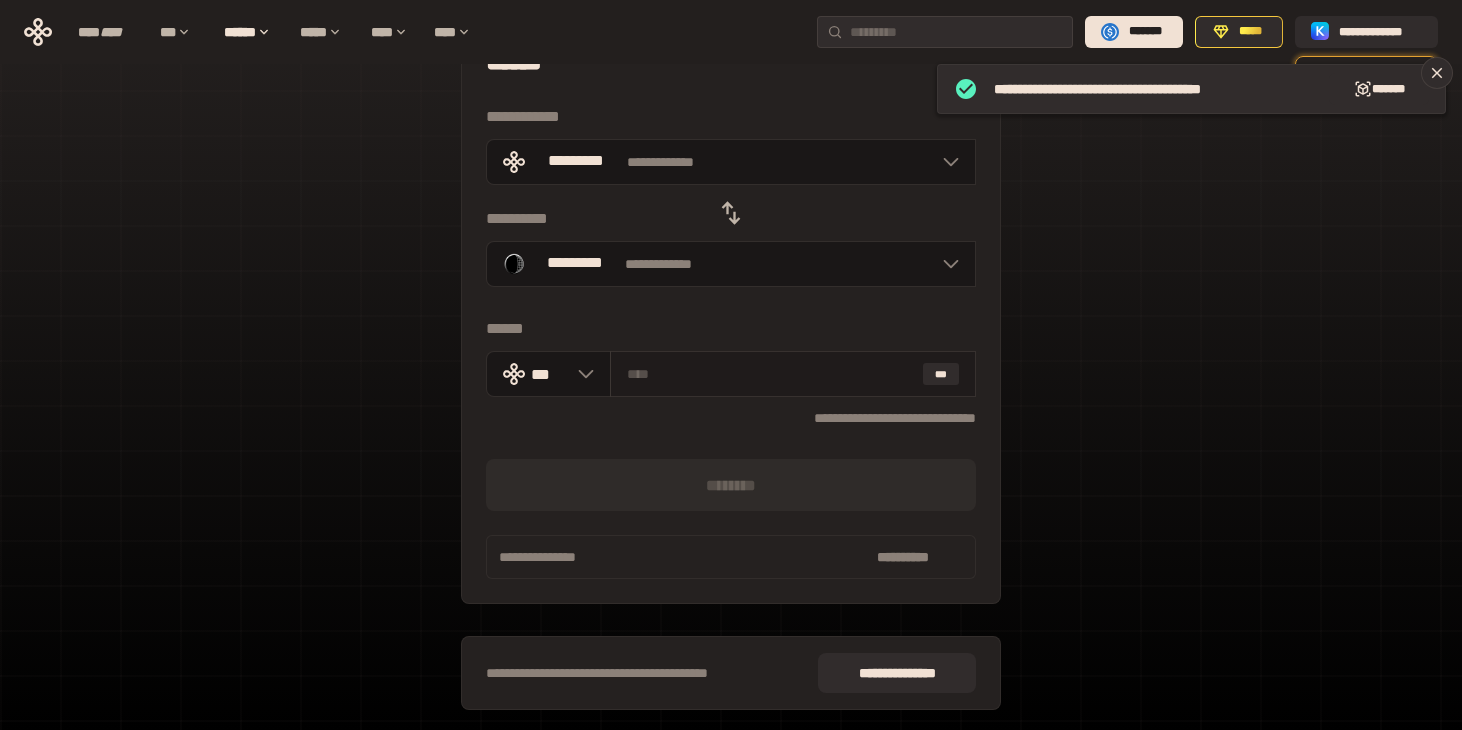 click at bounding box center [771, 374] 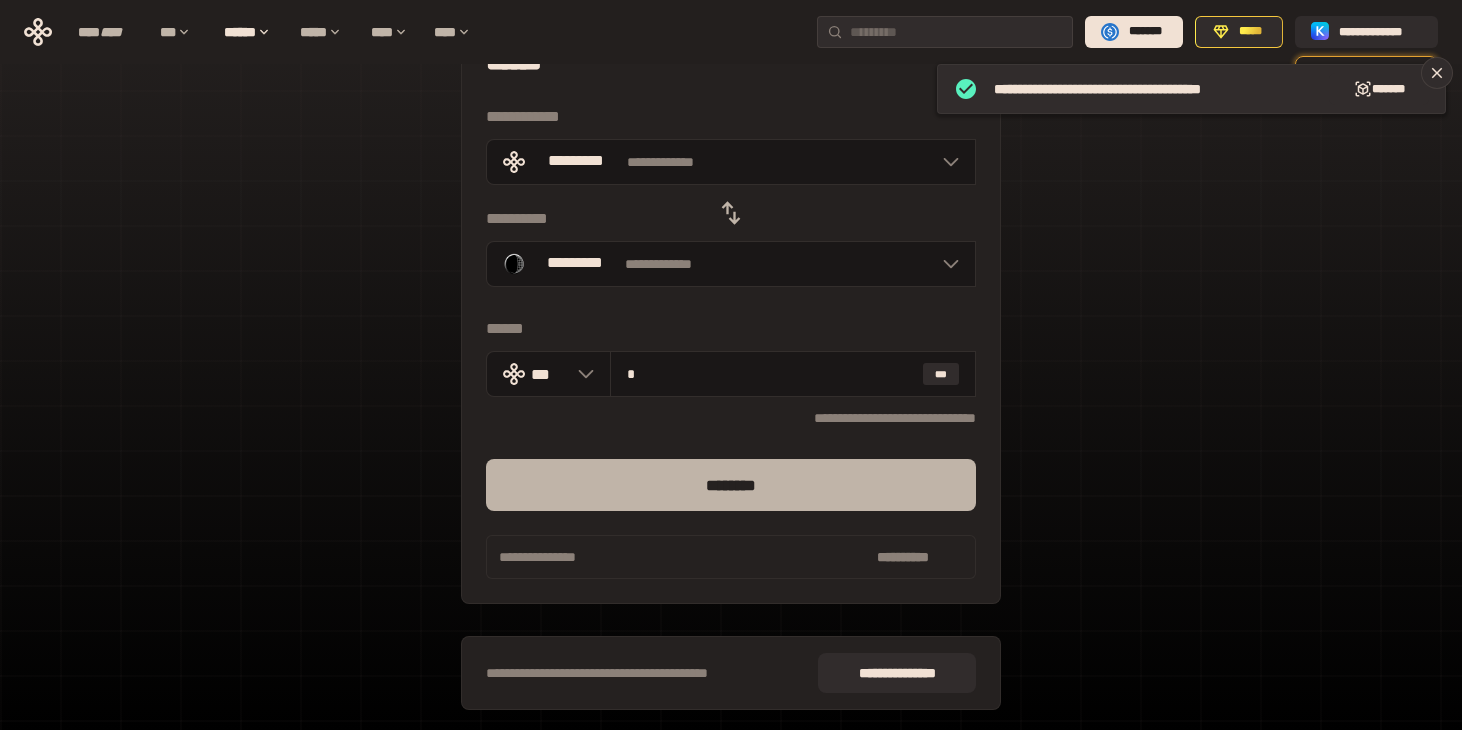 type on "*" 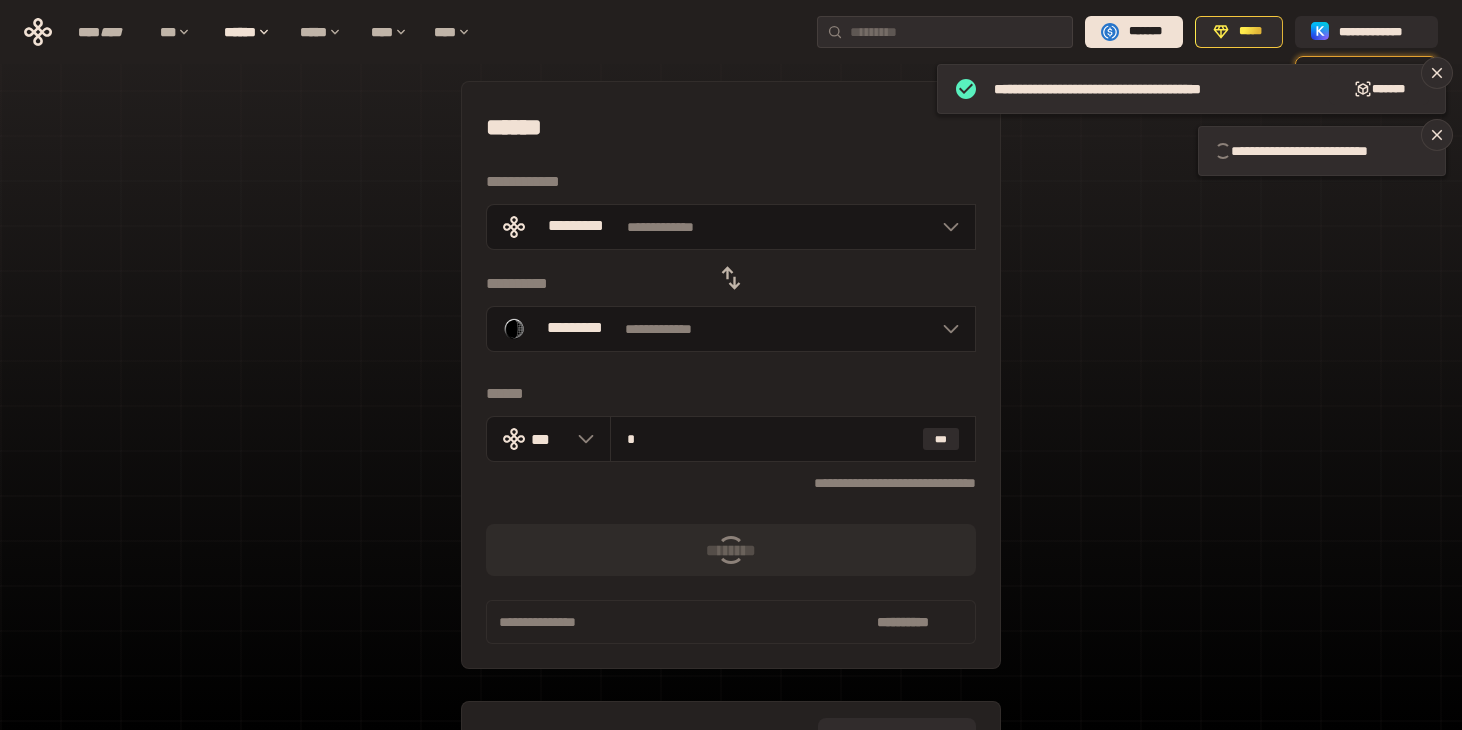 scroll, scrollTop: 0, scrollLeft: 0, axis: both 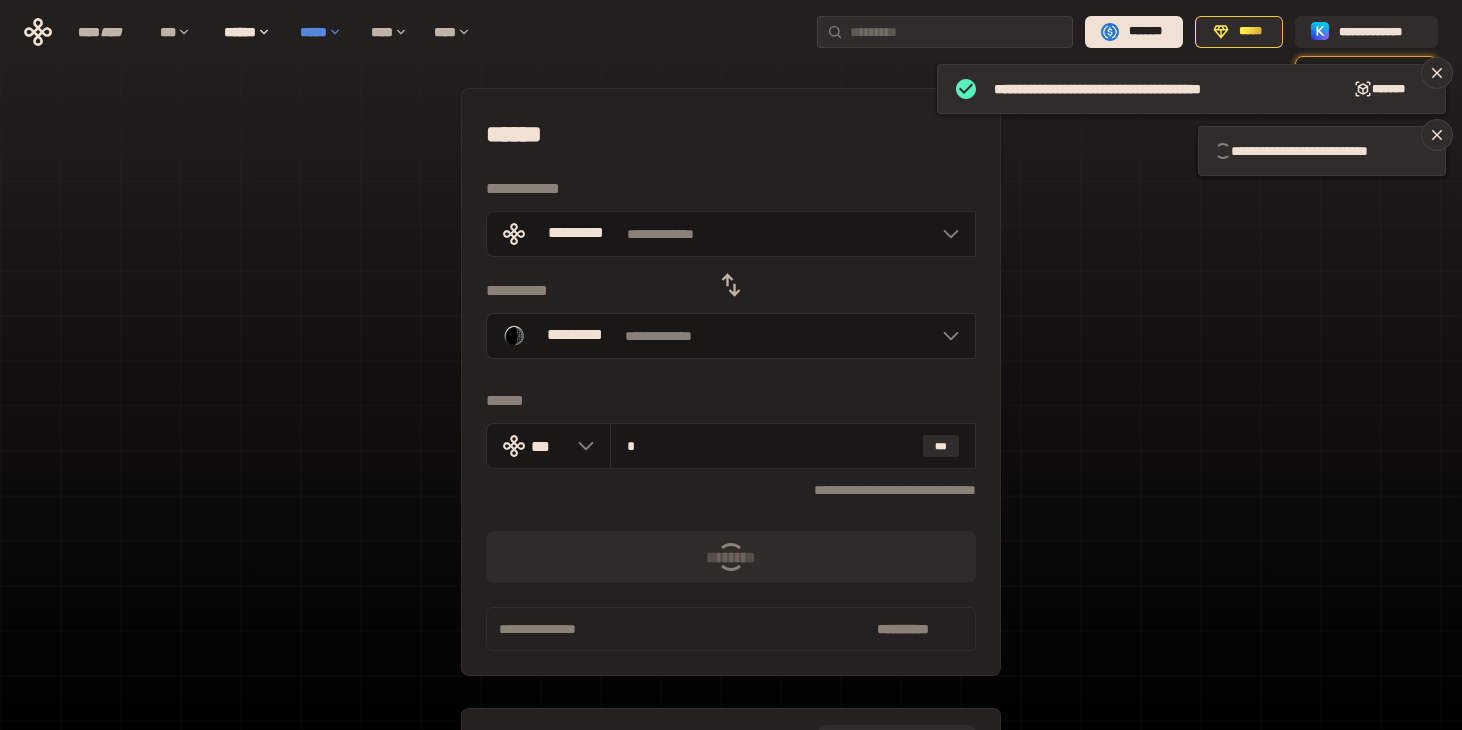 type 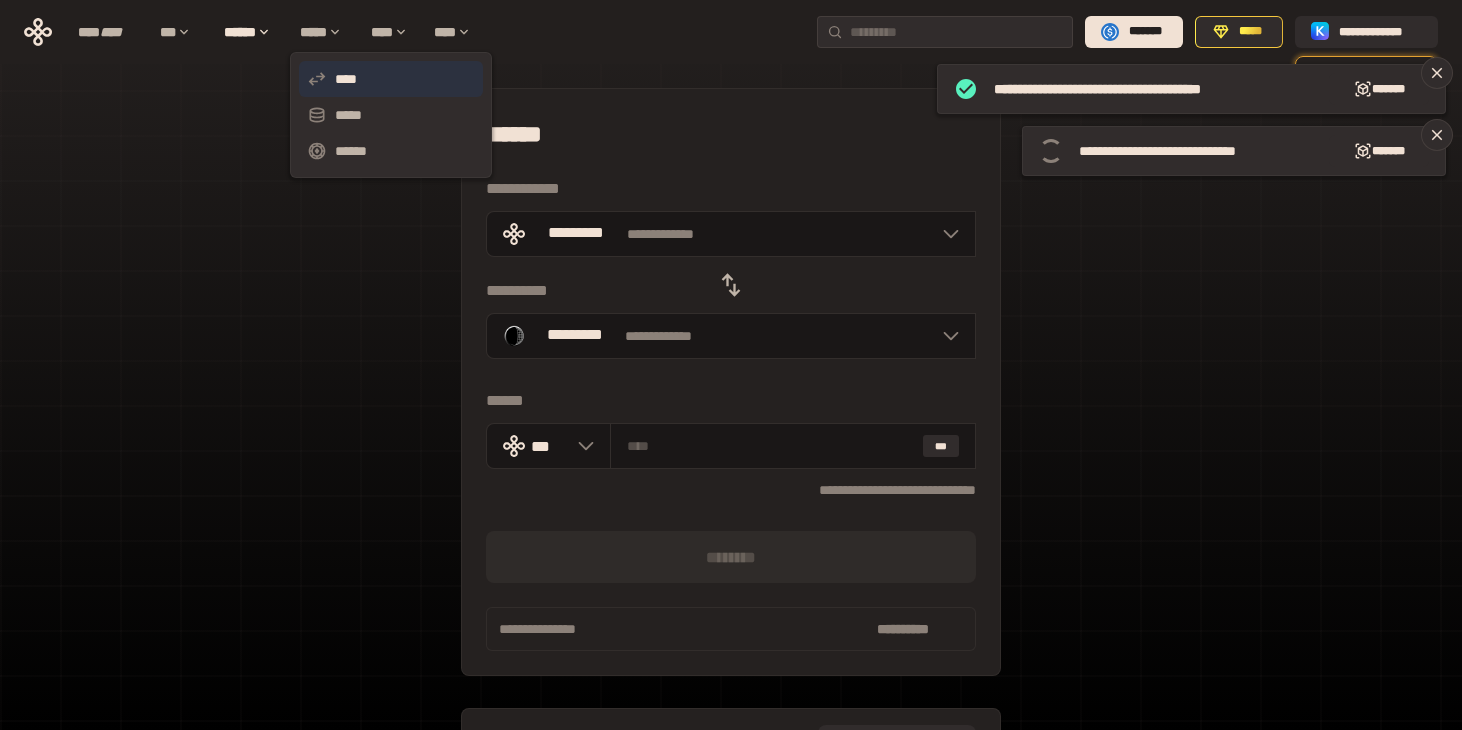 click on "****" at bounding box center (391, 79) 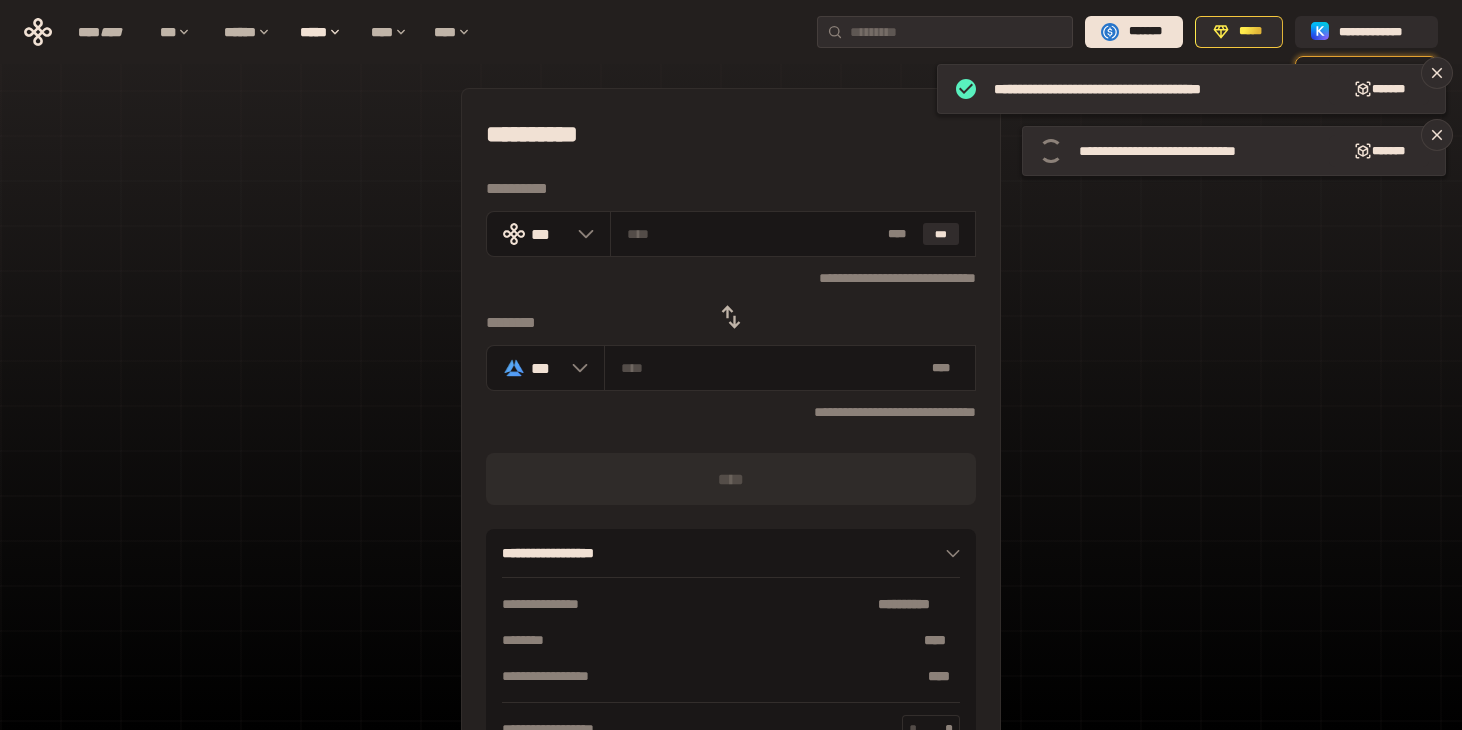 click 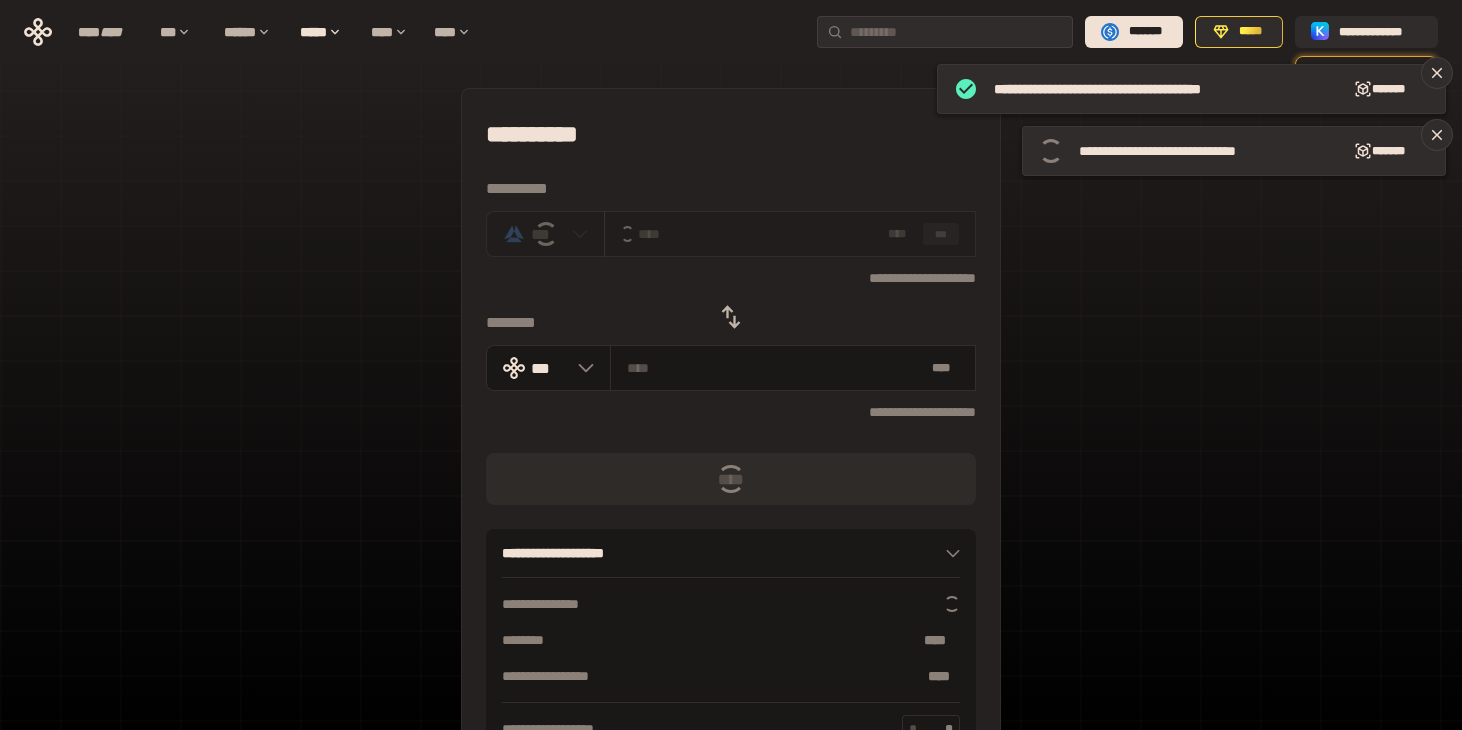 click on "***" at bounding box center [546, 234] 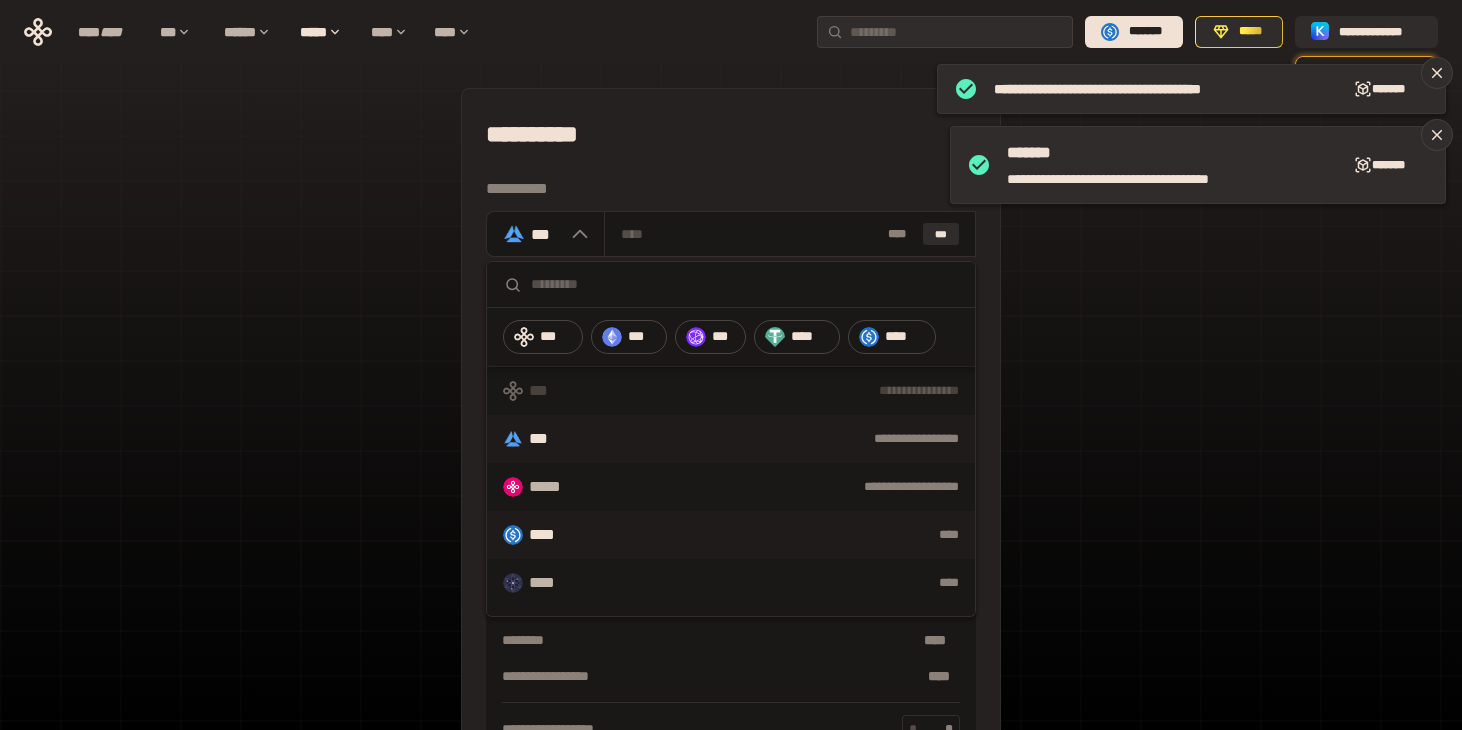 click on "****" at bounding box center (778, 535) 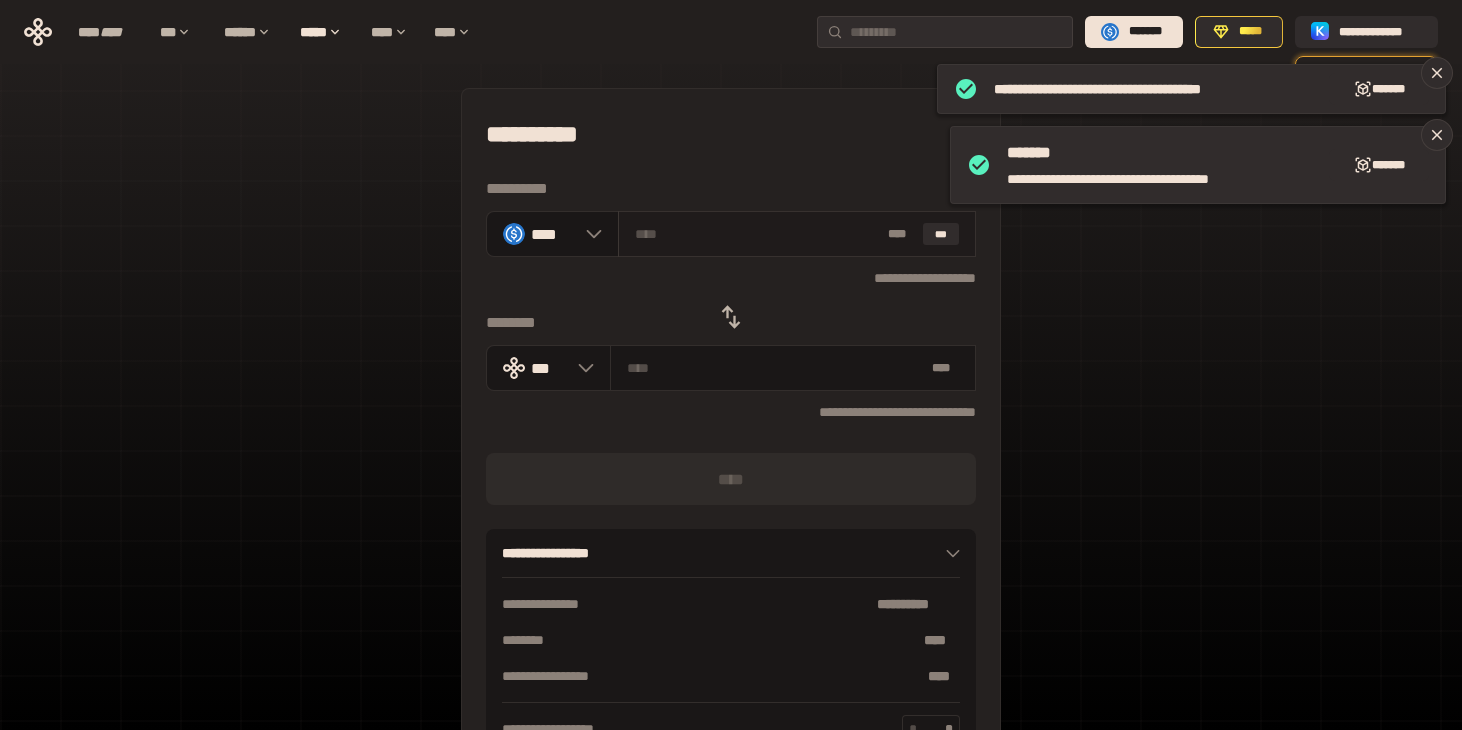 click at bounding box center (757, 234) 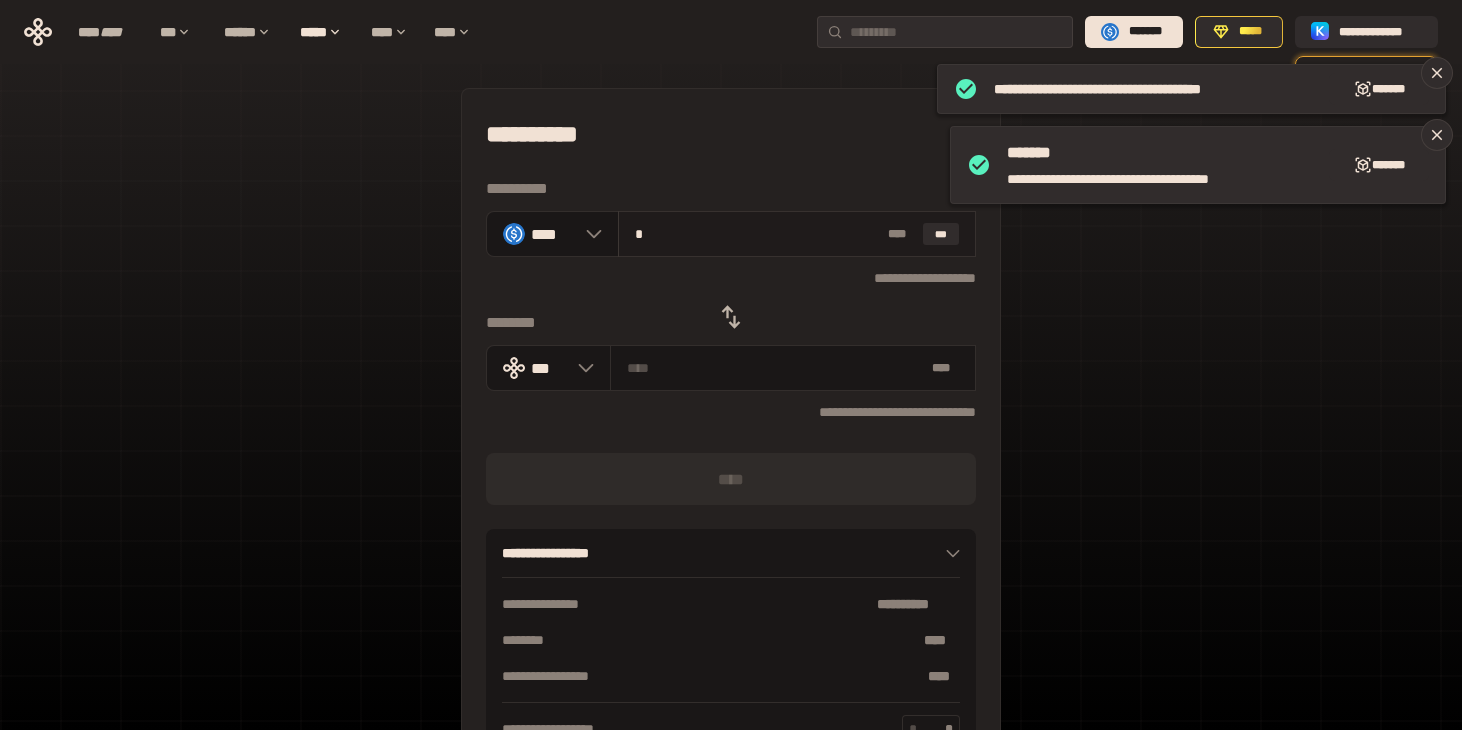 type on "**********" 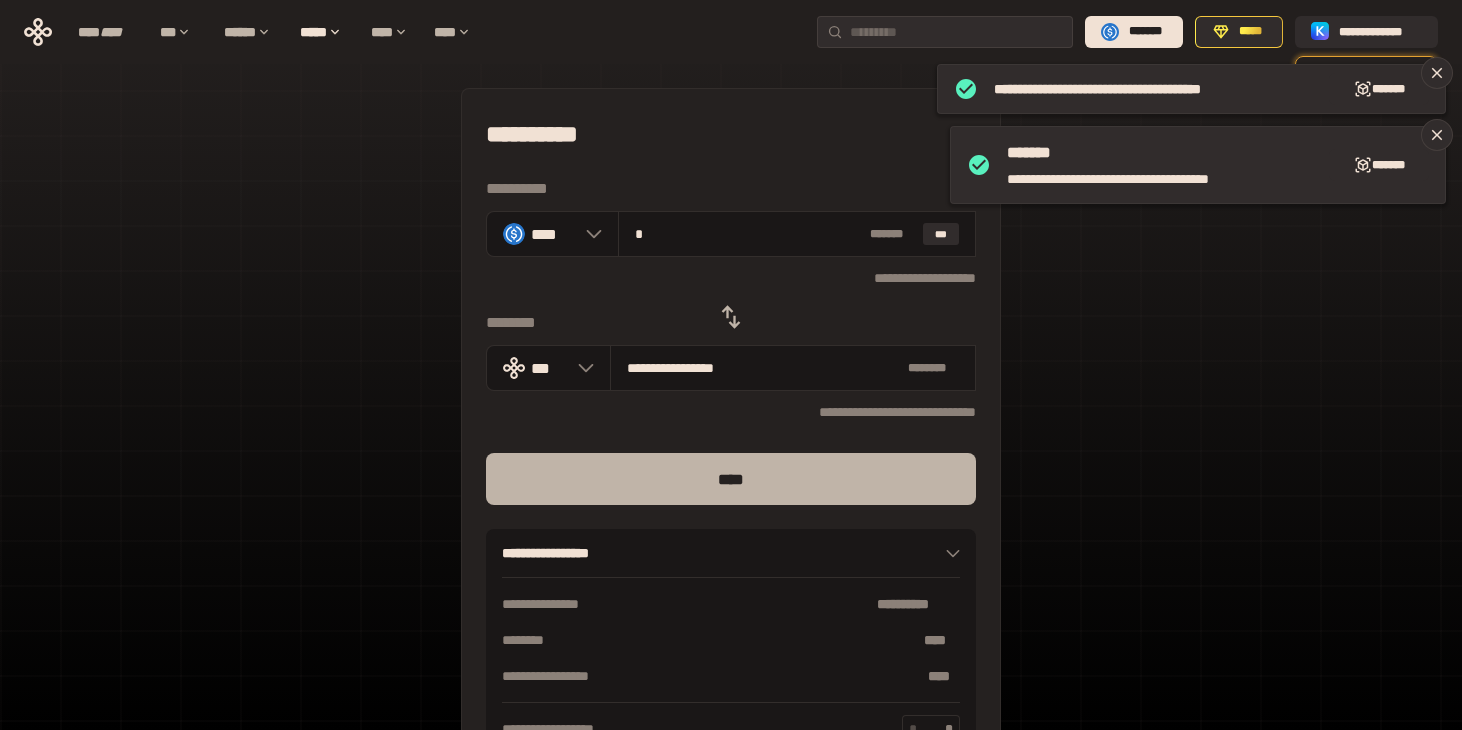 type on "*" 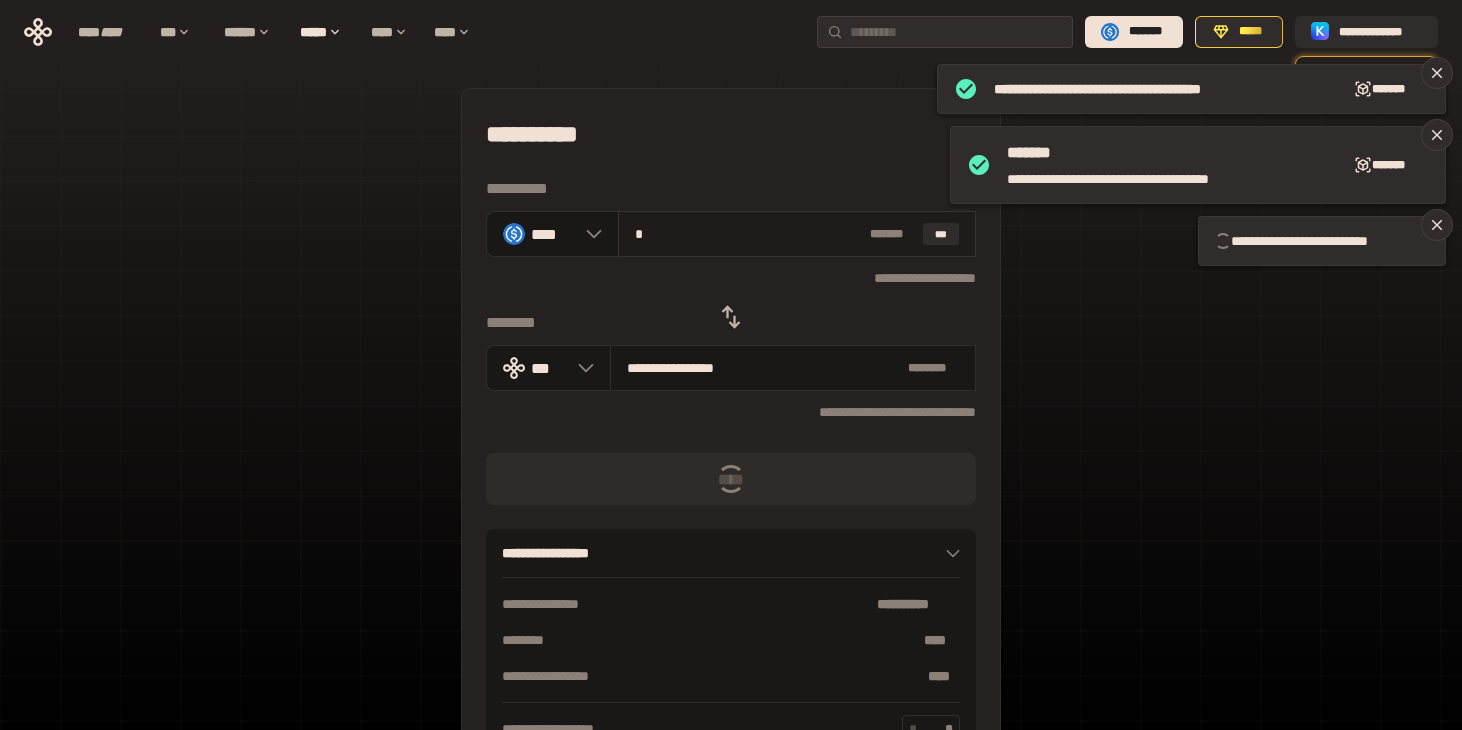 type 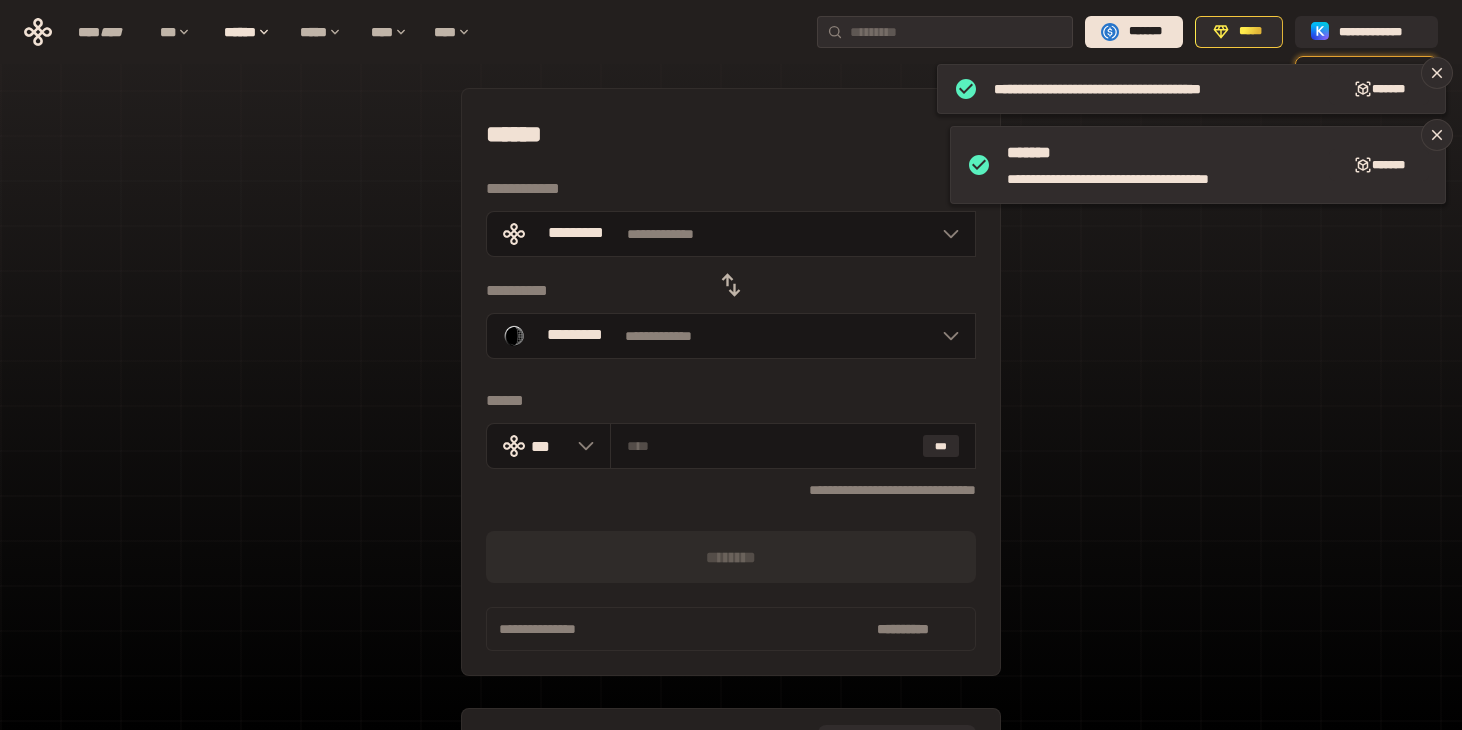 click on "[FIRST] [LAST] [EMAIL] [PHONE] [ADDRESS] [CITY] [STATE] [POSTAL_CODE] [COUNTRY] [CREDIT_CARD] [EXPIRY_DATE] [CVV] [NAME_ON_CARD] [DOB] [AGE] [GENDER] [NATIONALITY]" at bounding box center (731, 445) 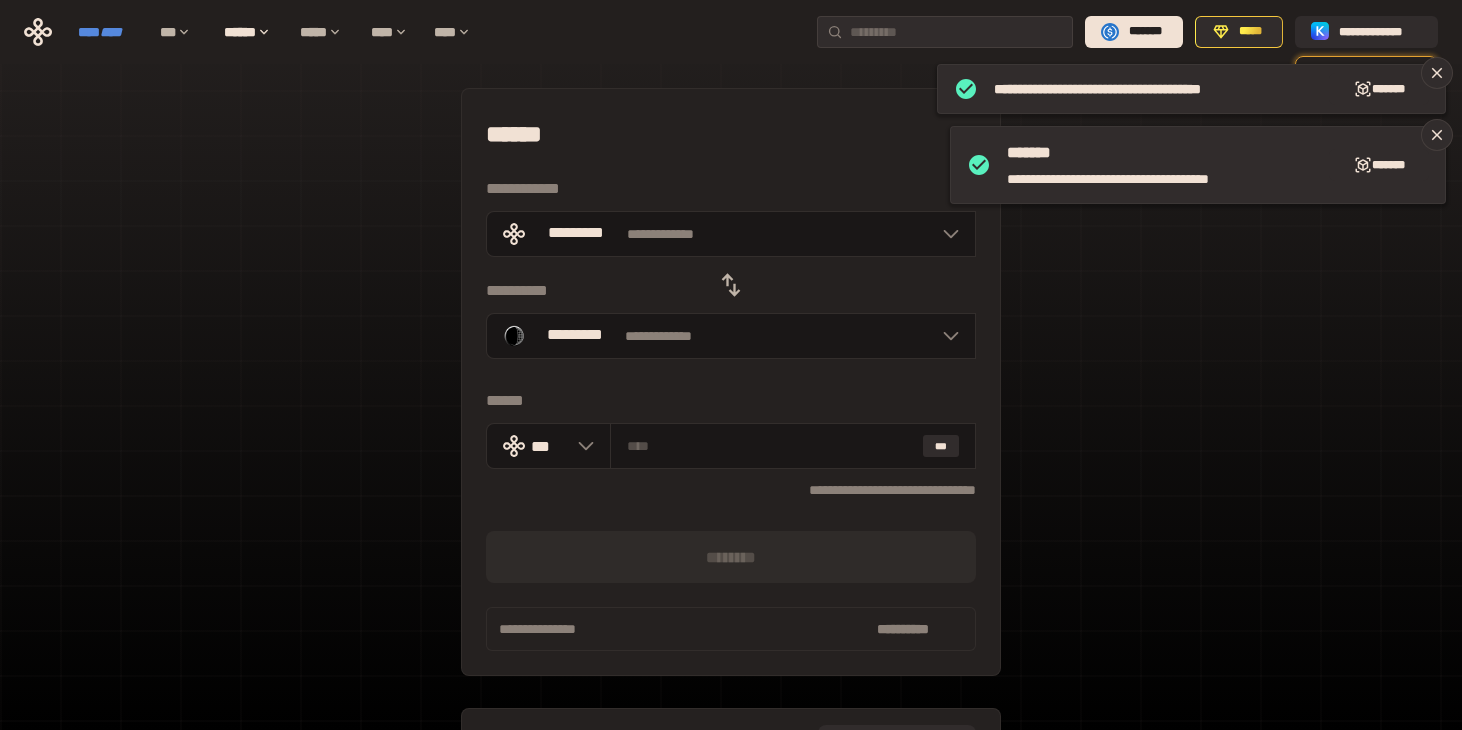 click on "**** ****" at bounding box center (109, 32) 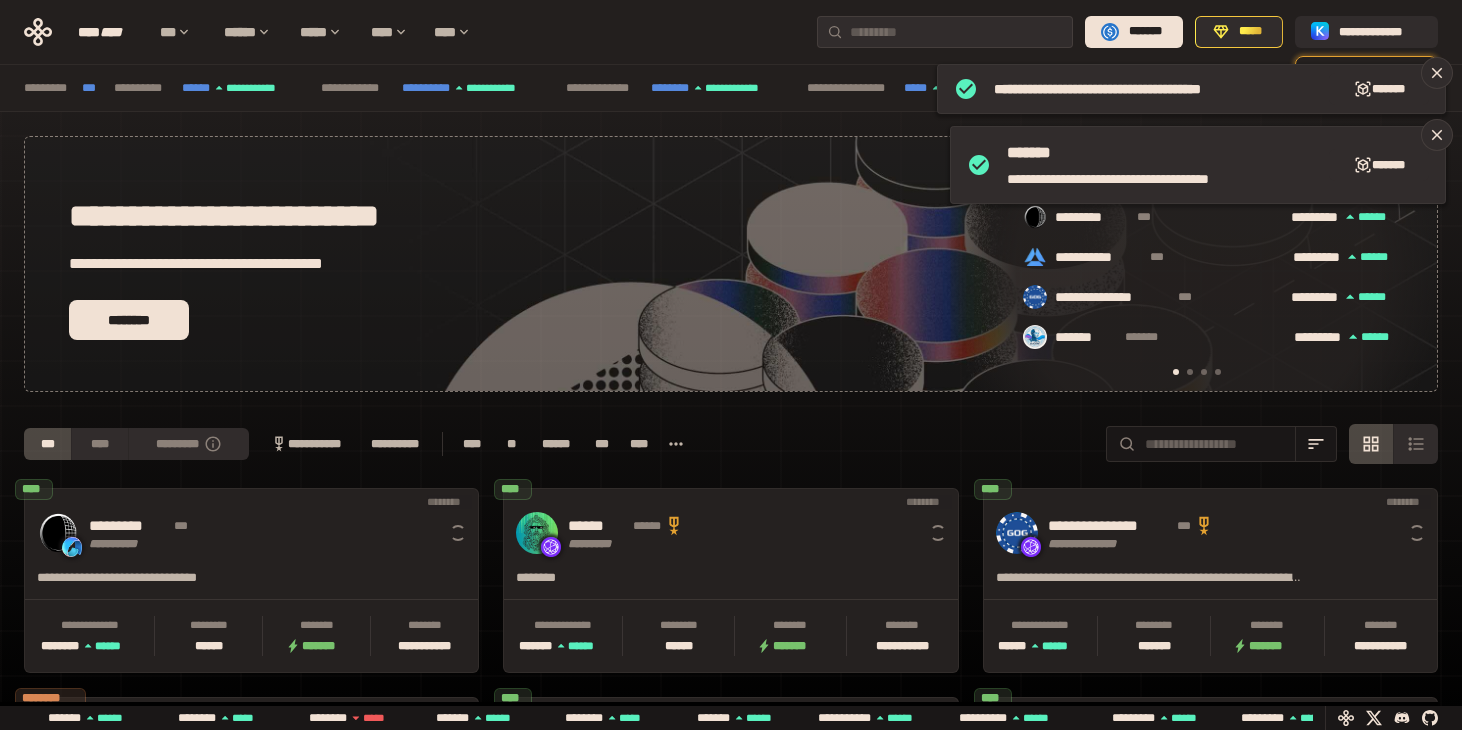 scroll, scrollTop: 0, scrollLeft: 16, axis: horizontal 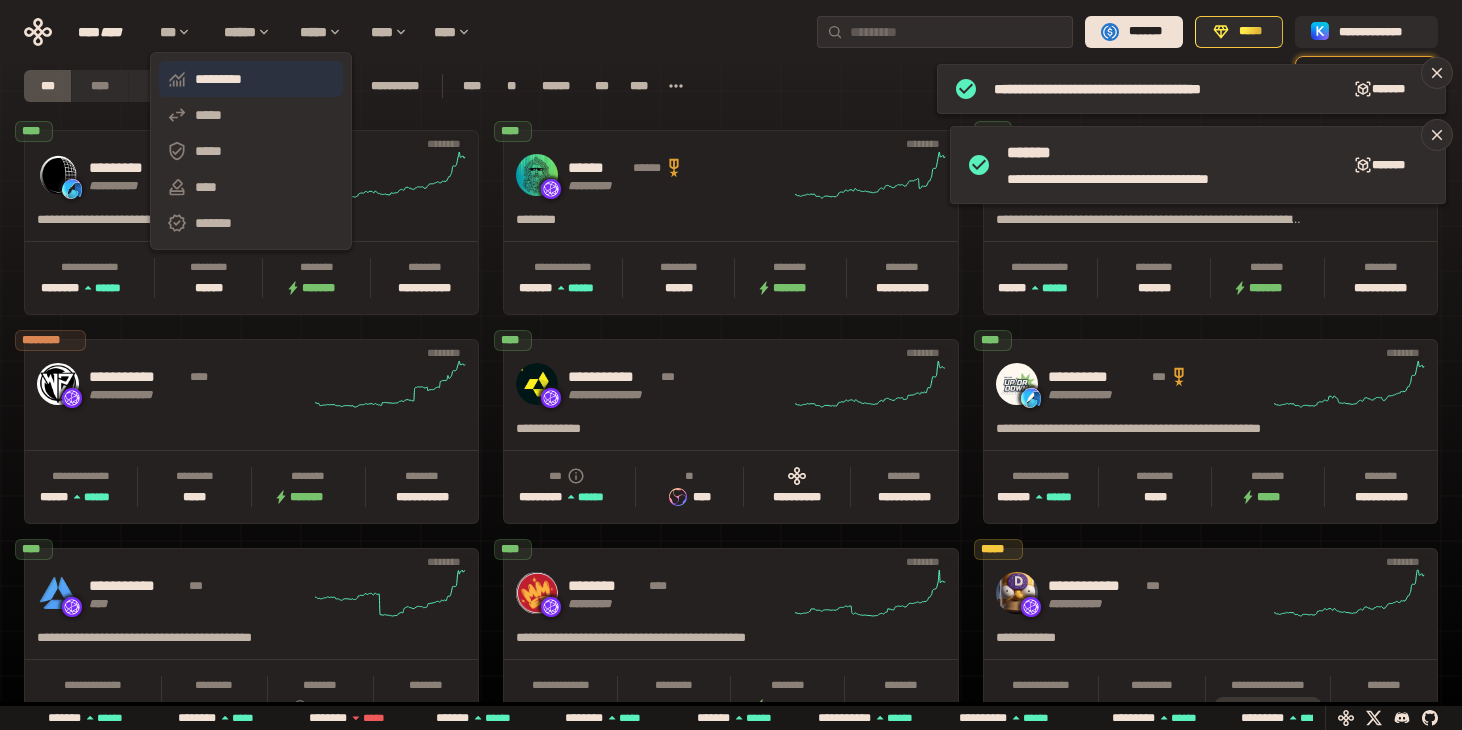 click on "*********" at bounding box center (251, 79) 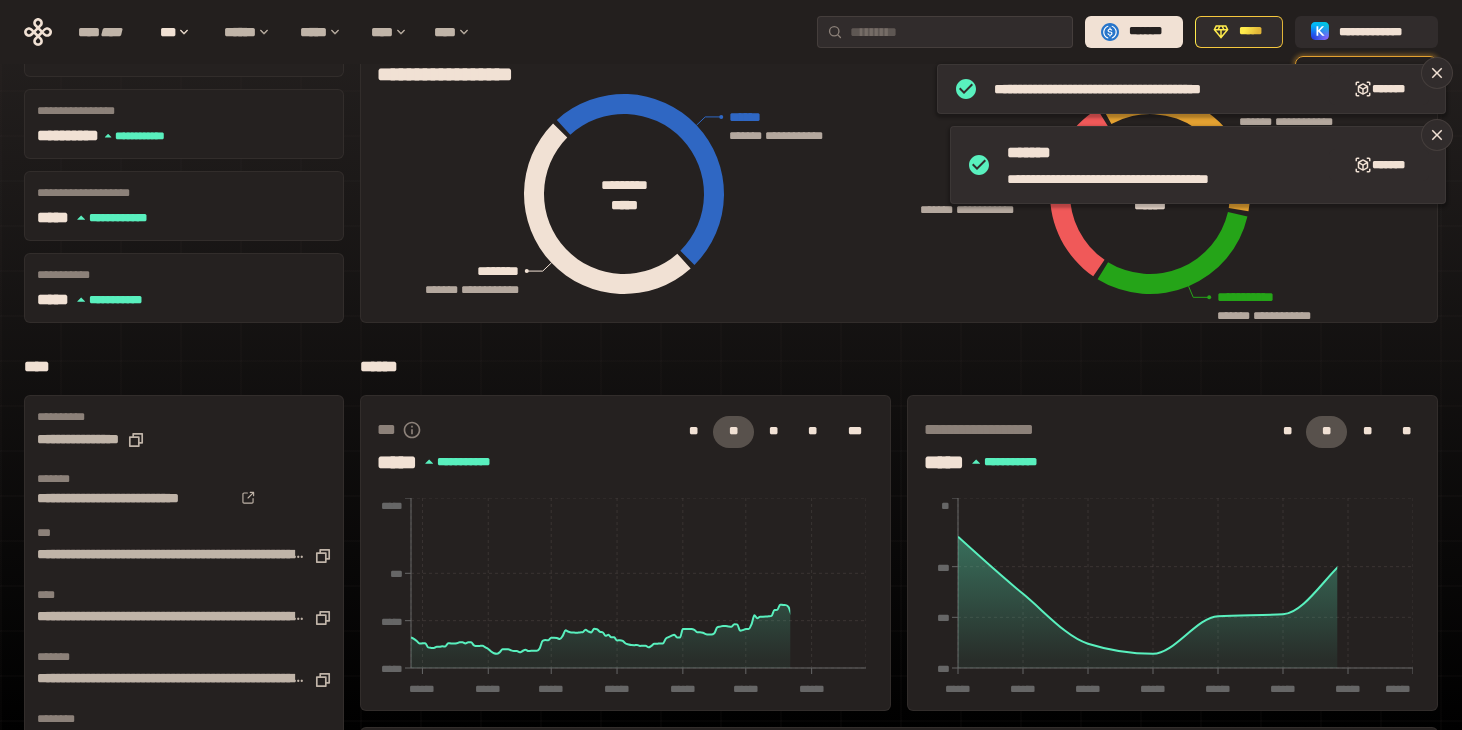 scroll, scrollTop: 185, scrollLeft: 0, axis: vertical 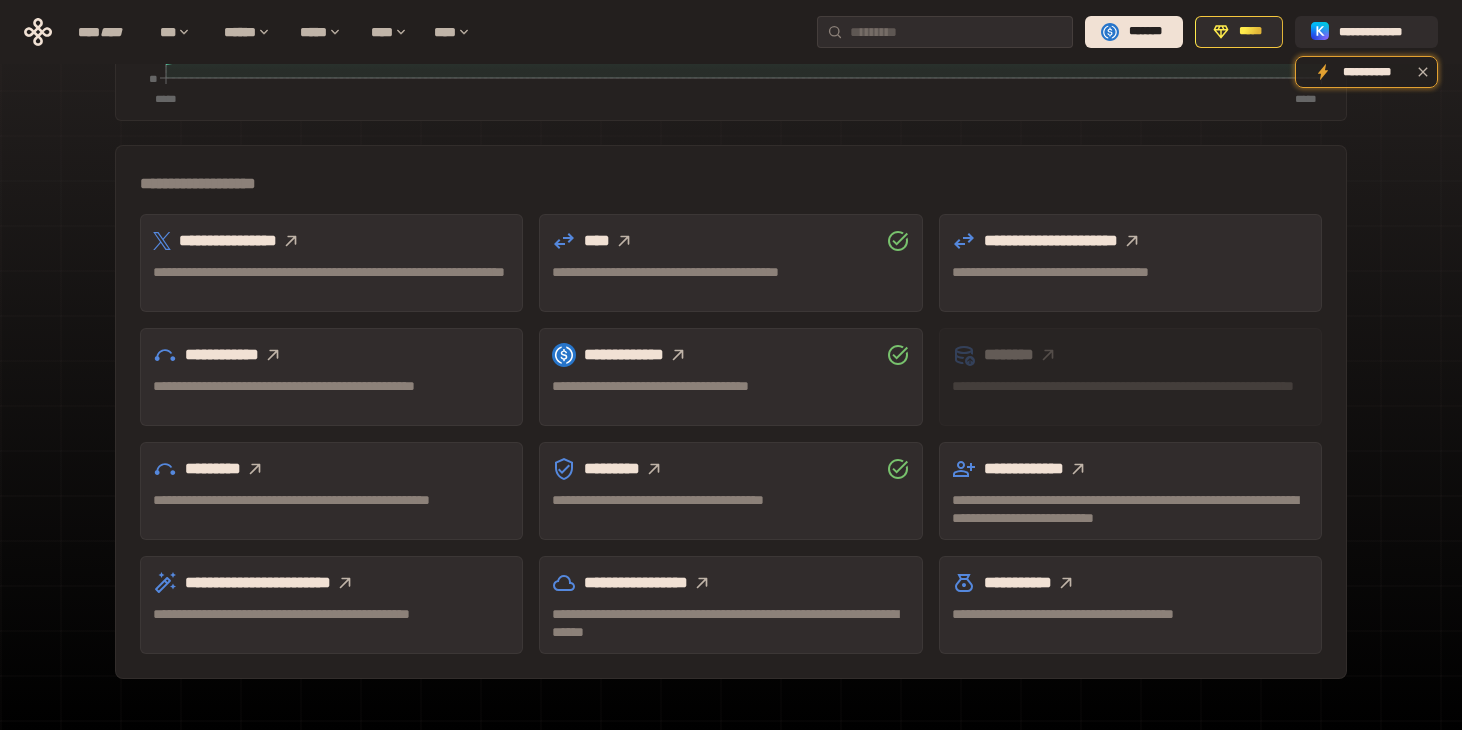 click on "*********" at bounding box center [331, 469] 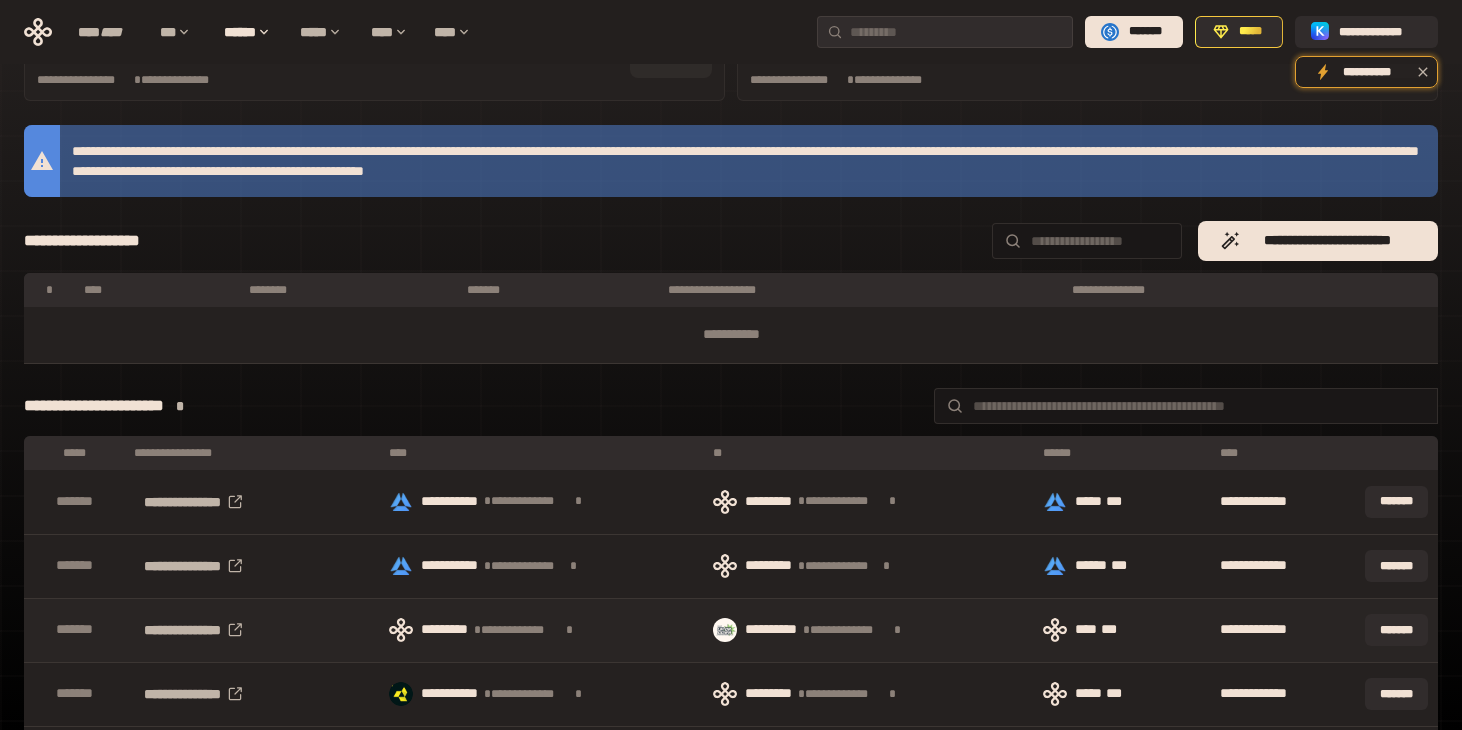 scroll, scrollTop: 0, scrollLeft: 0, axis: both 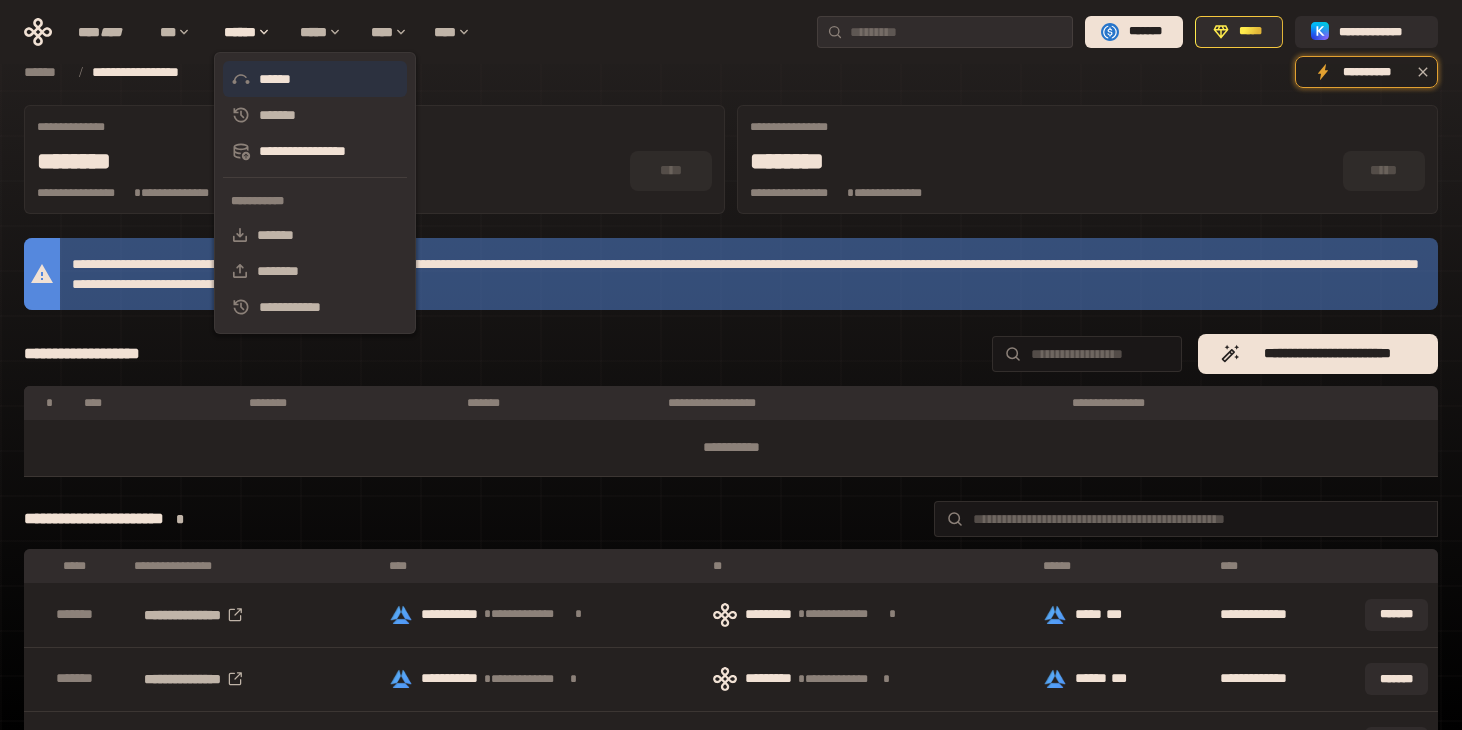 click on "******" at bounding box center [315, 79] 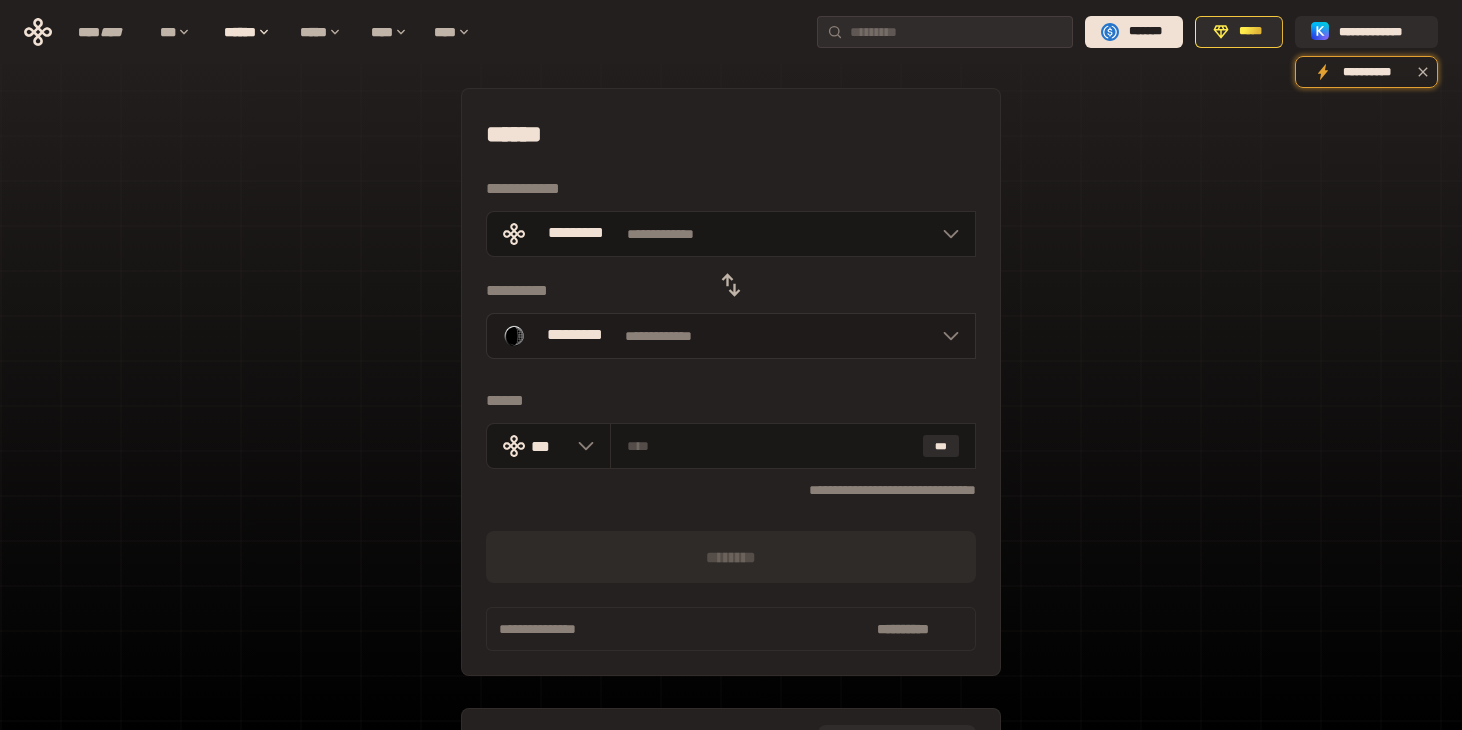 click on "**********" at bounding box center (731, 336) 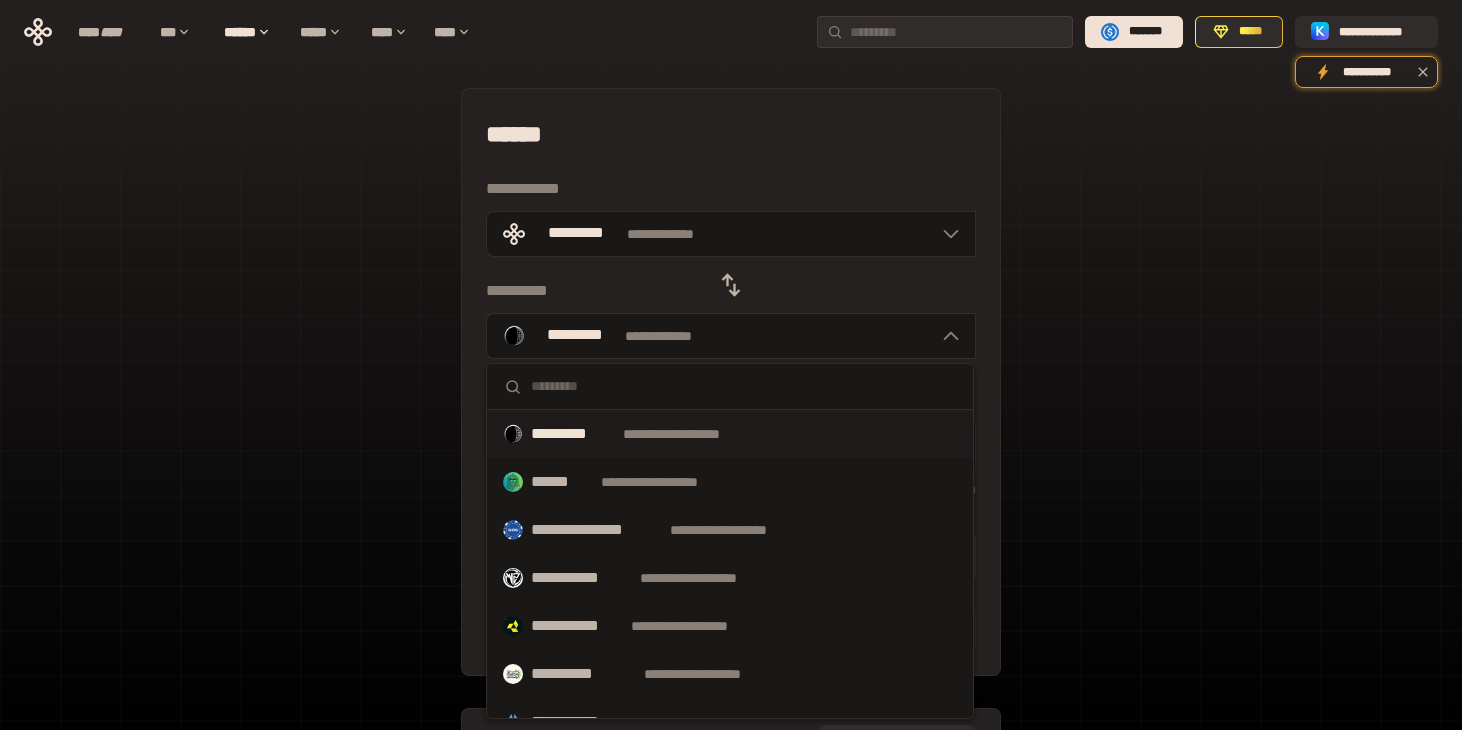 click at bounding box center (744, 386) 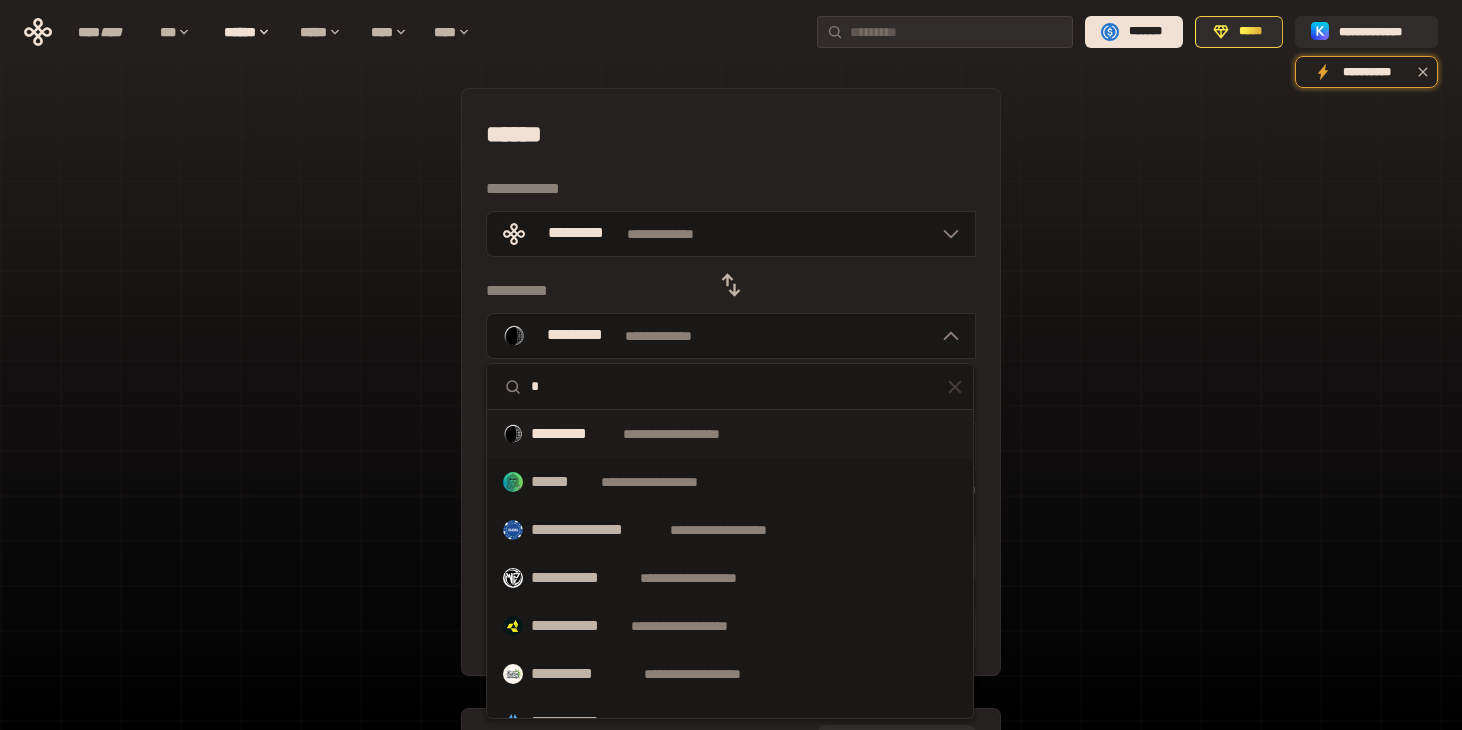 type on "**" 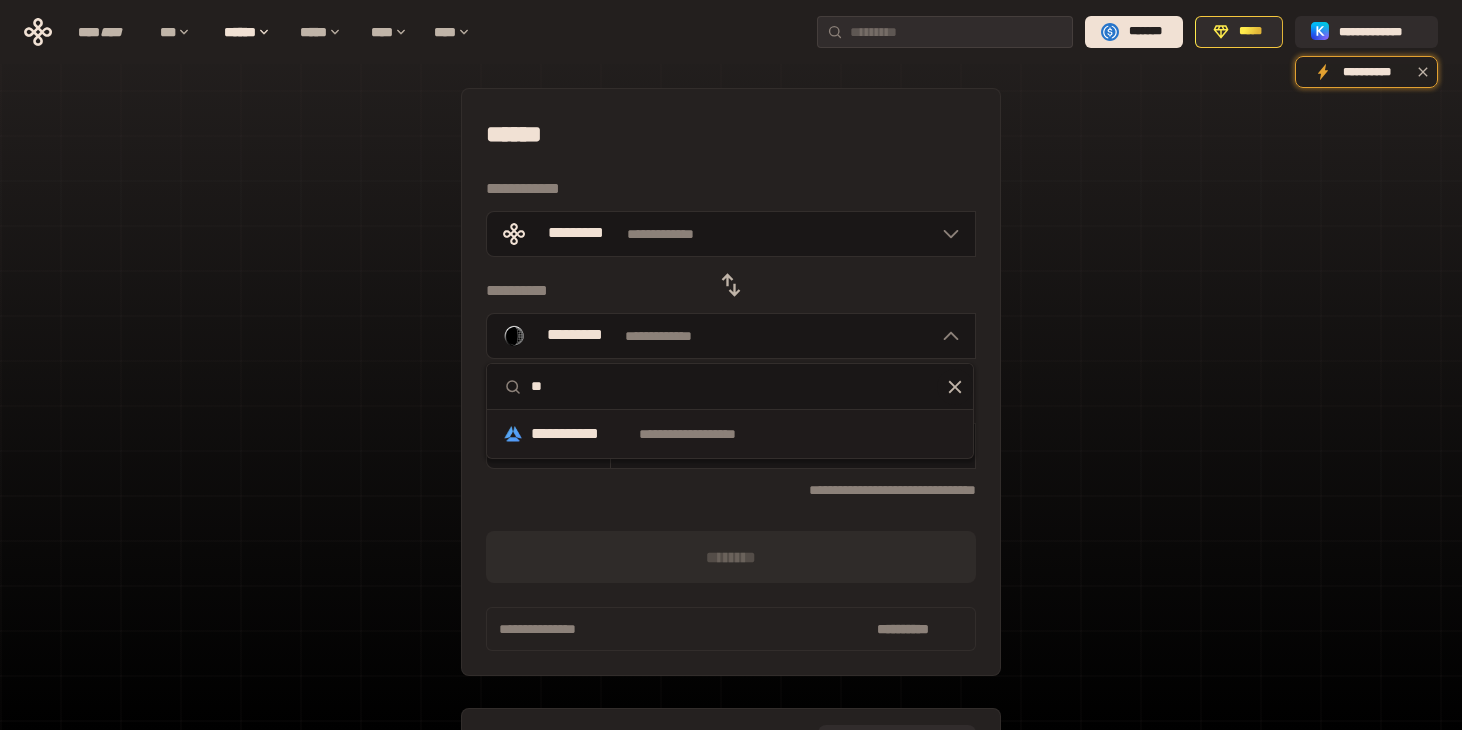 click on "**********" at bounding box center (706, 434) 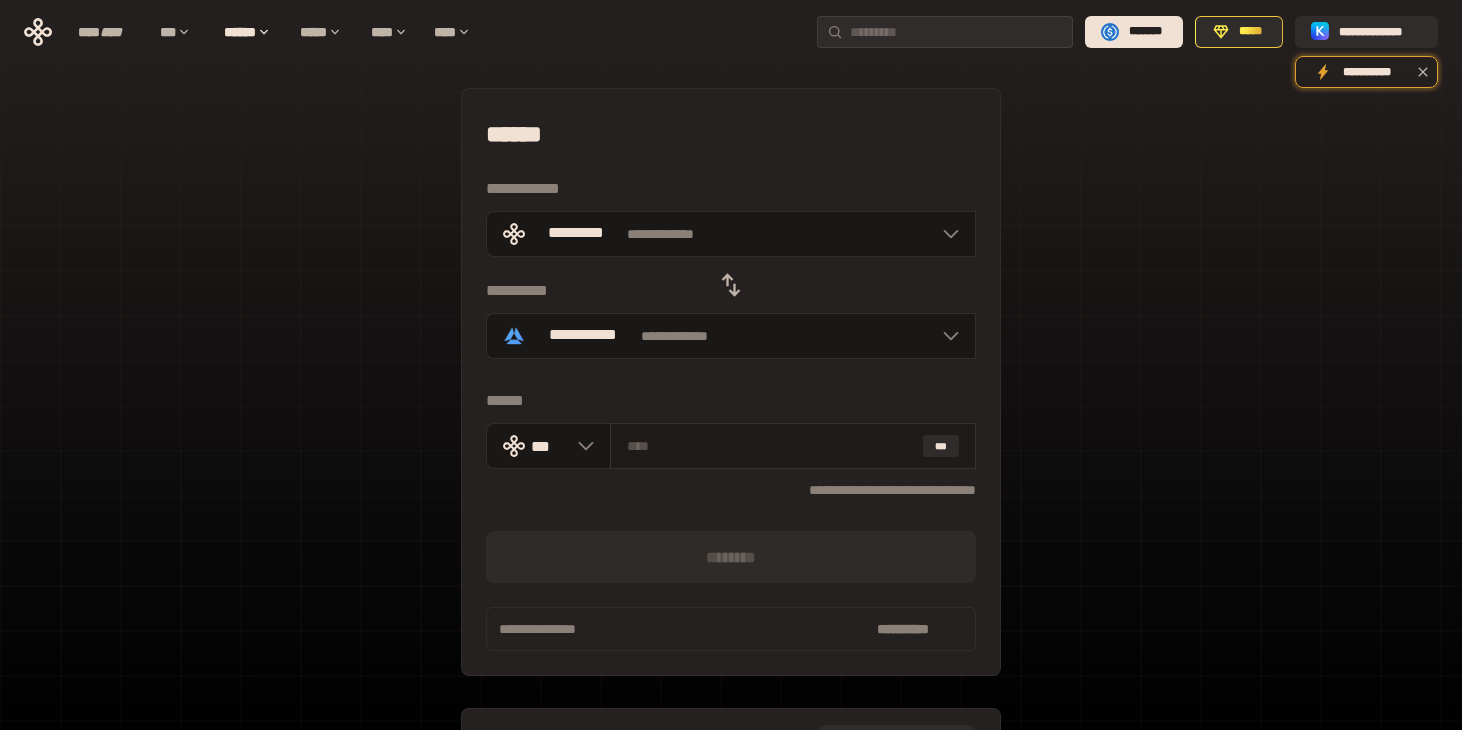 click at bounding box center [771, 446] 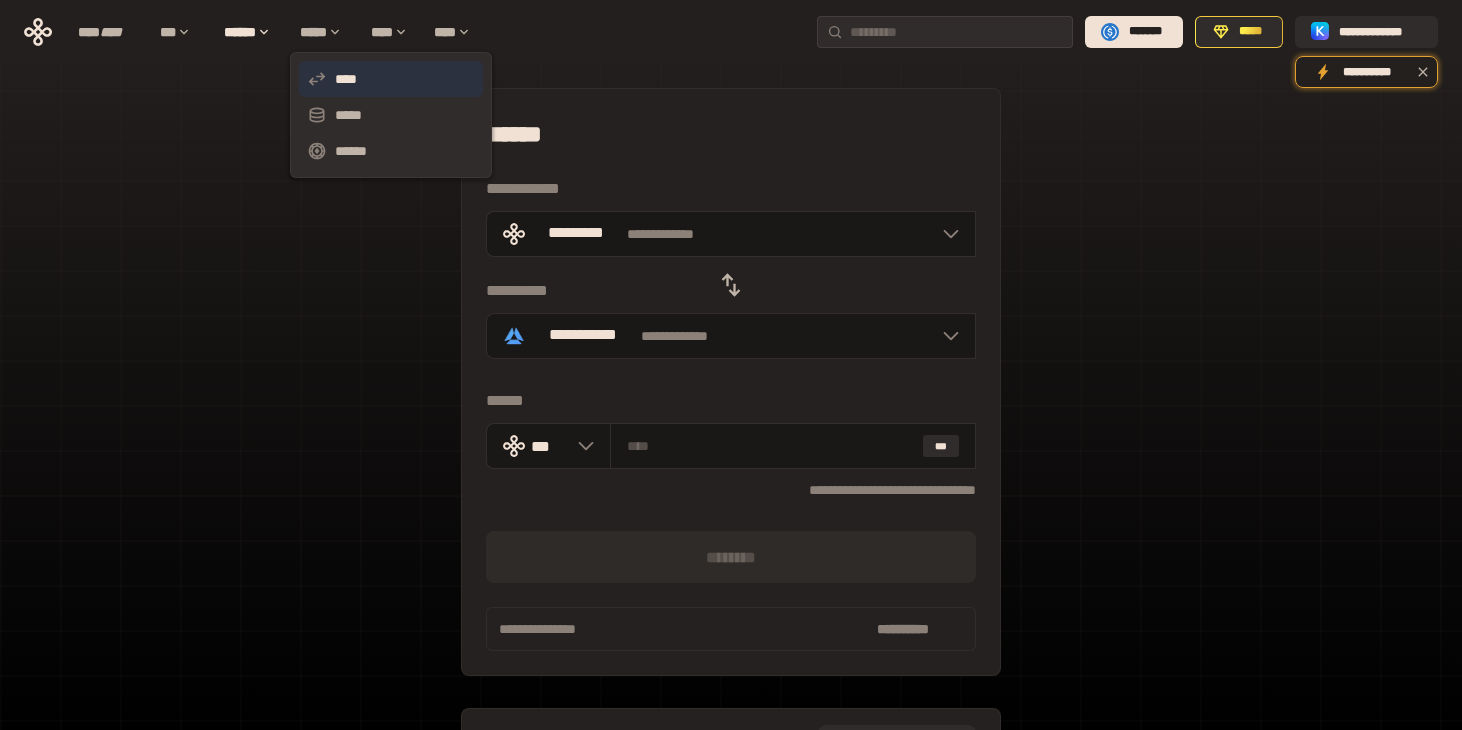 click on "****" at bounding box center [391, 79] 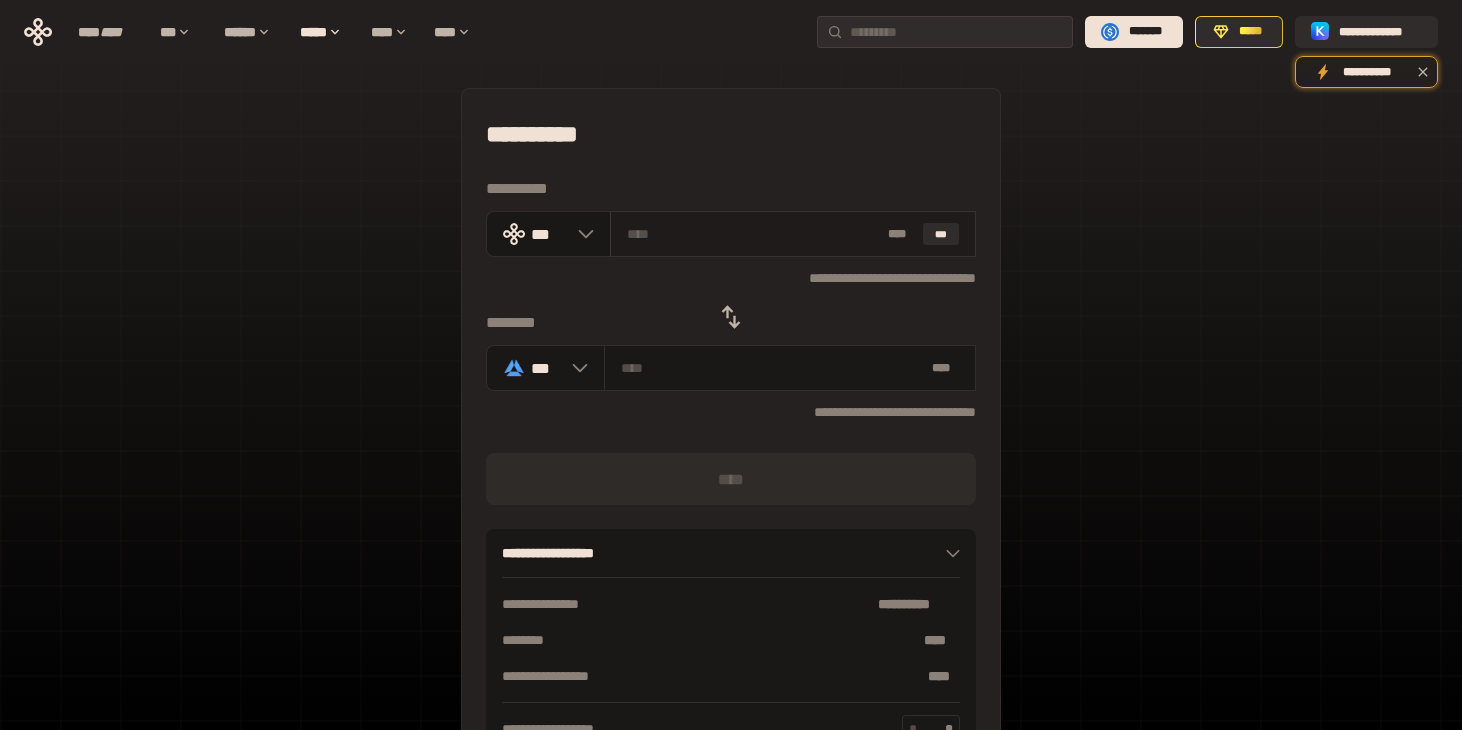 click at bounding box center [754, 234] 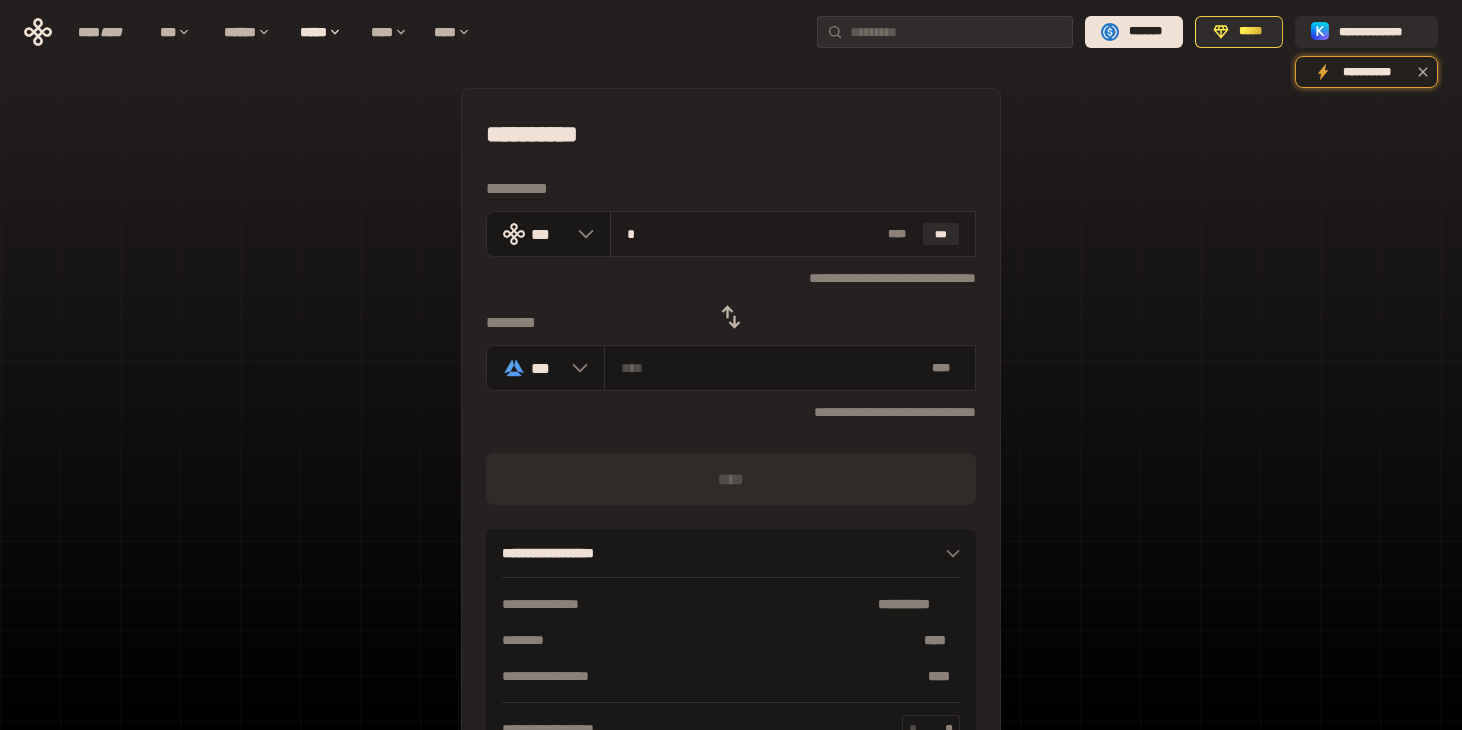type on "**********" 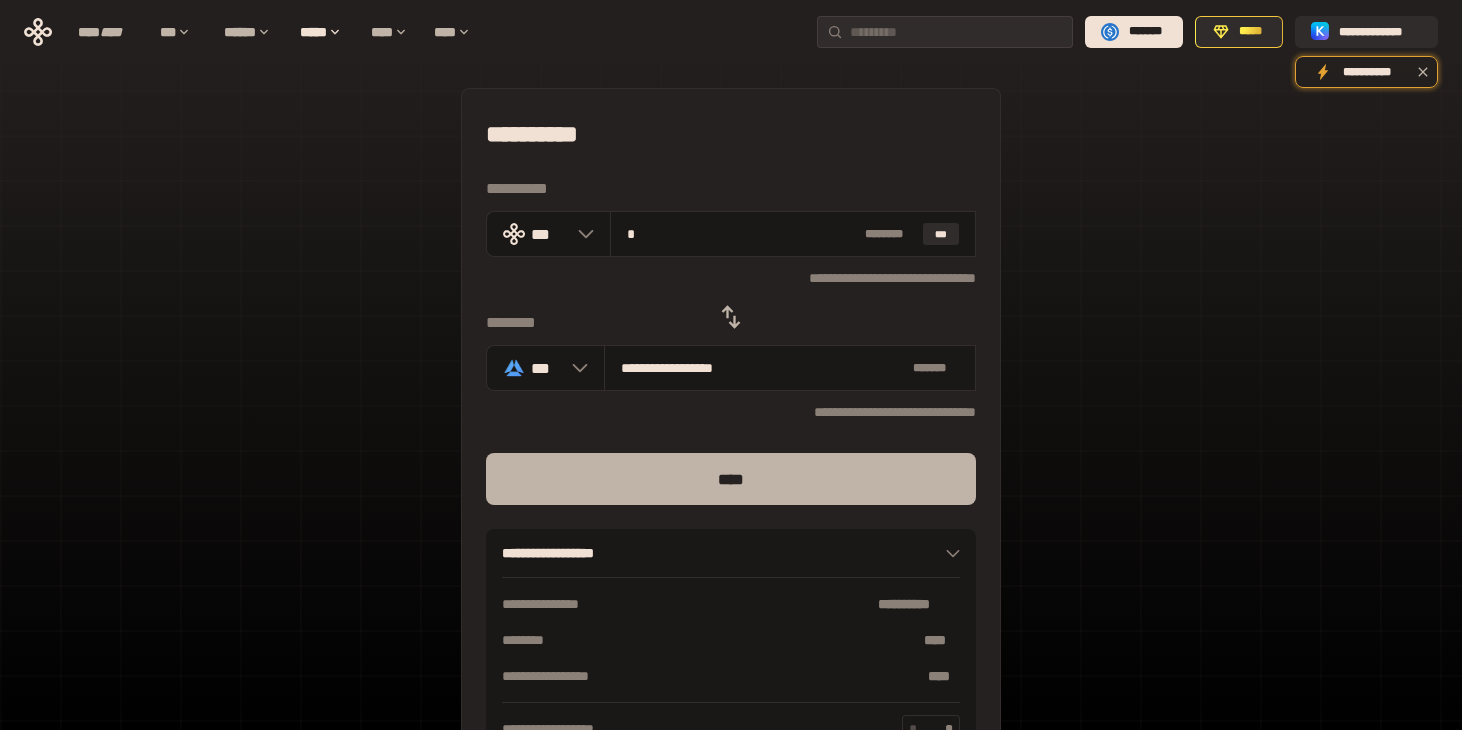 type on "*" 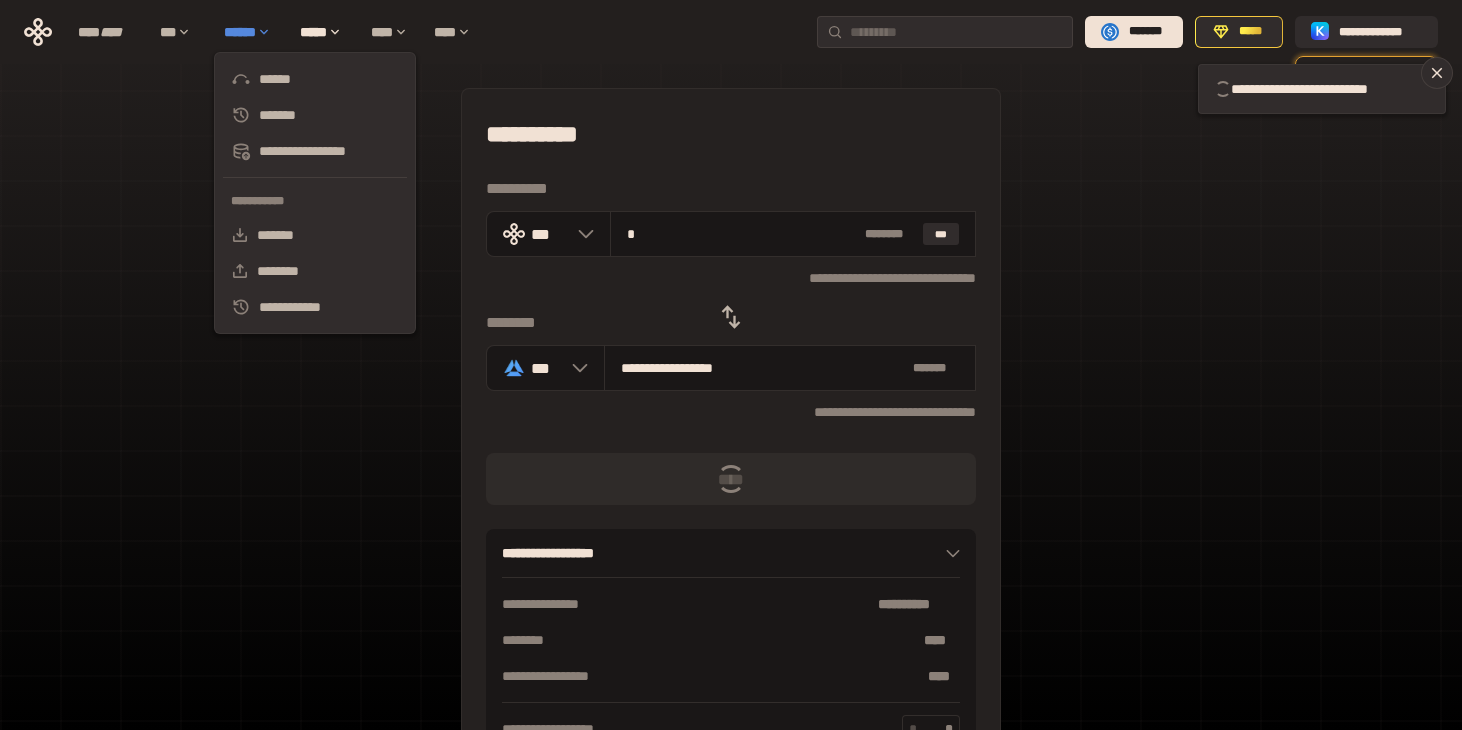 type 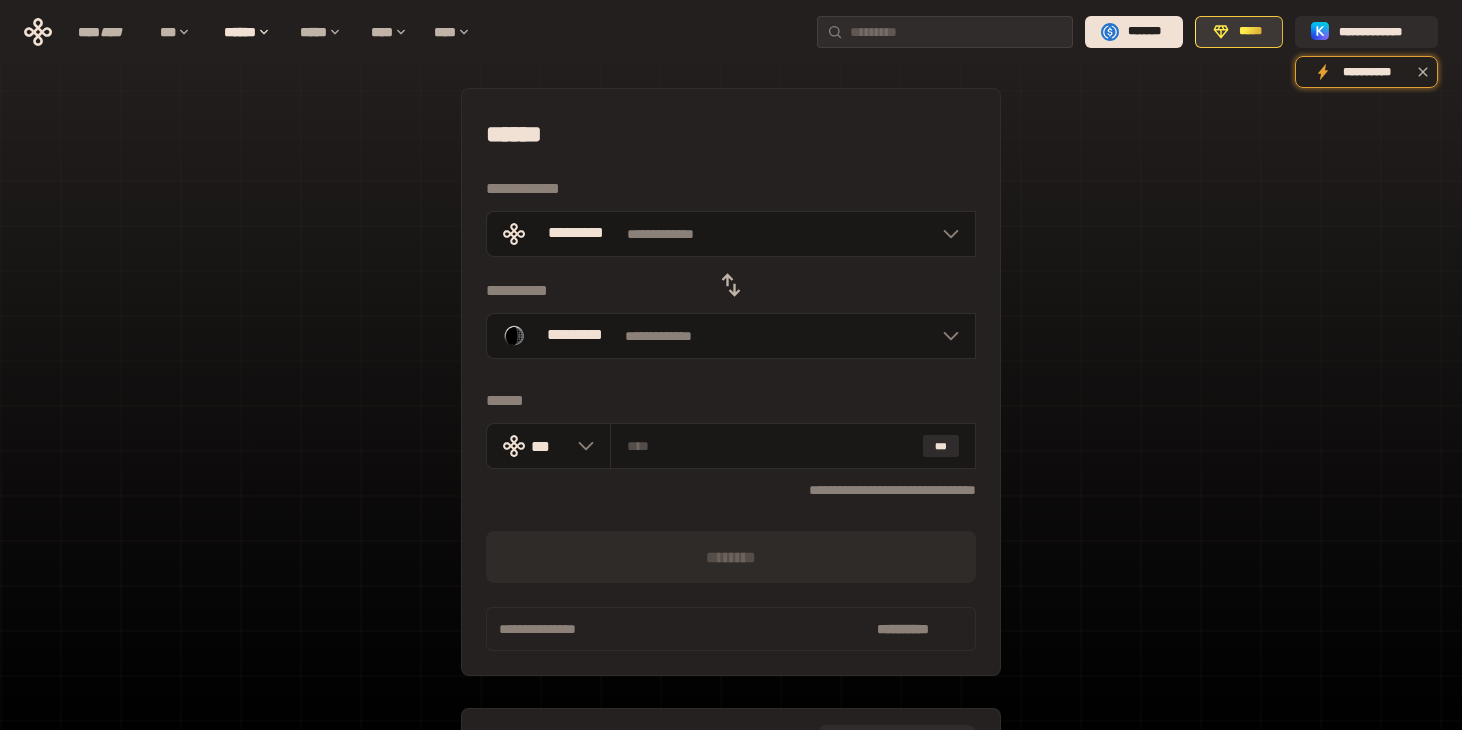 click on "*****" at bounding box center [1250, 32] 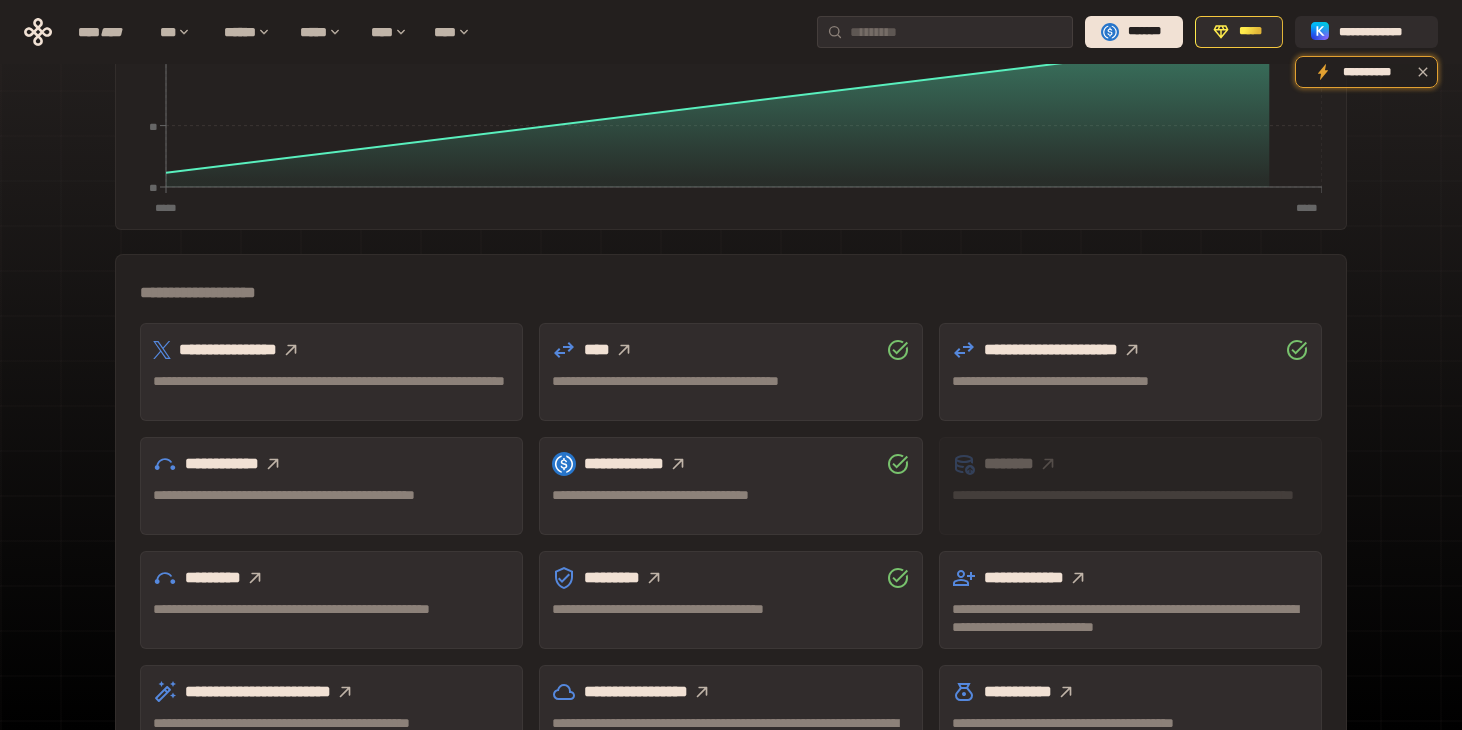 scroll, scrollTop: 558, scrollLeft: 0, axis: vertical 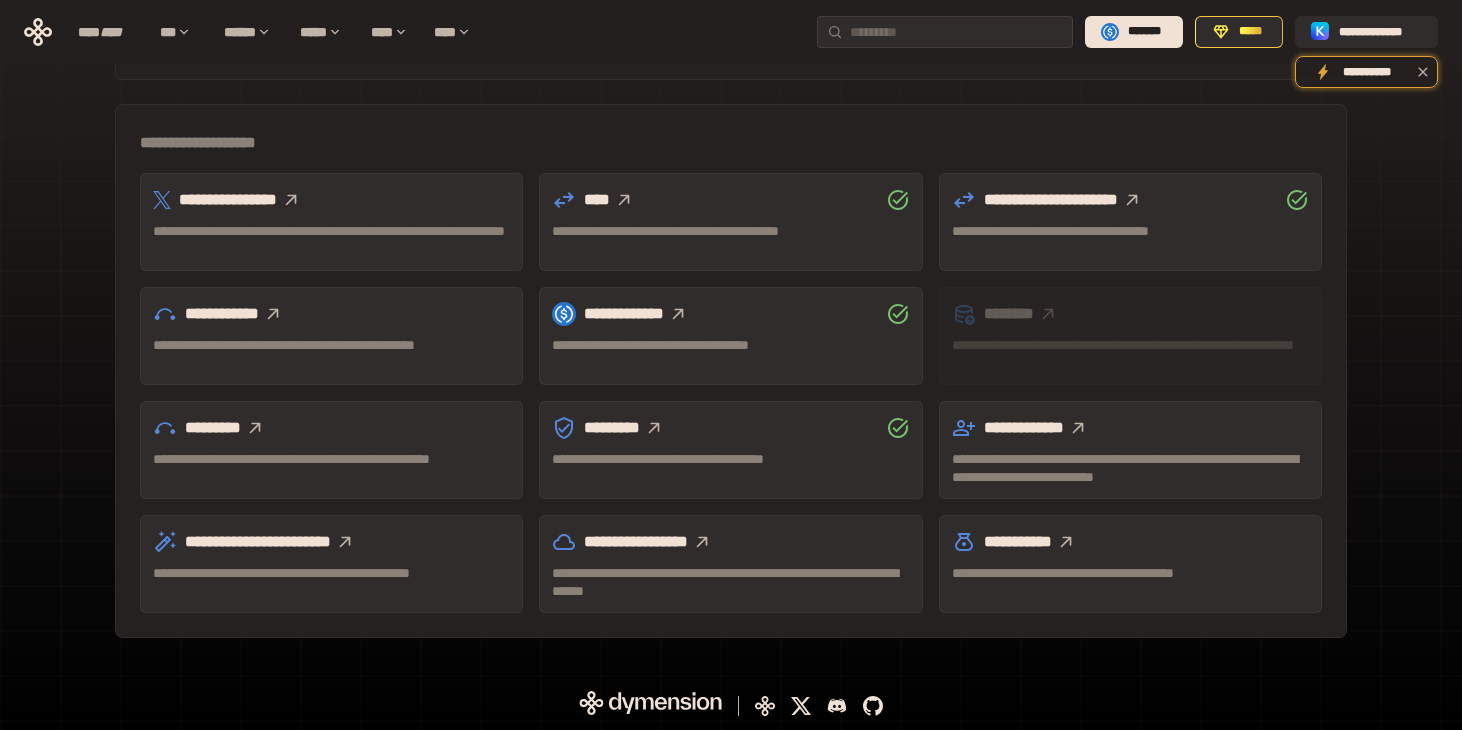 click 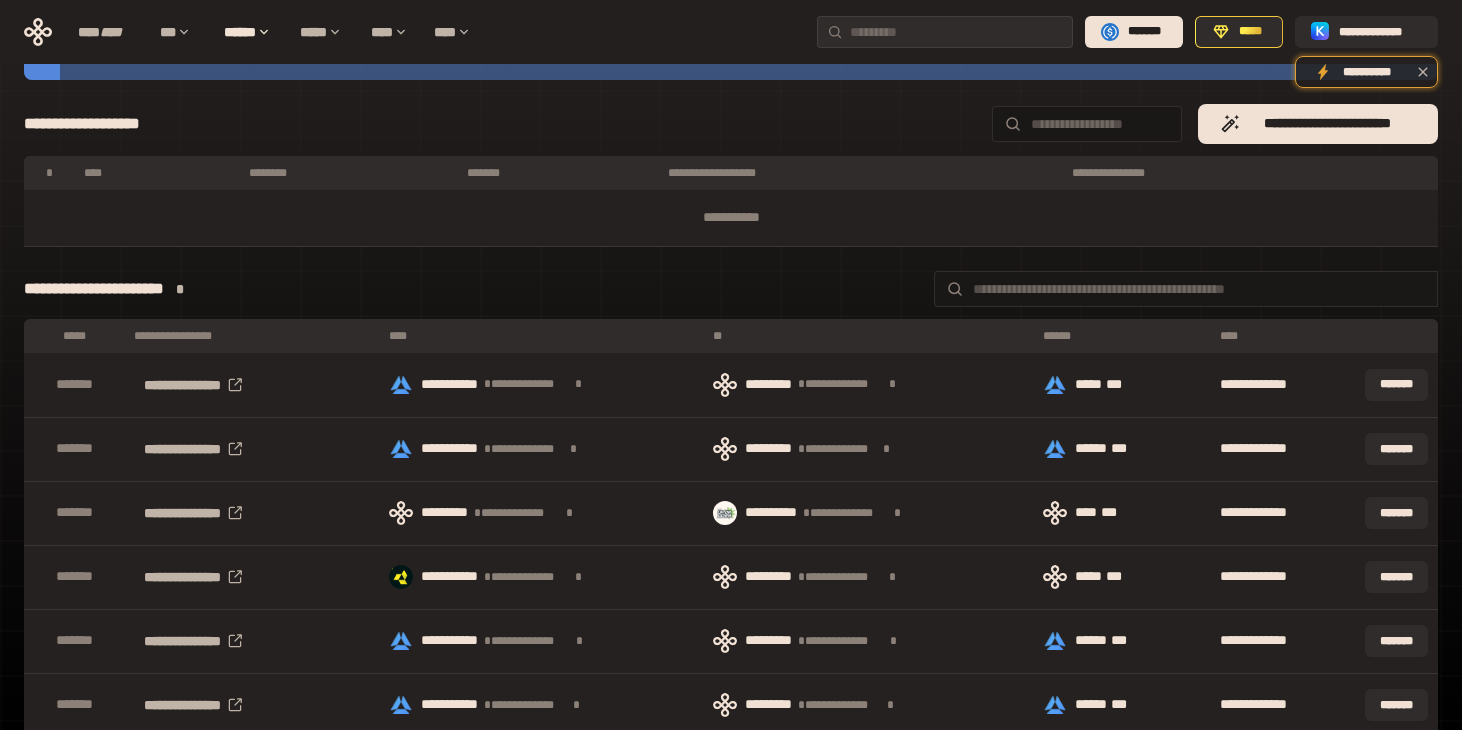 scroll, scrollTop: 292, scrollLeft: 0, axis: vertical 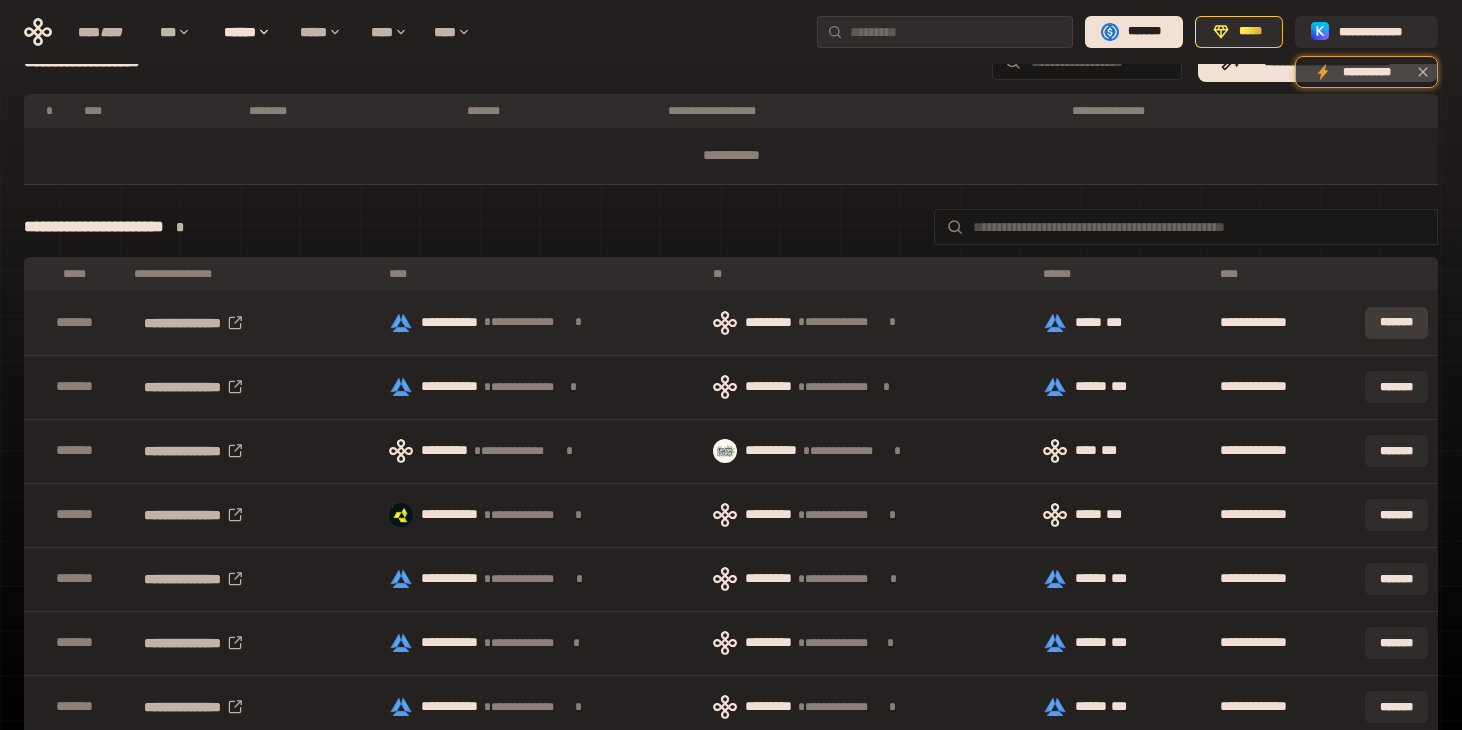 click on "*******" at bounding box center (1396, 323) 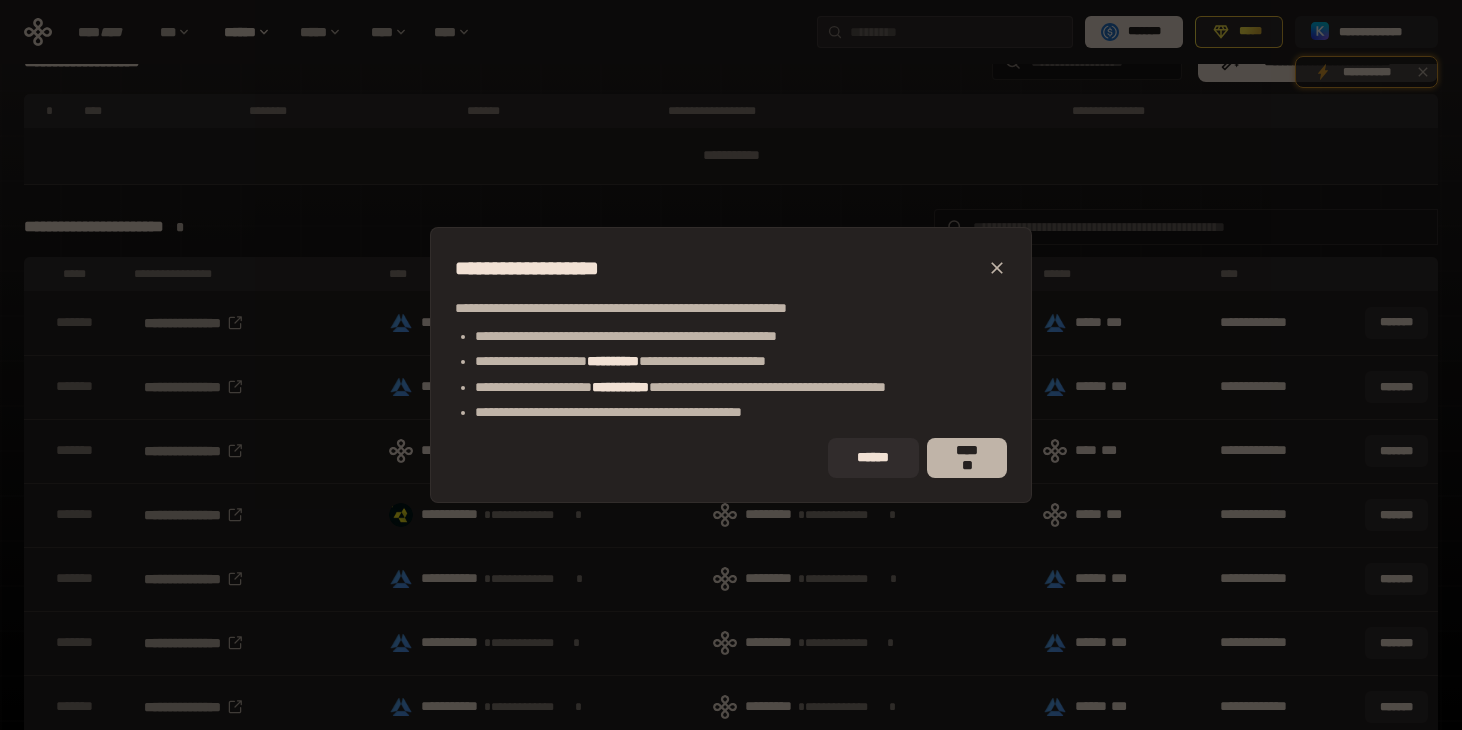 click on "*******" at bounding box center (967, 458) 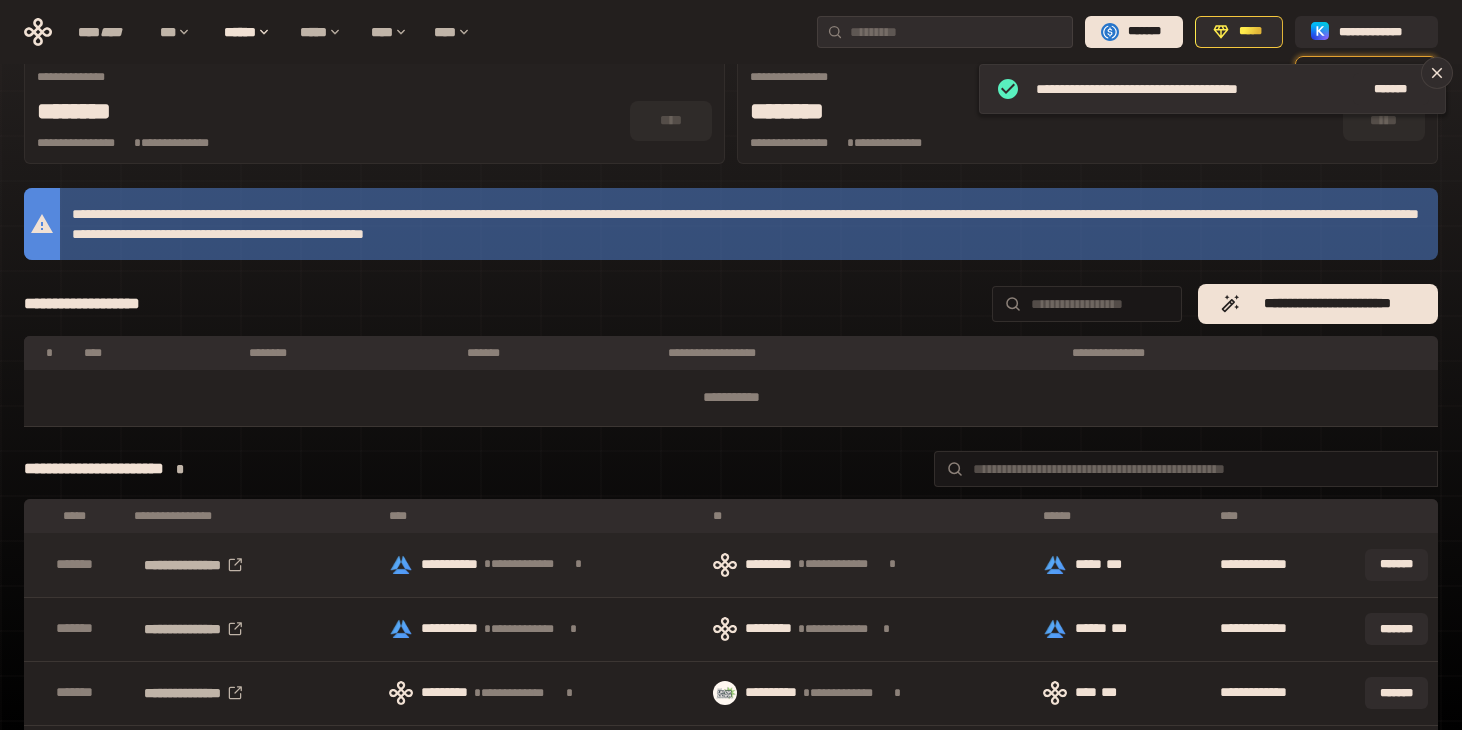 scroll, scrollTop: 0, scrollLeft: 0, axis: both 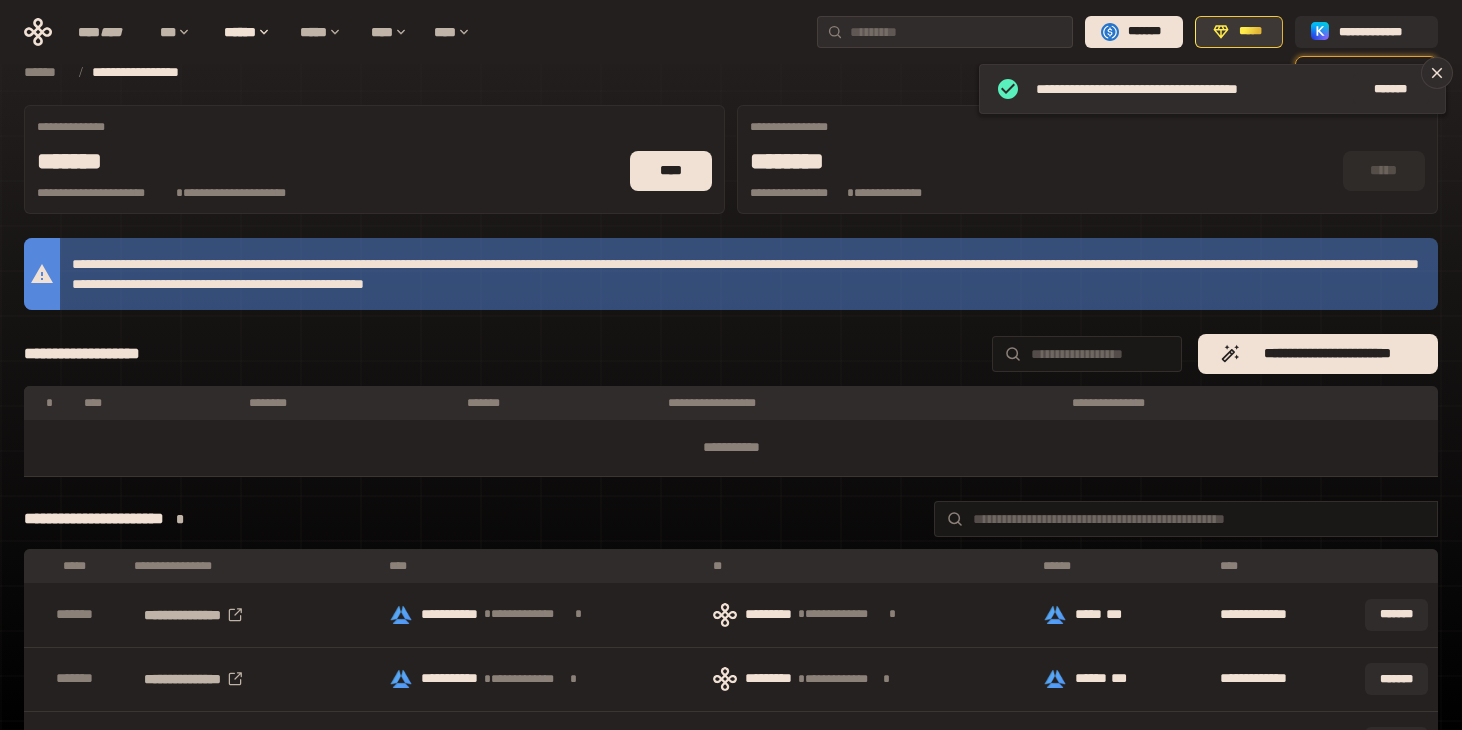 click on "*****" at bounding box center (1239, 32) 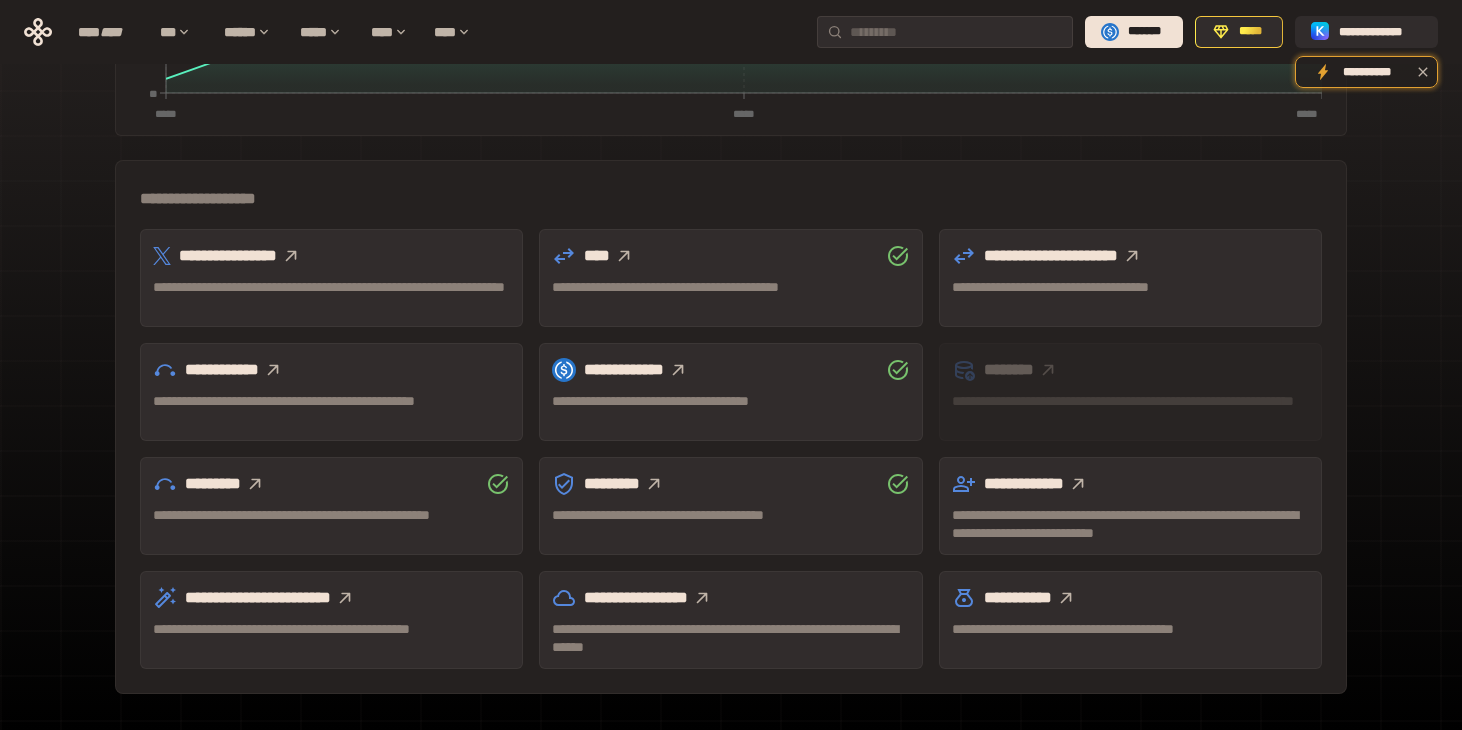 scroll, scrollTop: 506, scrollLeft: 0, axis: vertical 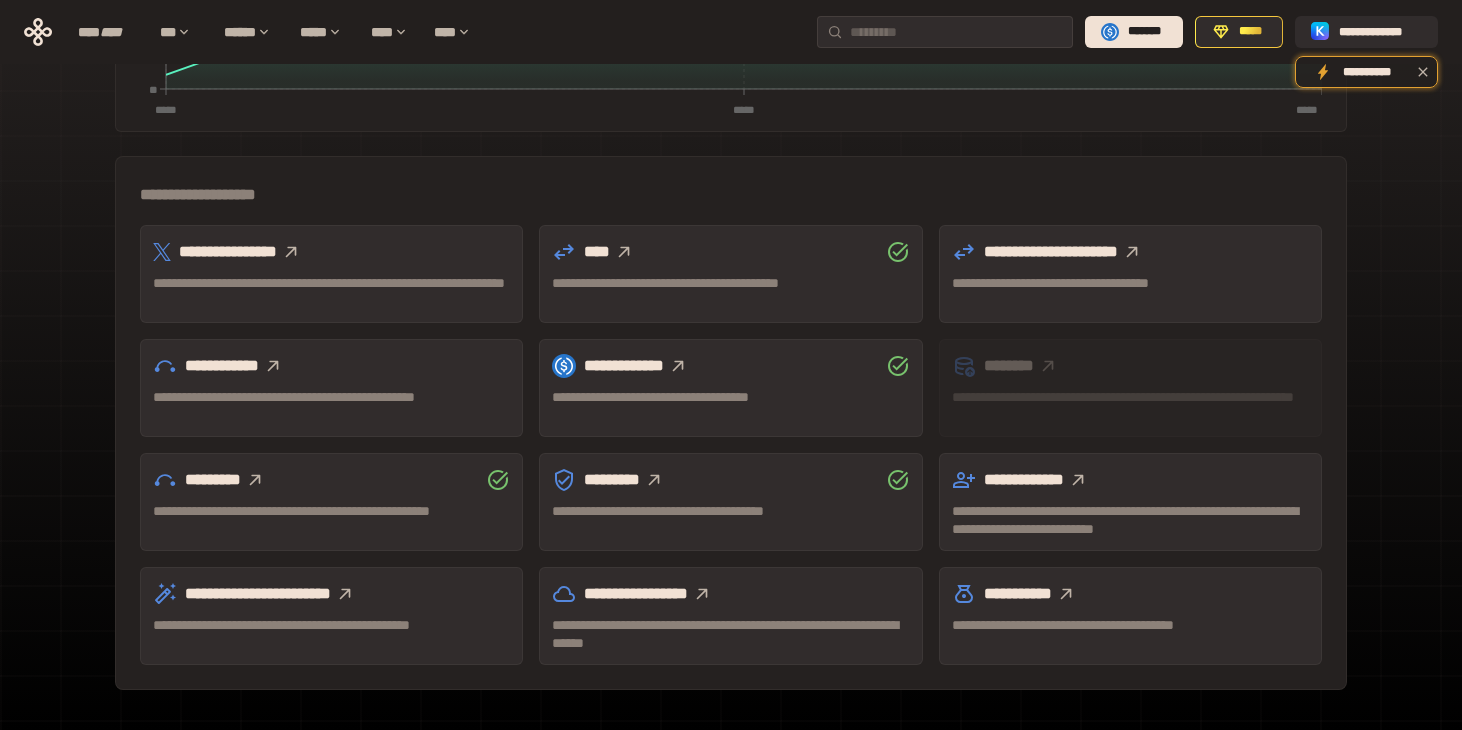 click 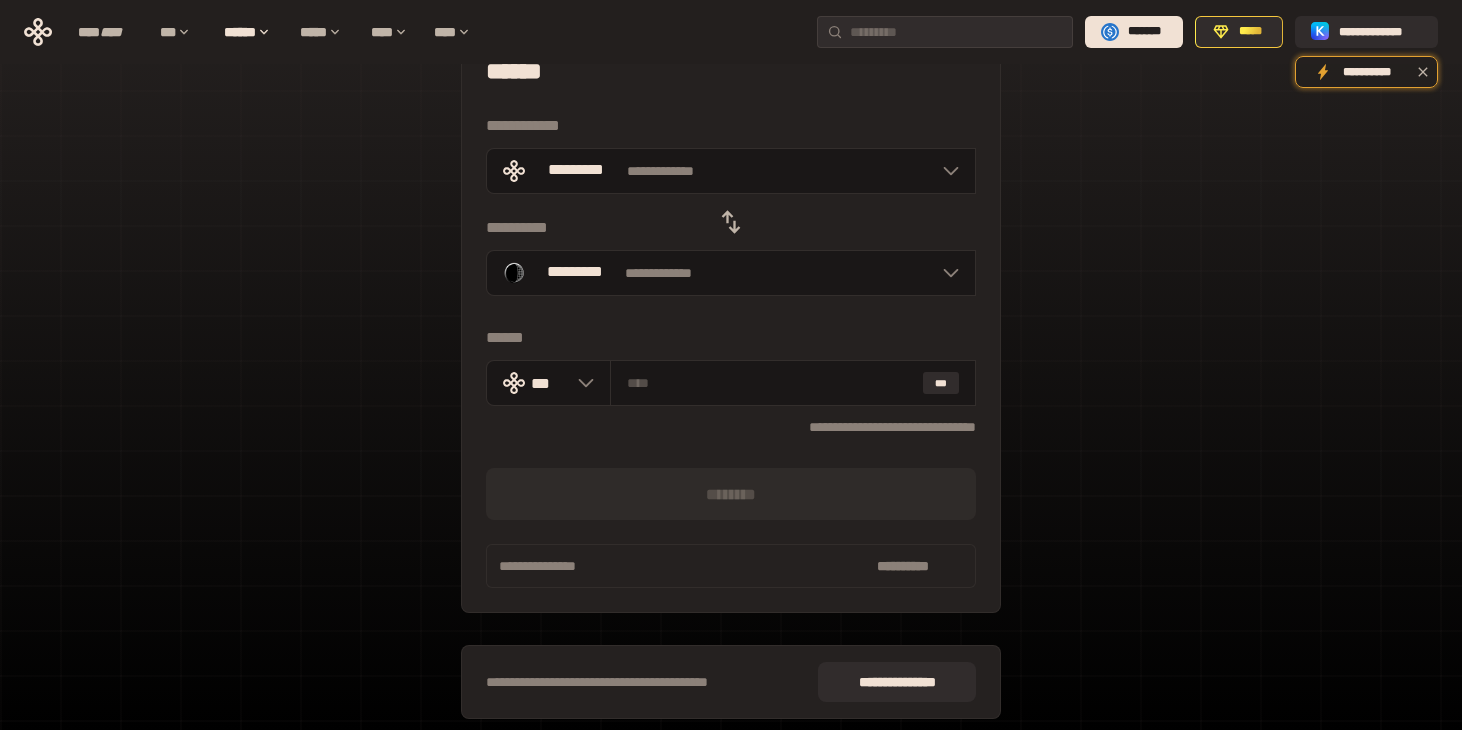 scroll, scrollTop: 38, scrollLeft: 0, axis: vertical 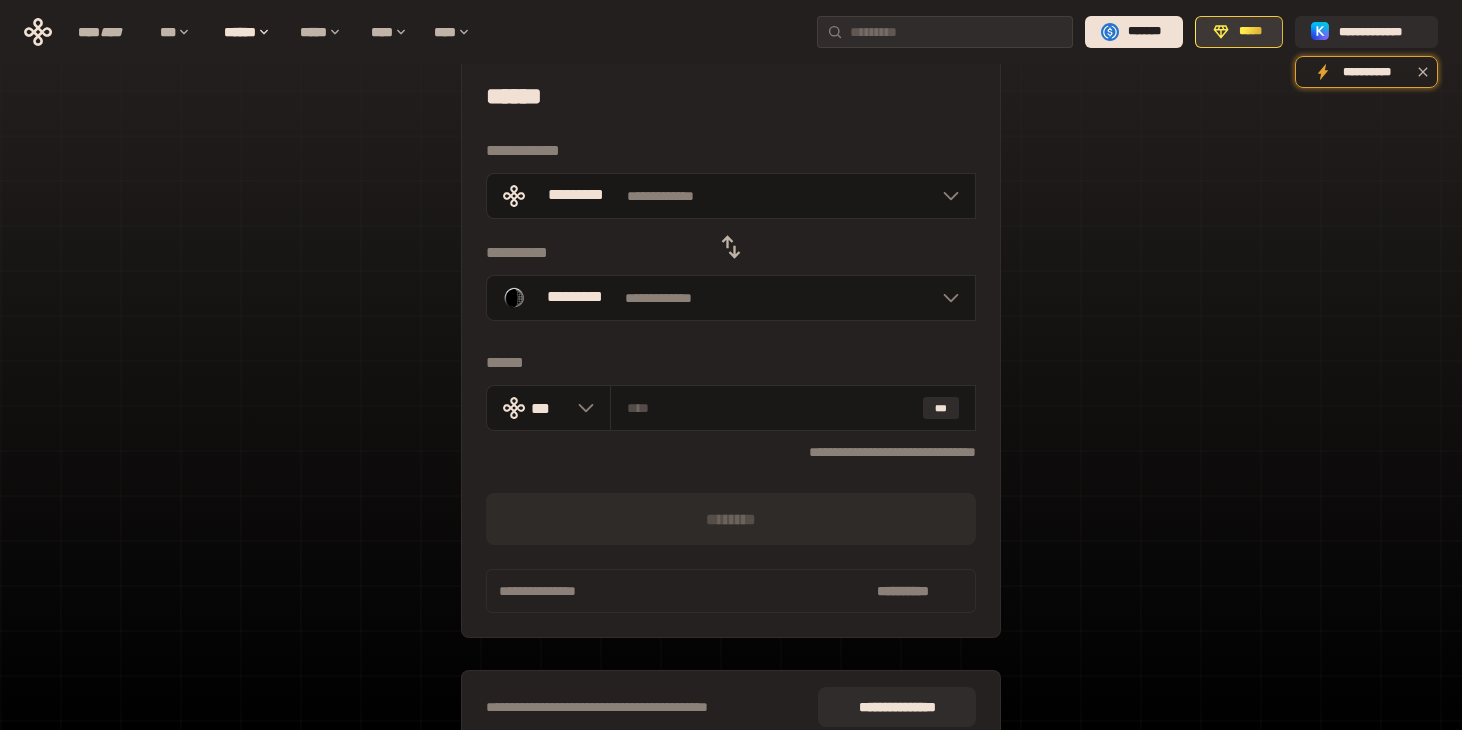 click on "*****" at bounding box center (1250, 32) 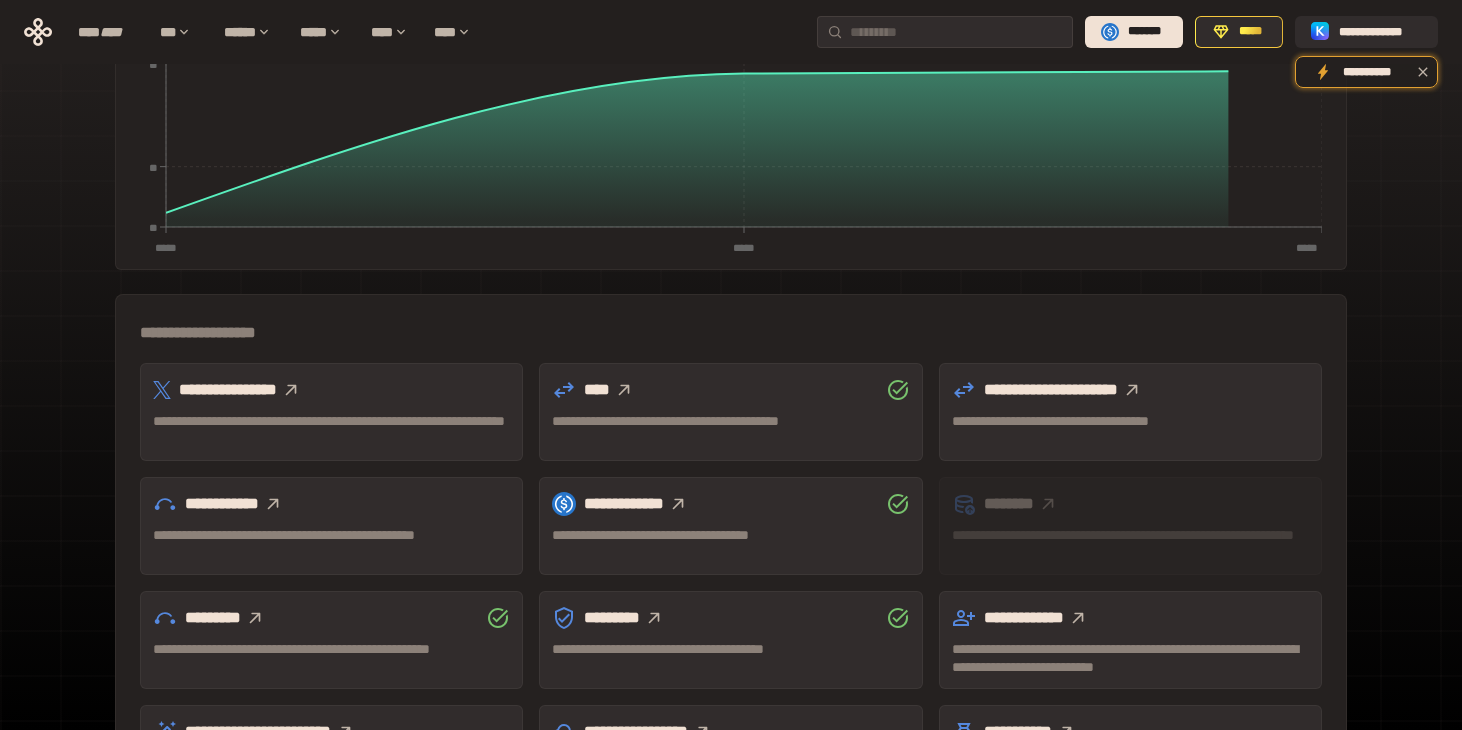 scroll, scrollTop: 558, scrollLeft: 0, axis: vertical 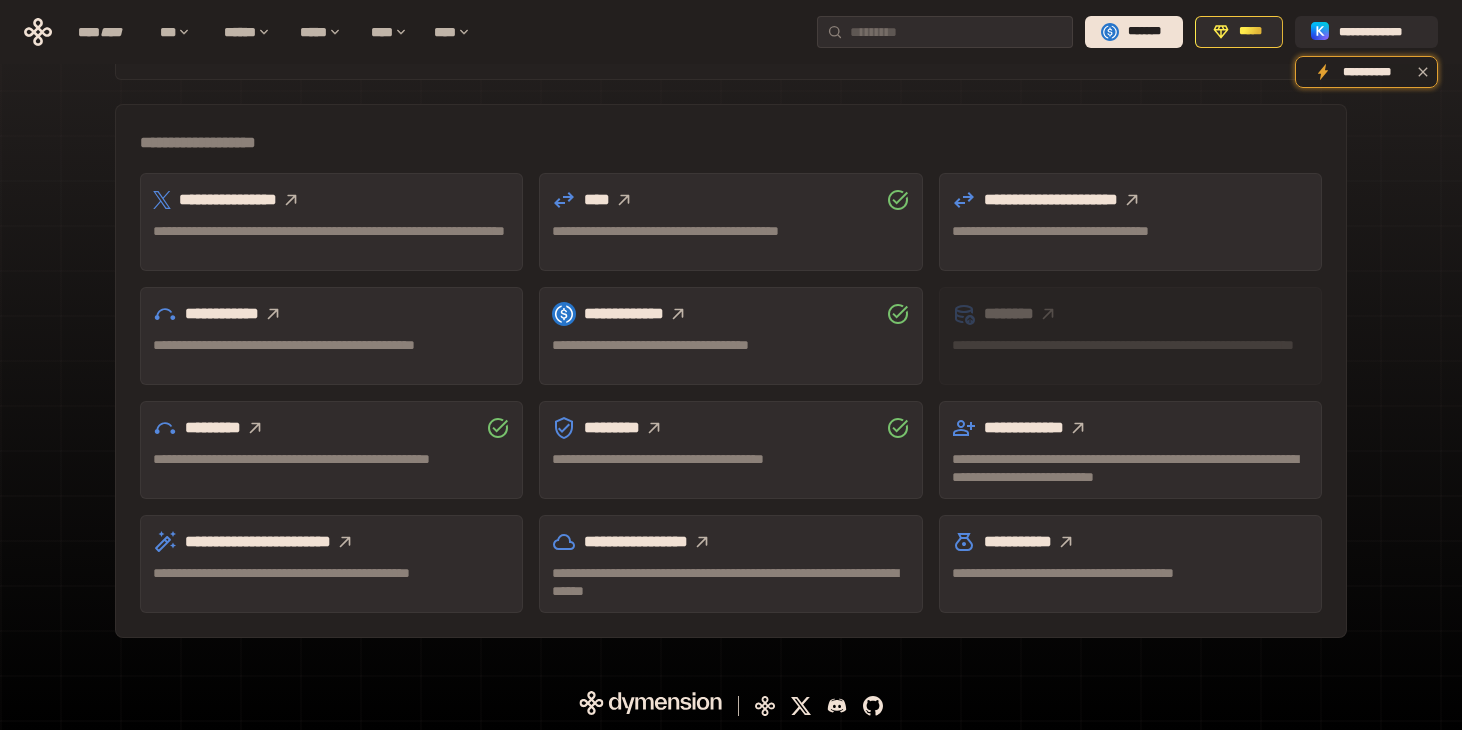 click 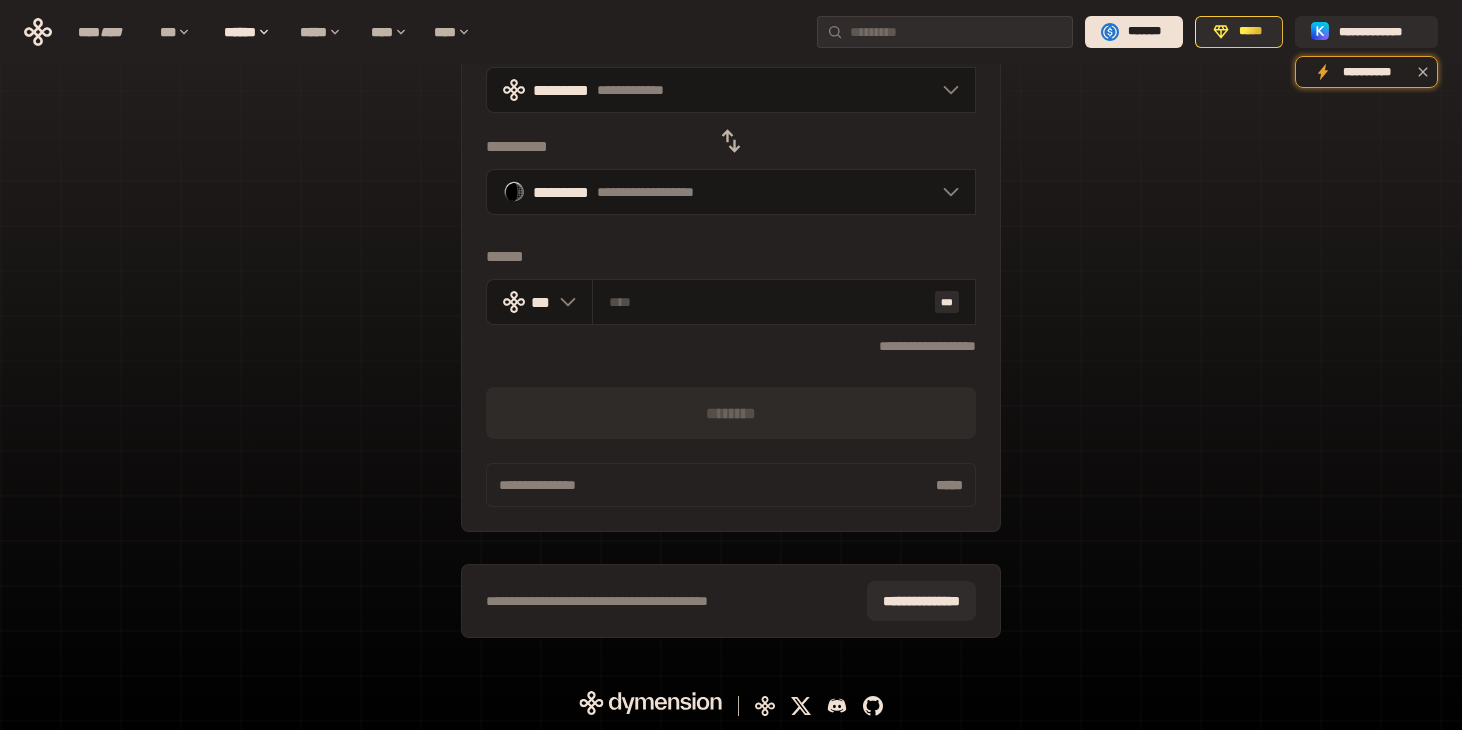 scroll, scrollTop: 144, scrollLeft: 0, axis: vertical 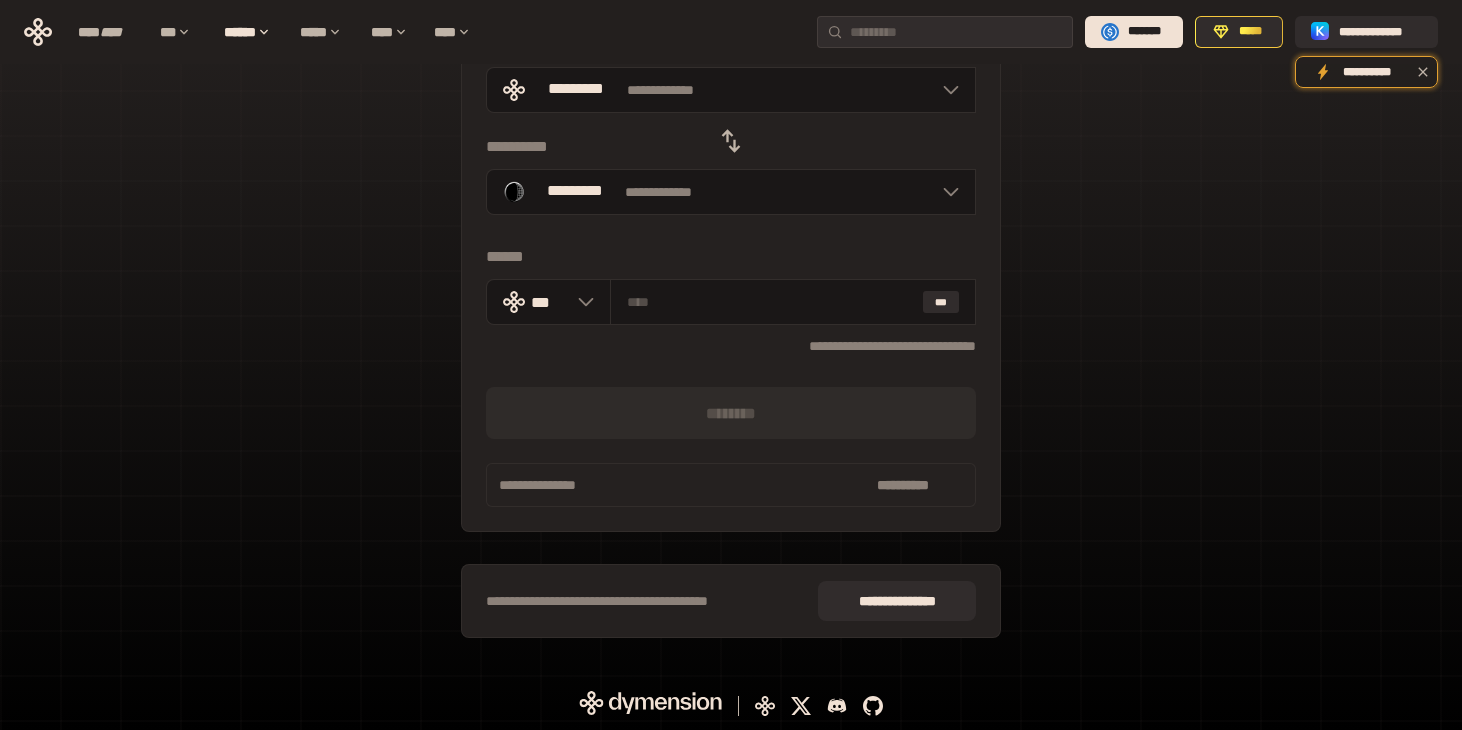 click 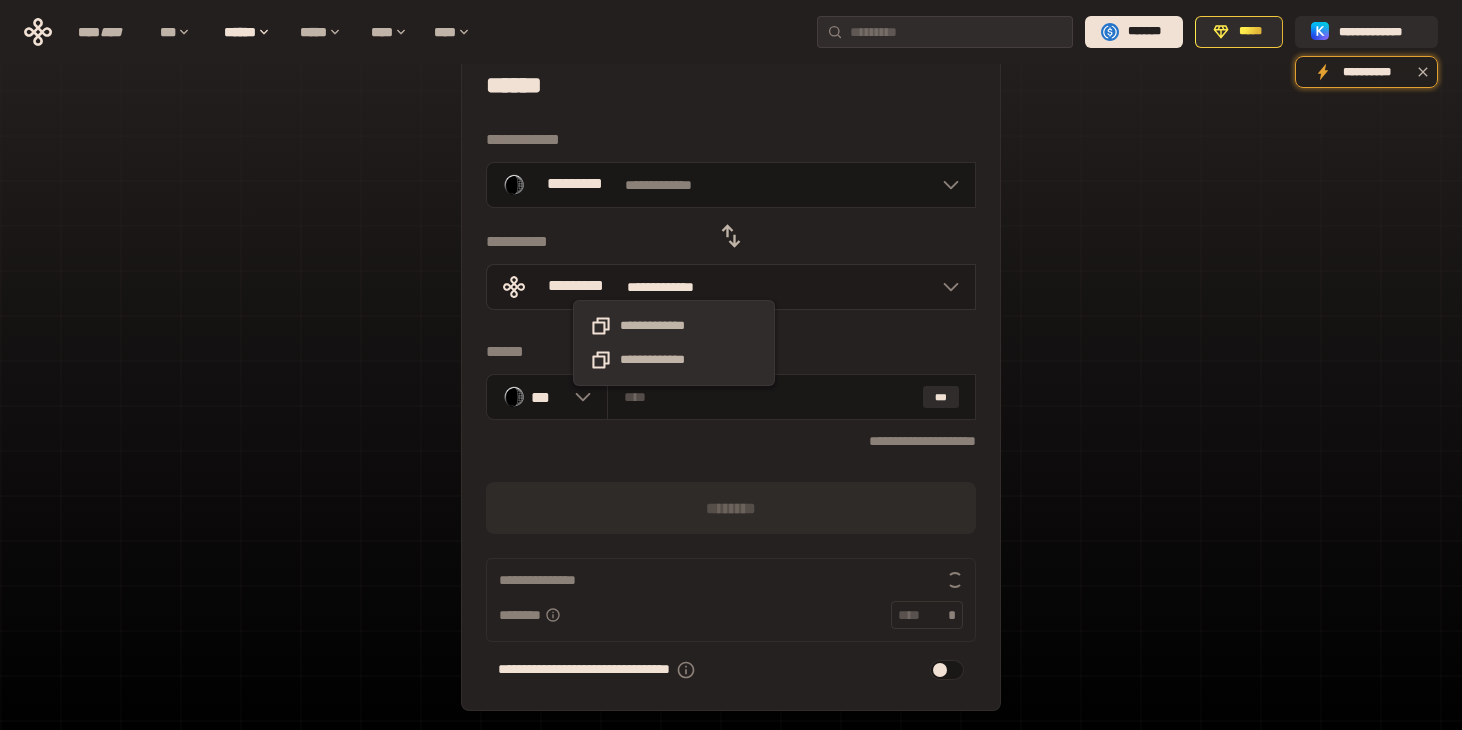 scroll, scrollTop: 46, scrollLeft: 0, axis: vertical 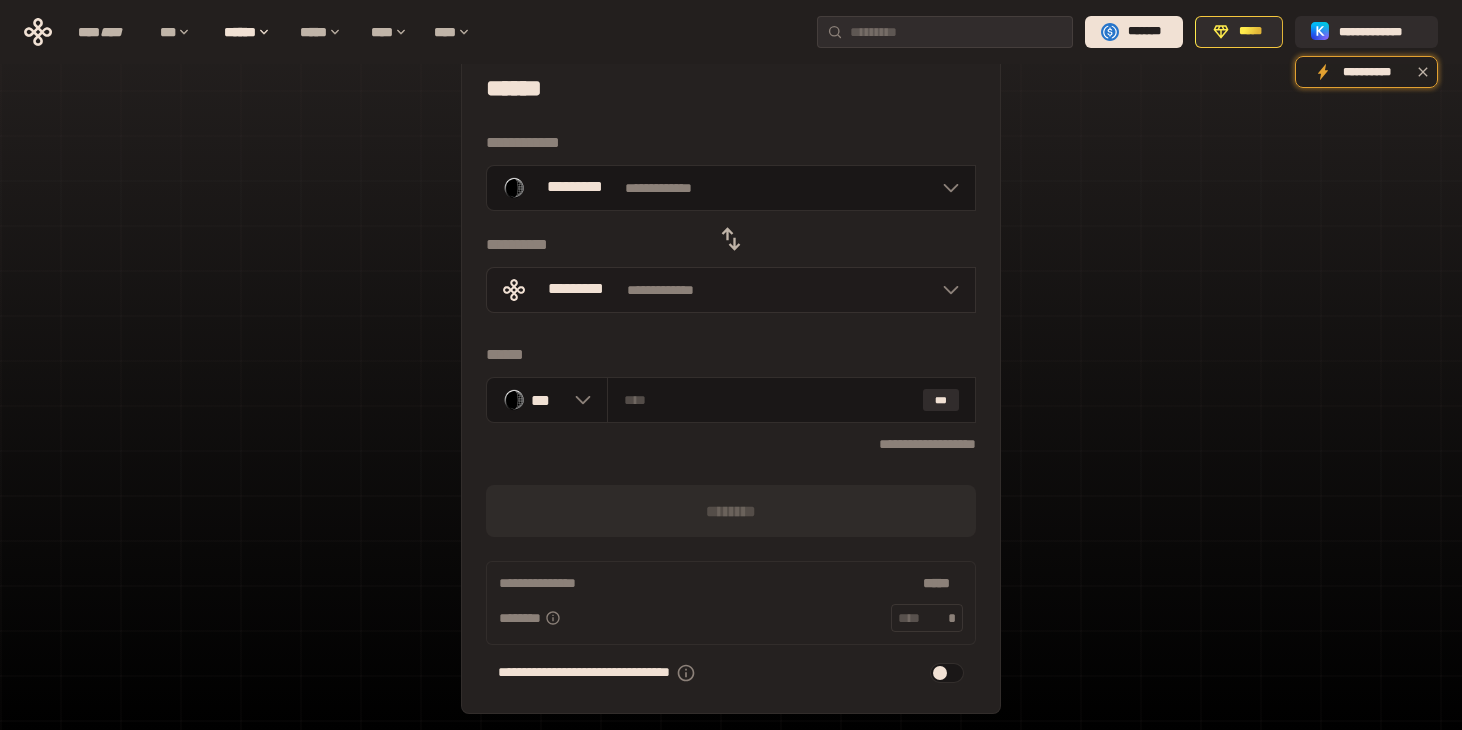 click on "**********" at bounding box center [731, 290] 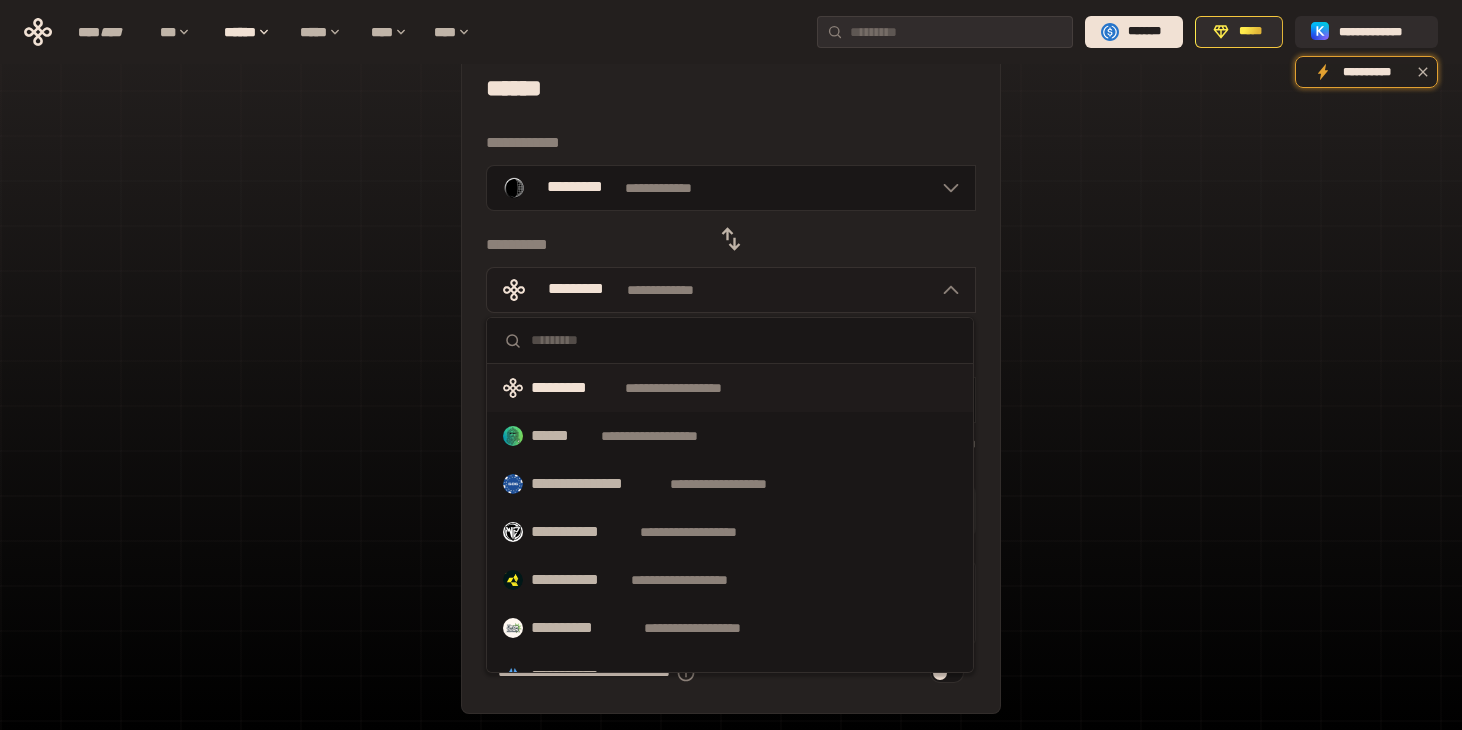 click on "**********" at bounding box center [731, 290] 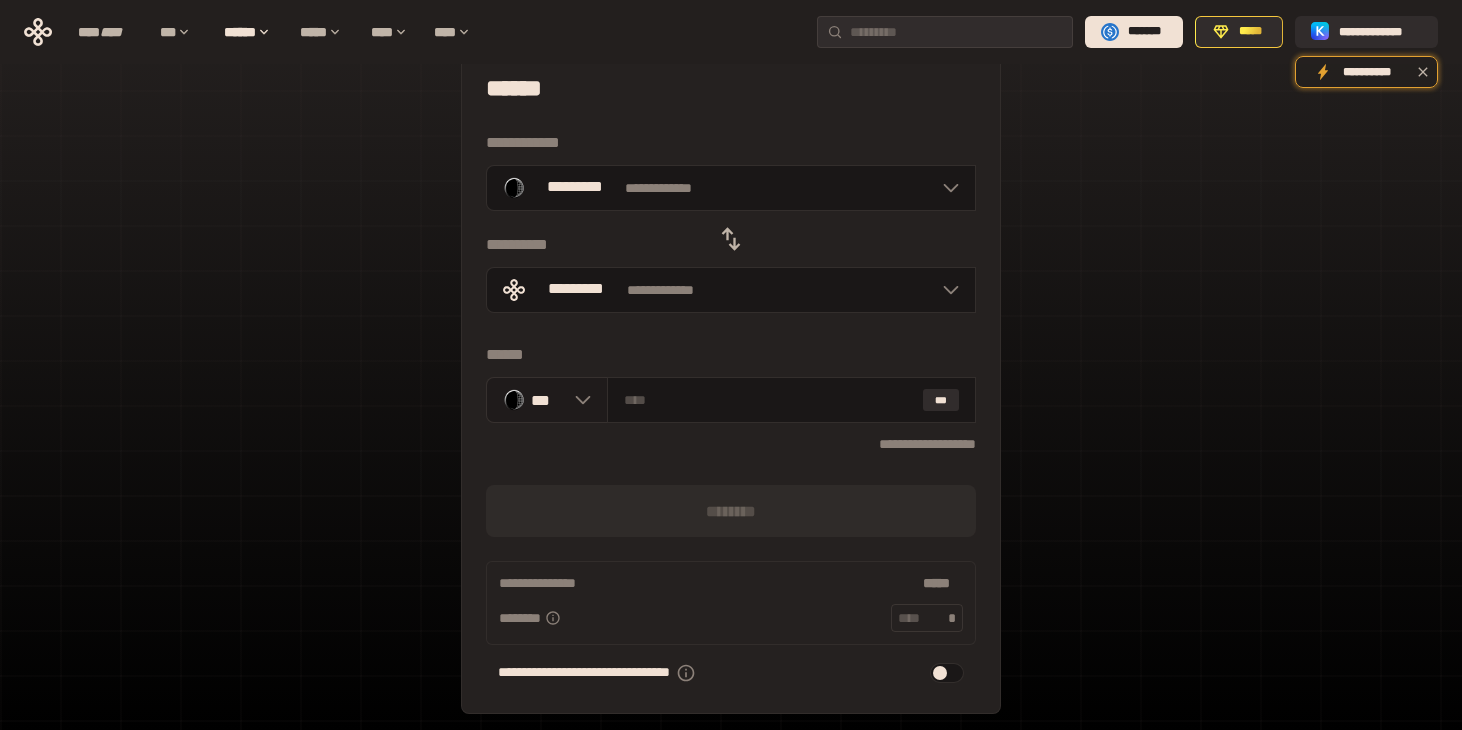 click on "***" at bounding box center (547, 400) 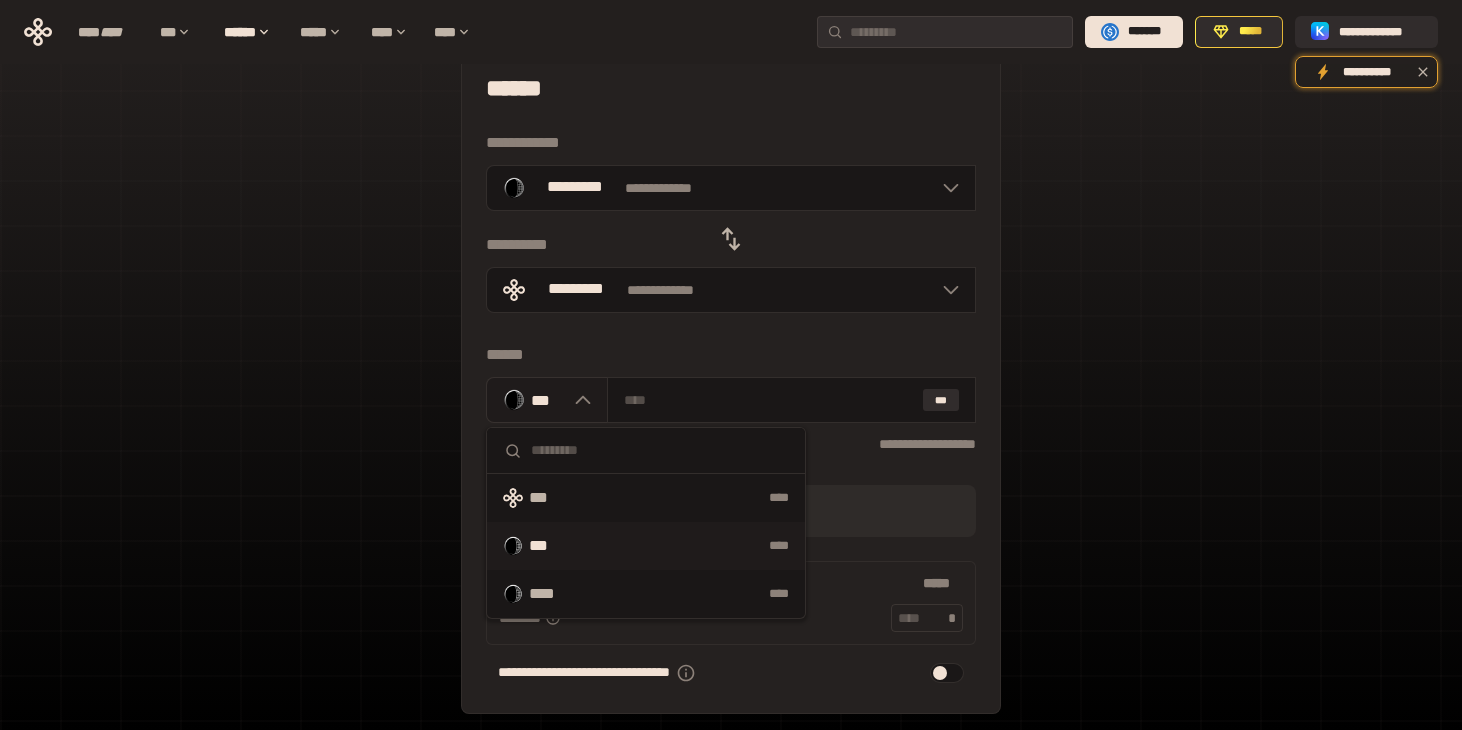click on "***" at bounding box center [547, 400] 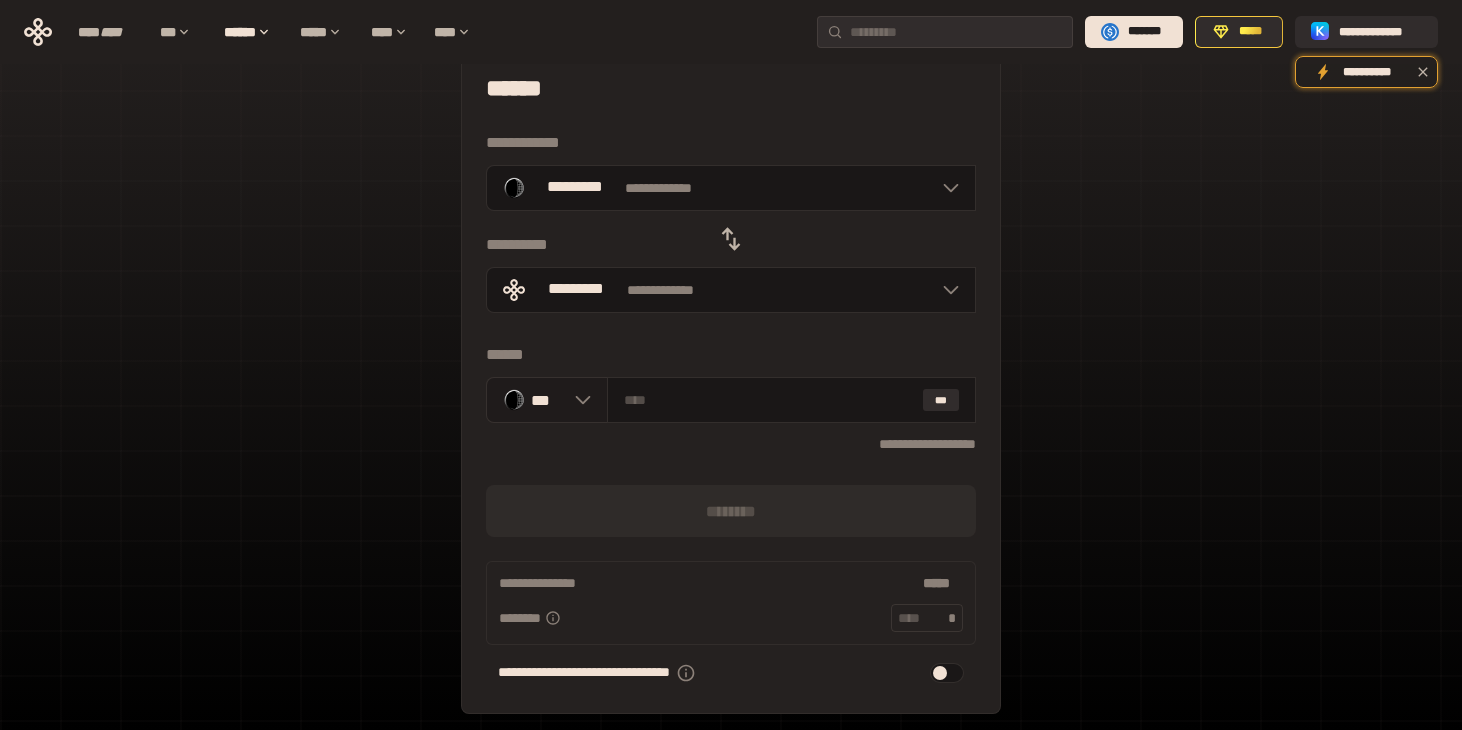 click on "***" at bounding box center (547, 400) 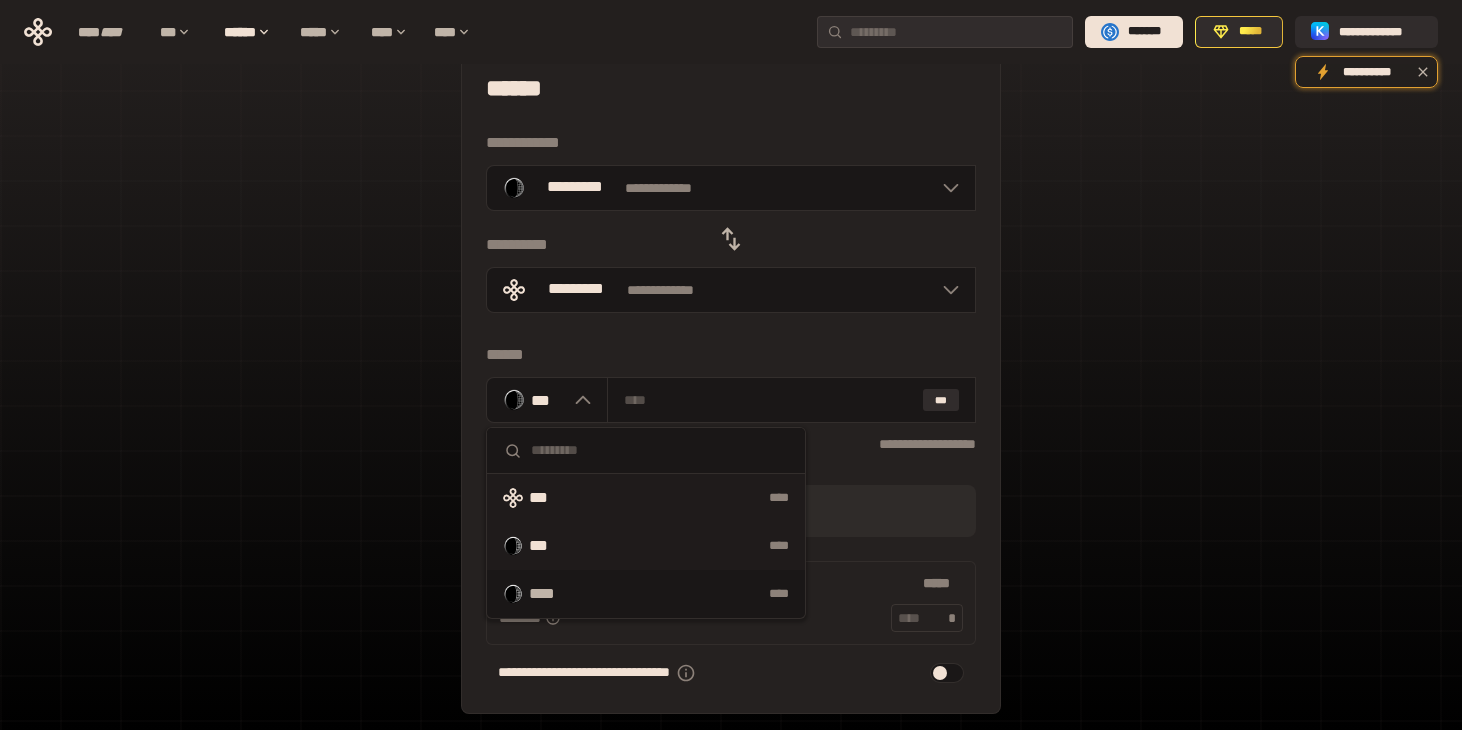 click on "***" at bounding box center (547, 498) 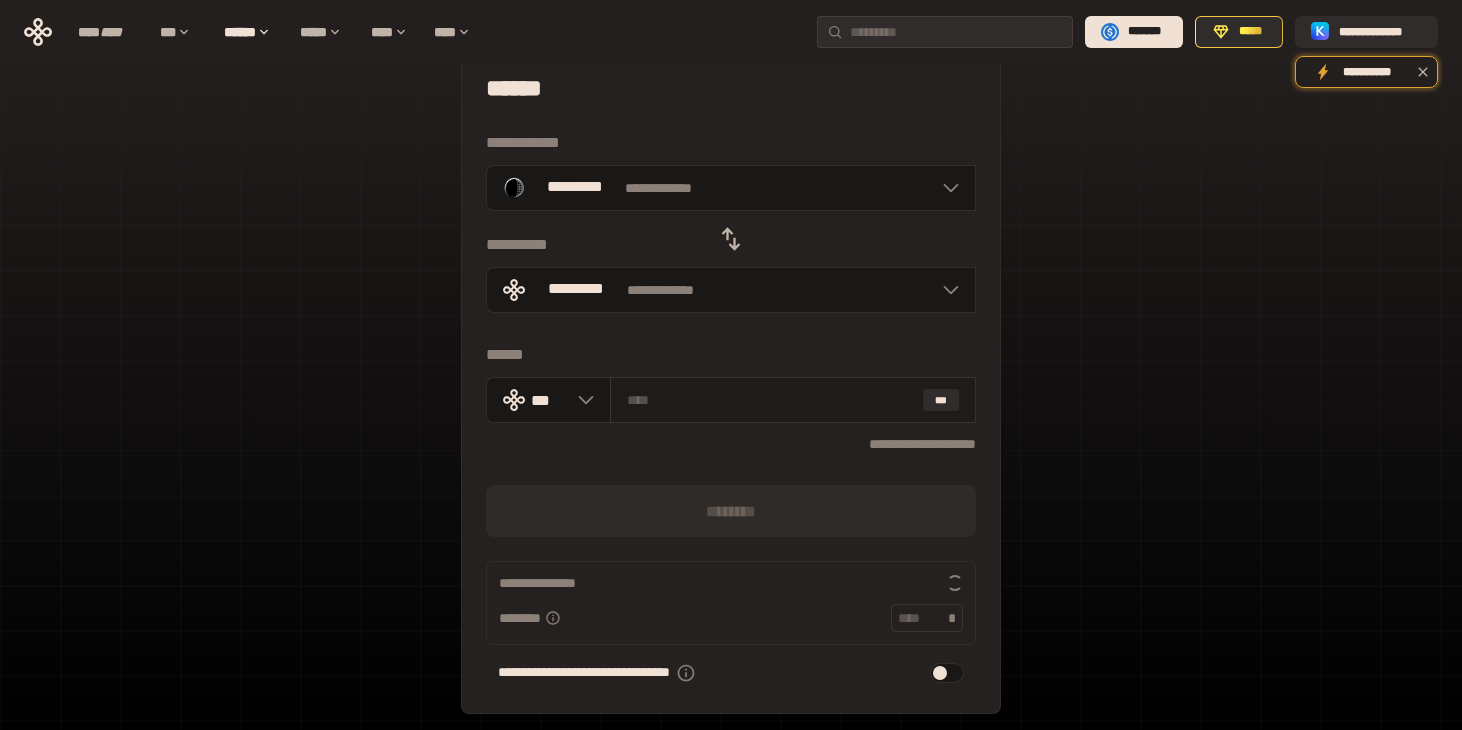 click at bounding box center [771, 400] 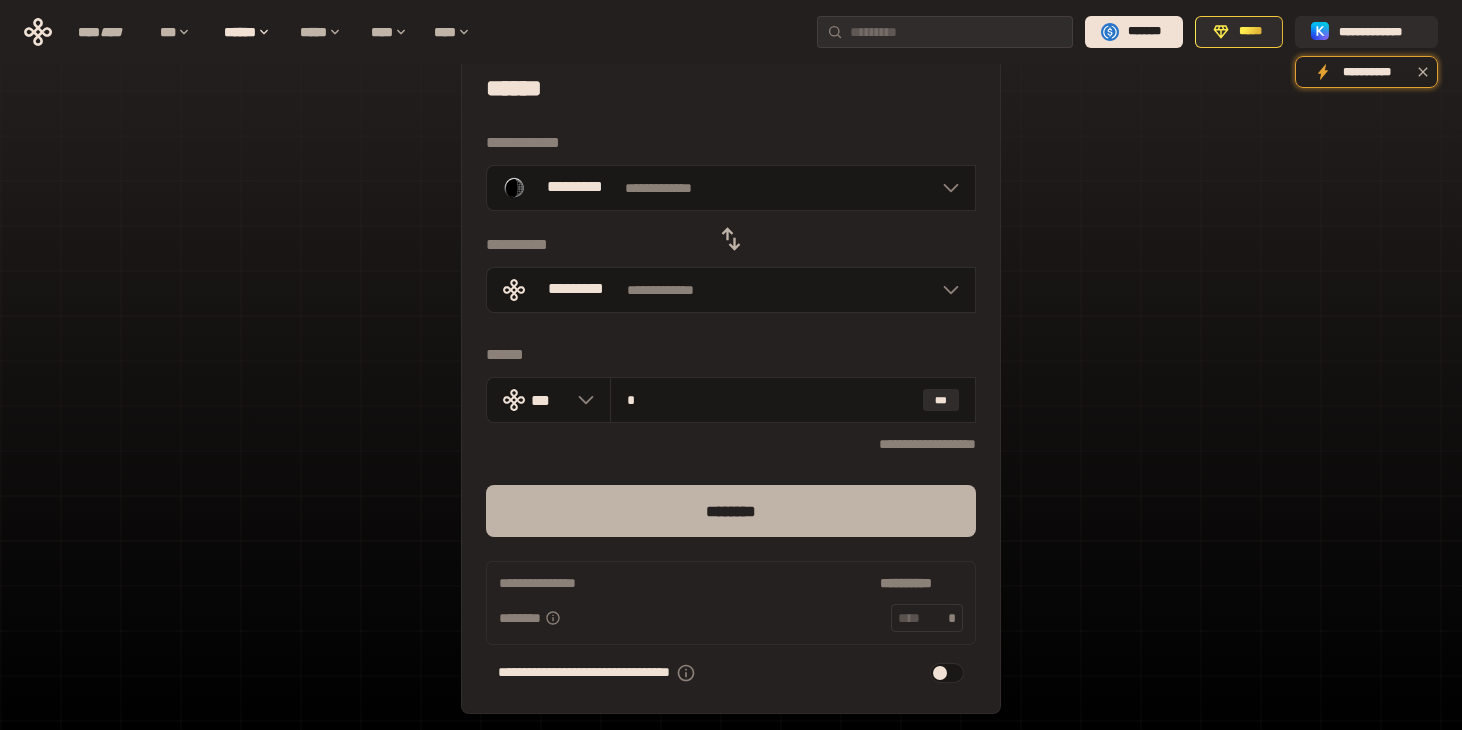 type on "*" 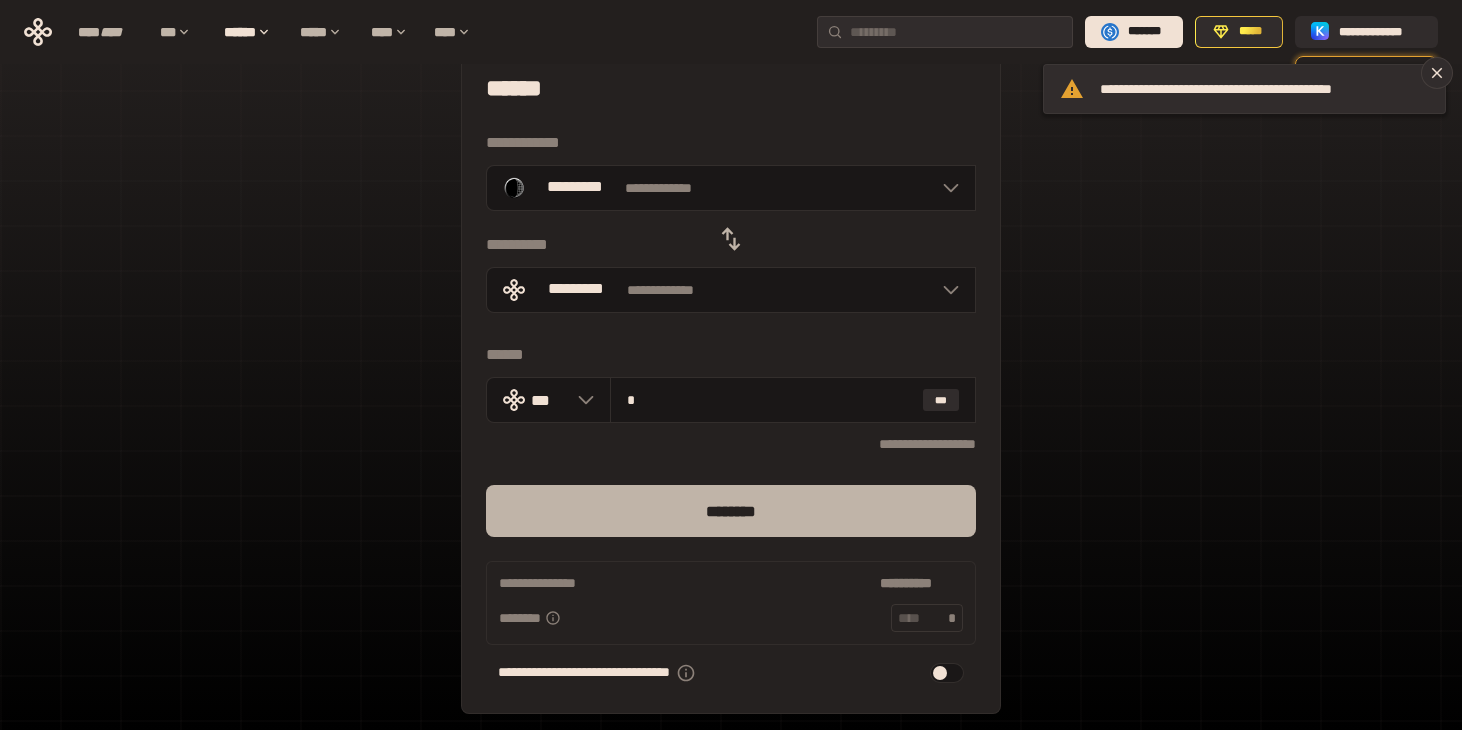 click on "********" at bounding box center (731, 511) 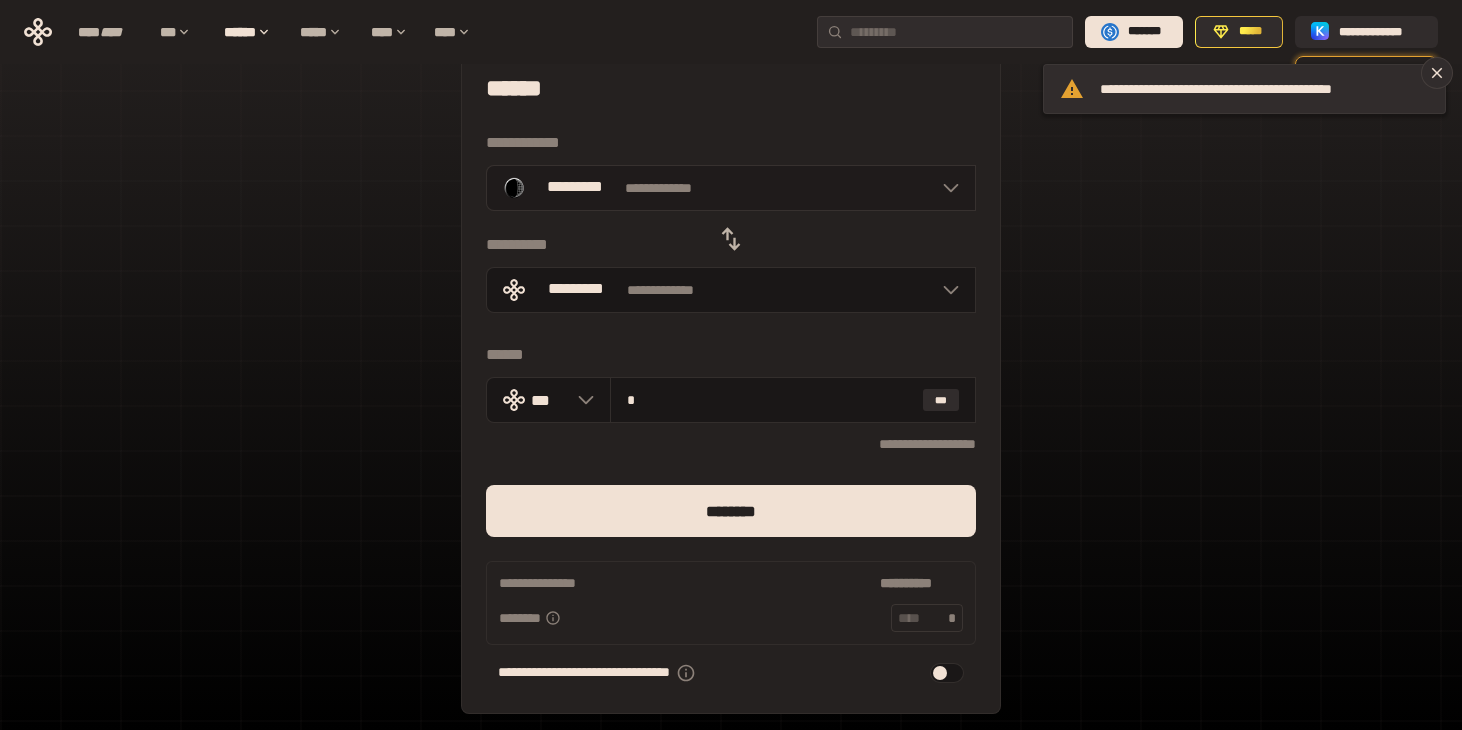 click on "**********" at bounding box center (731, 188) 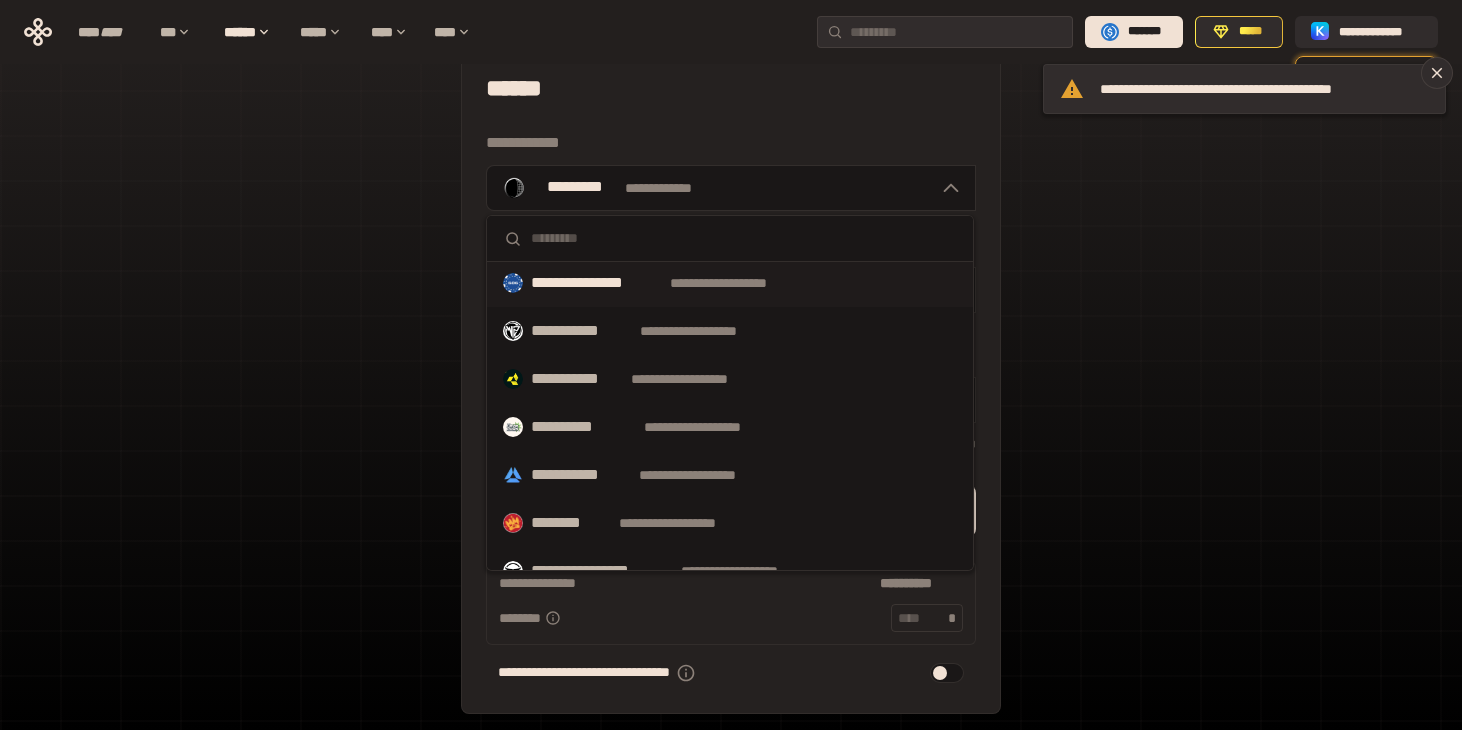 scroll, scrollTop: 118, scrollLeft: 0, axis: vertical 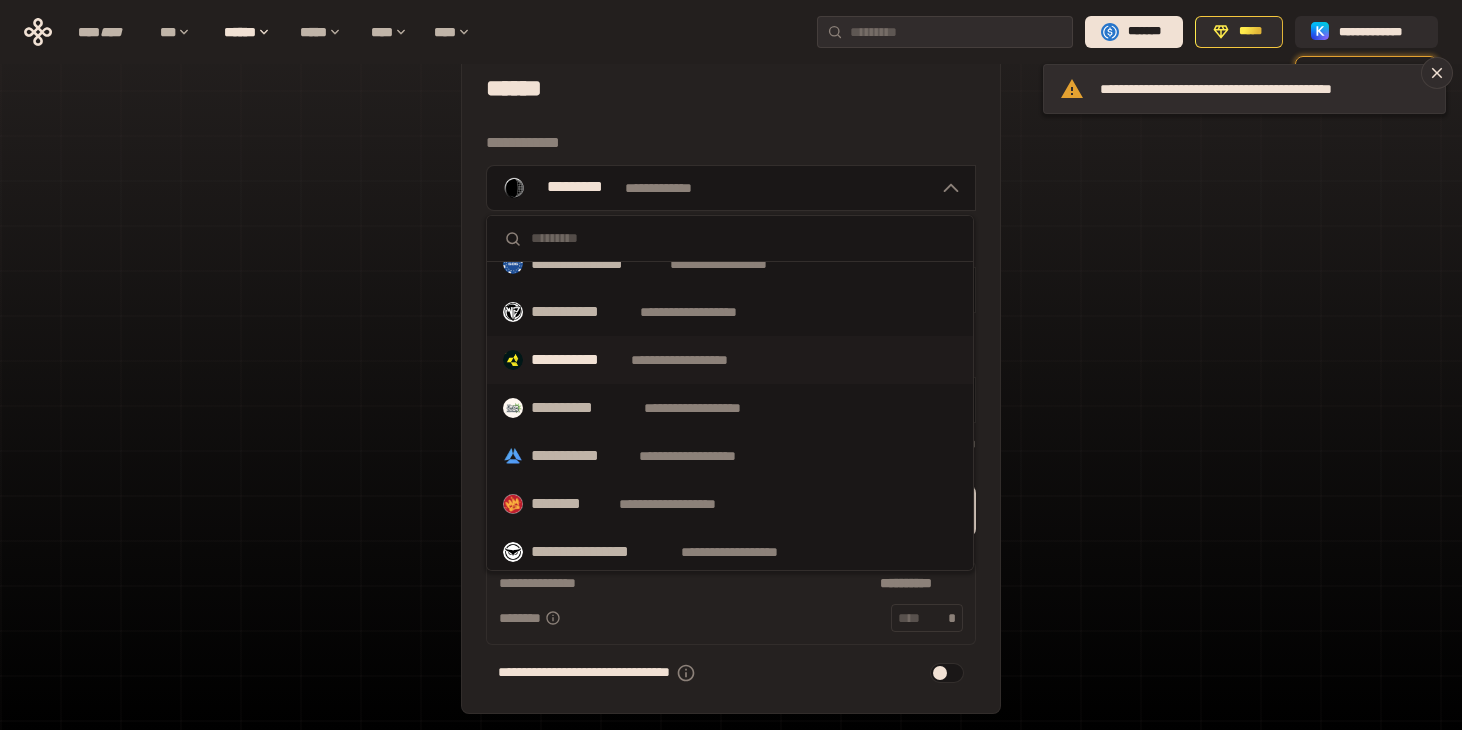 click on "**********" at bounding box center [698, 360] 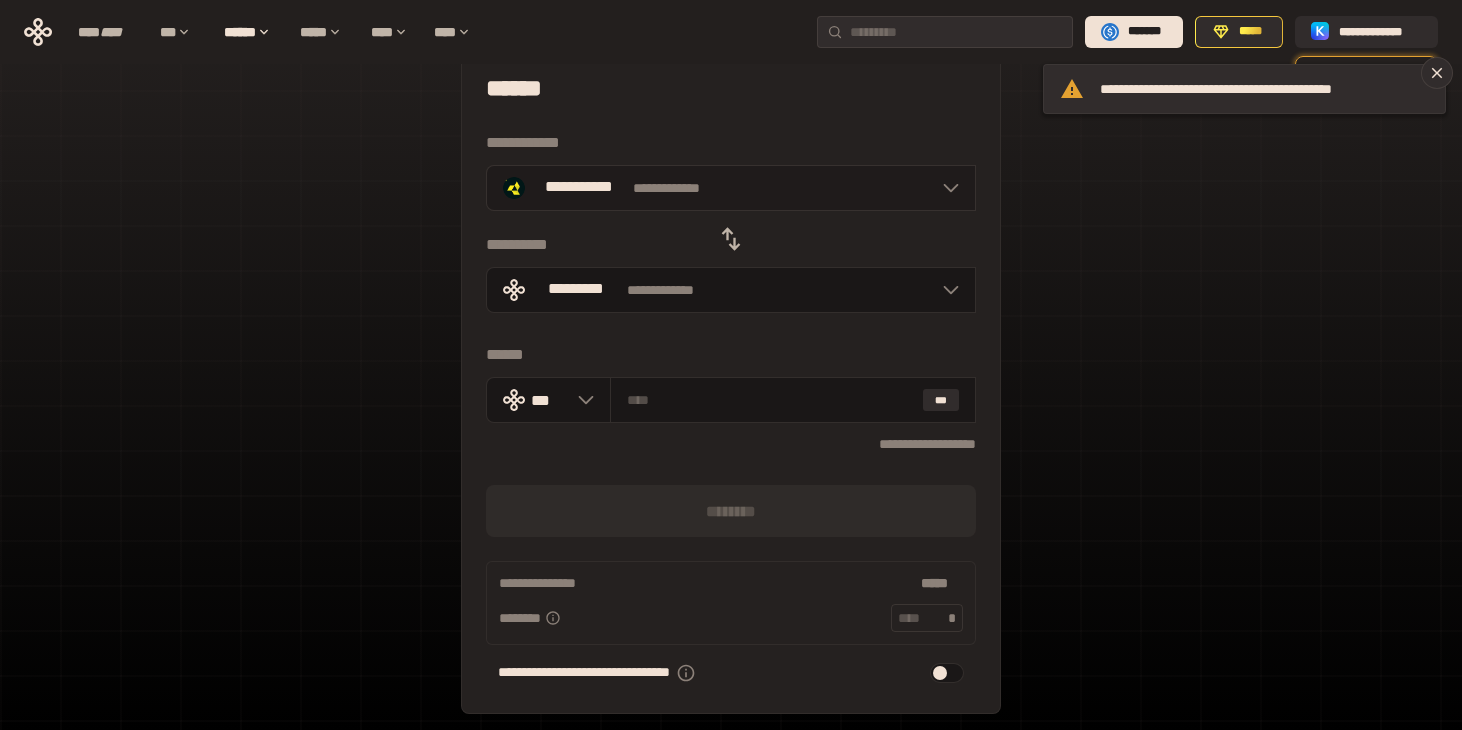 click on "**********" at bounding box center [731, 188] 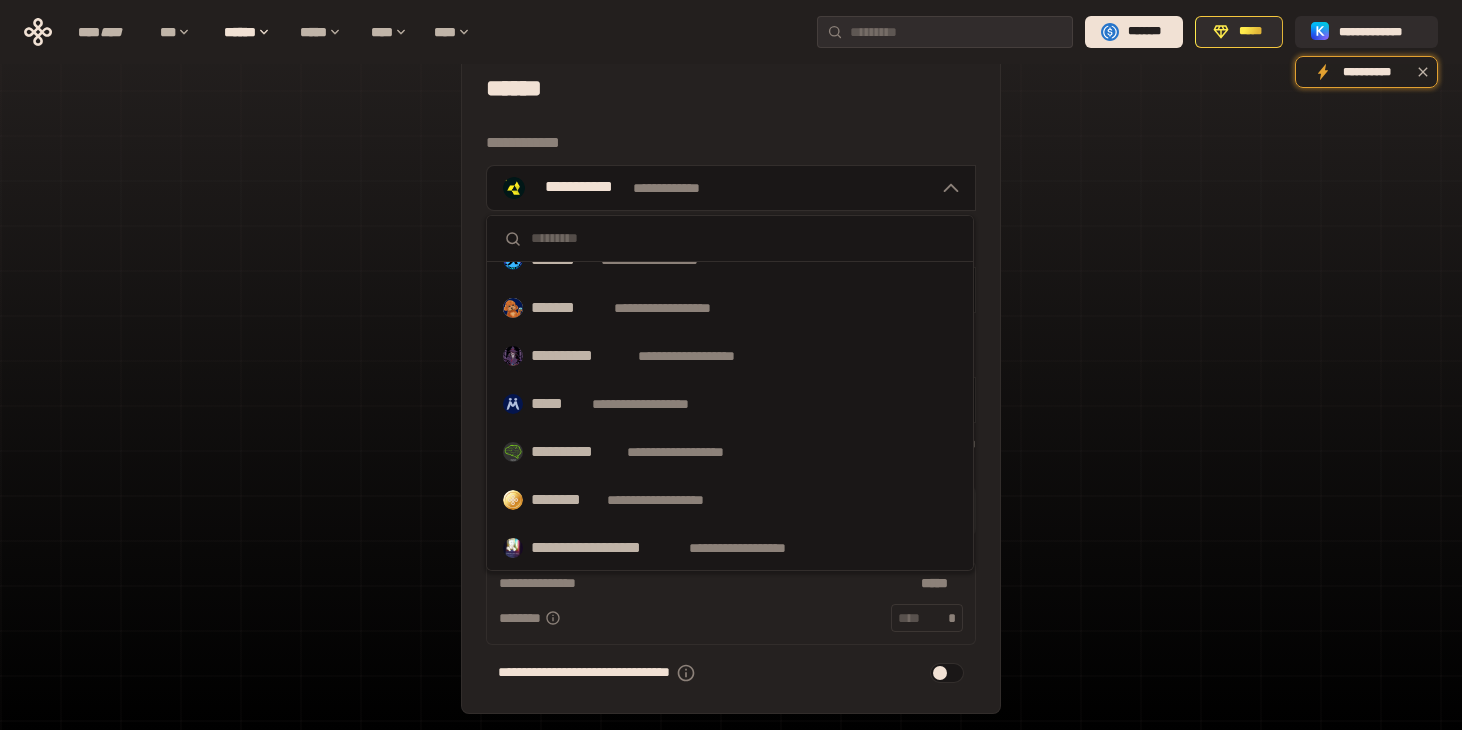 scroll, scrollTop: 565, scrollLeft: 0, axis: vertical 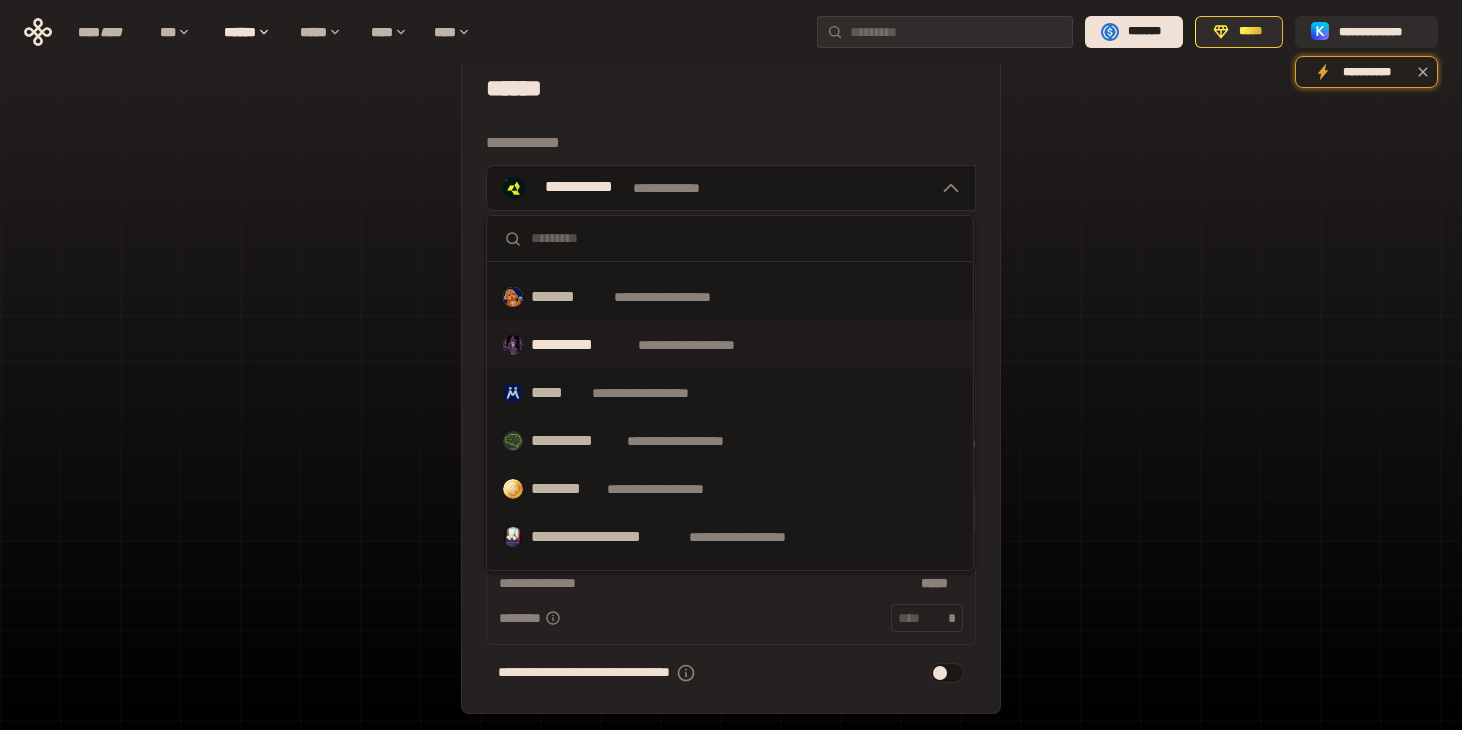 click on "**********" at bounding box center (705, 345) 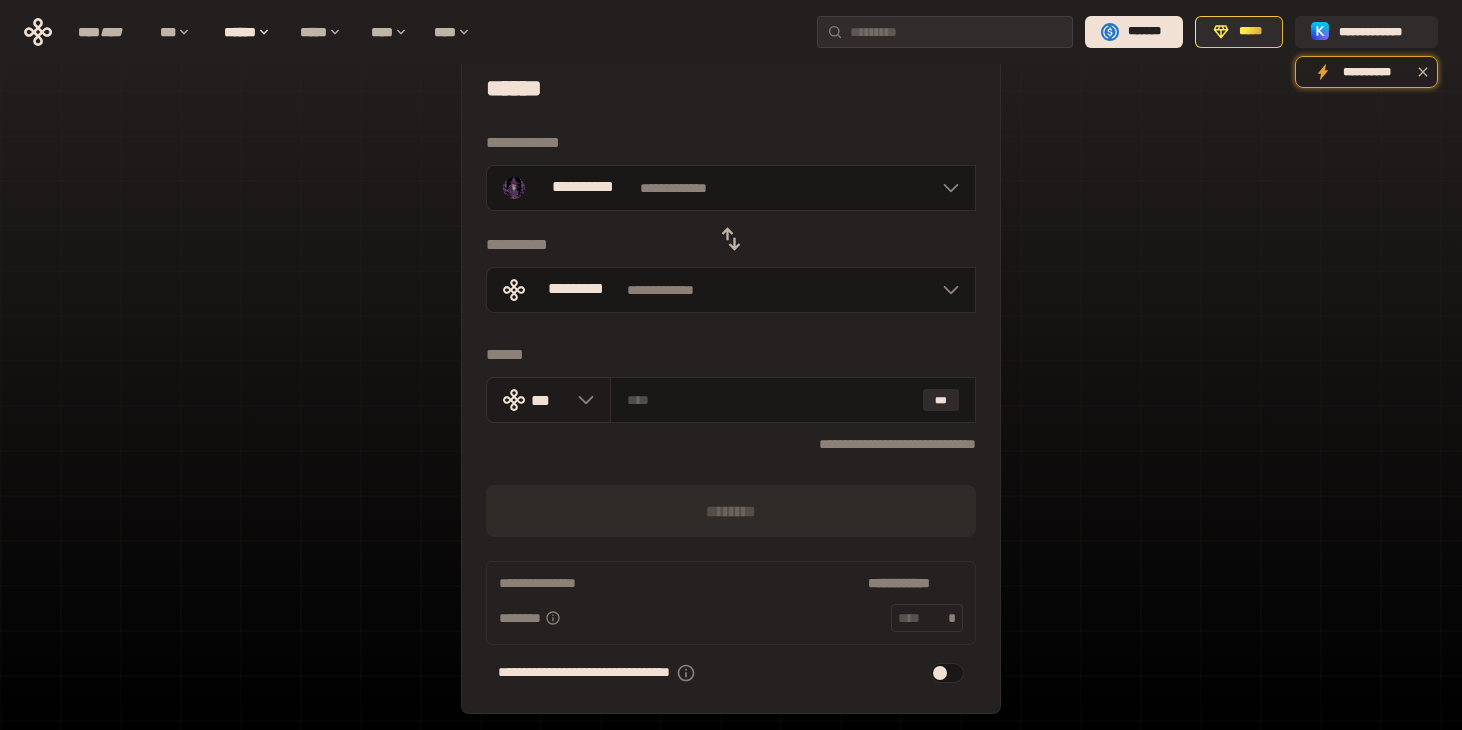 click 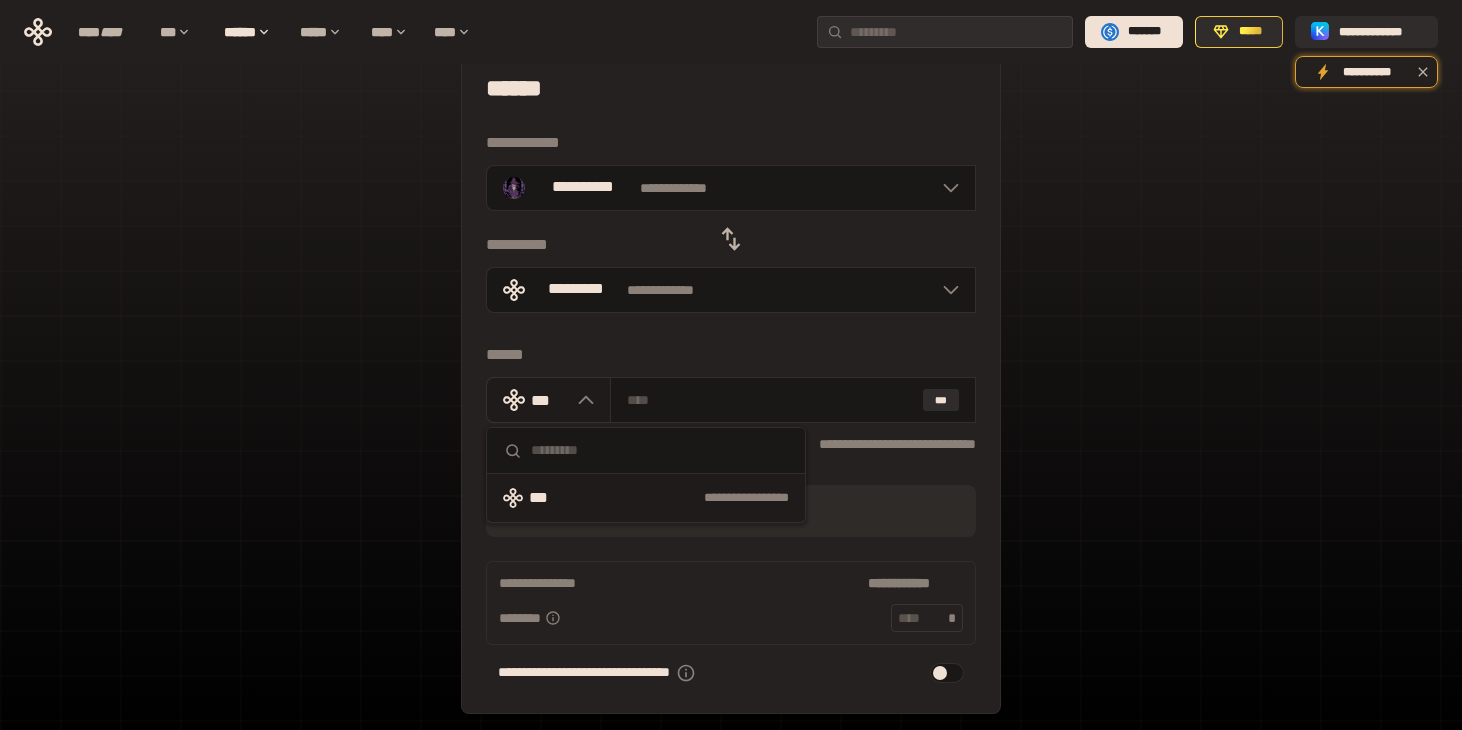 click 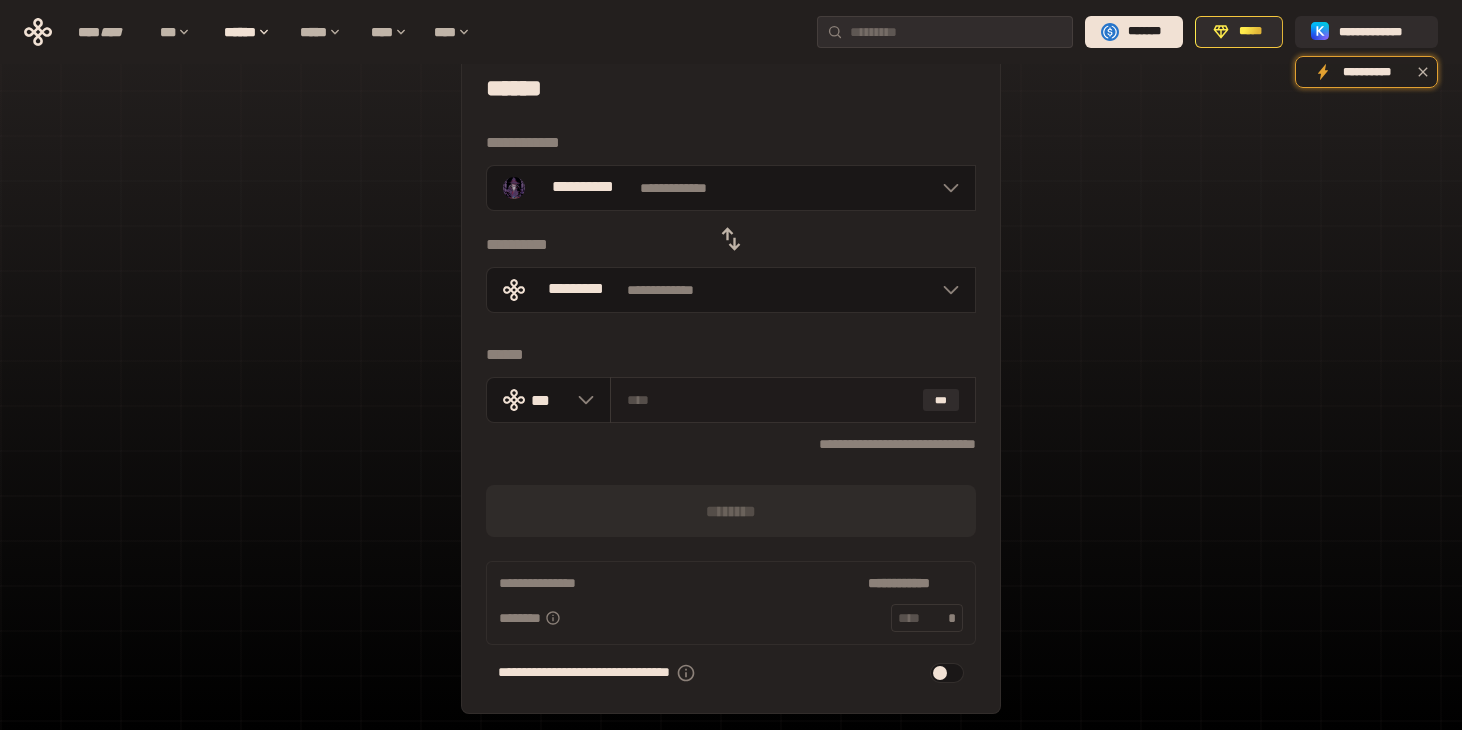 click at bounding box center [771, 400] 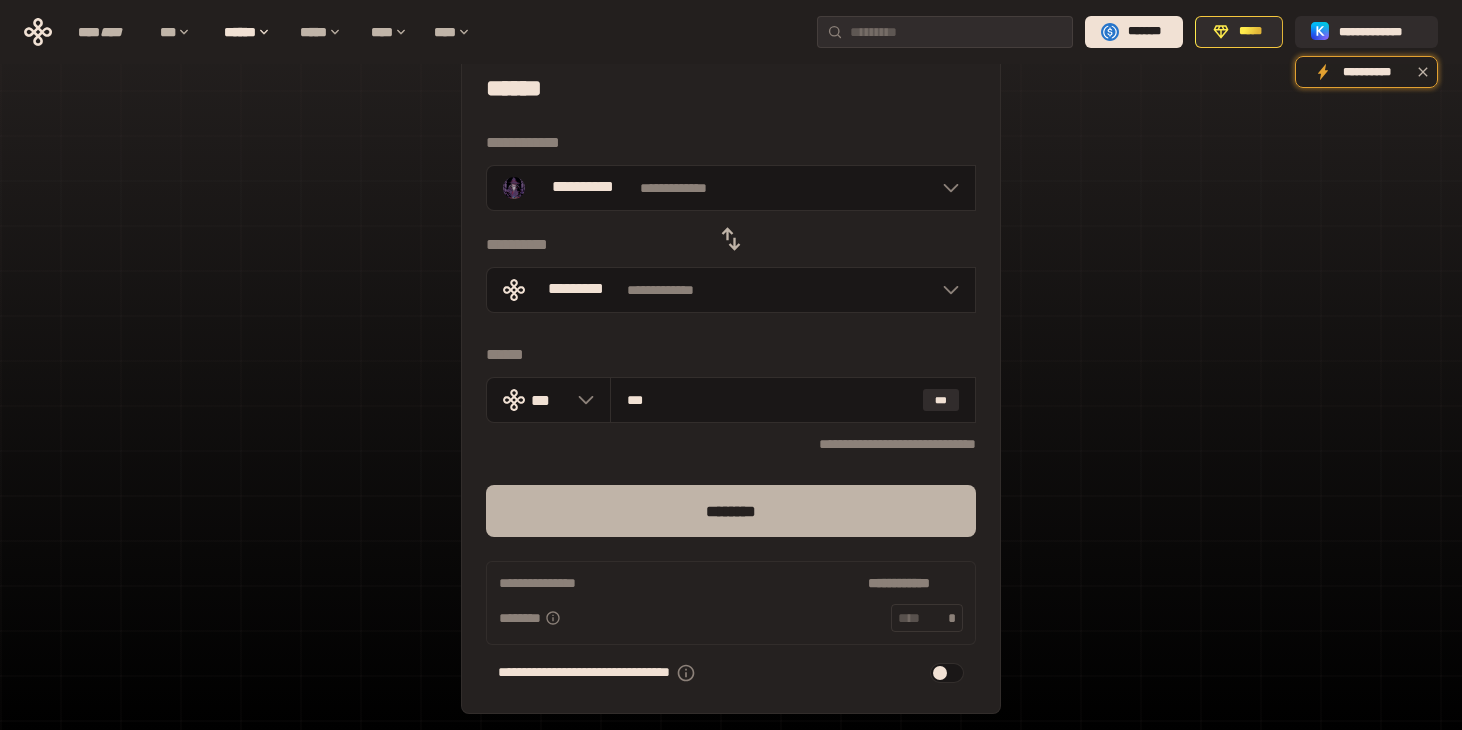 type on "***" 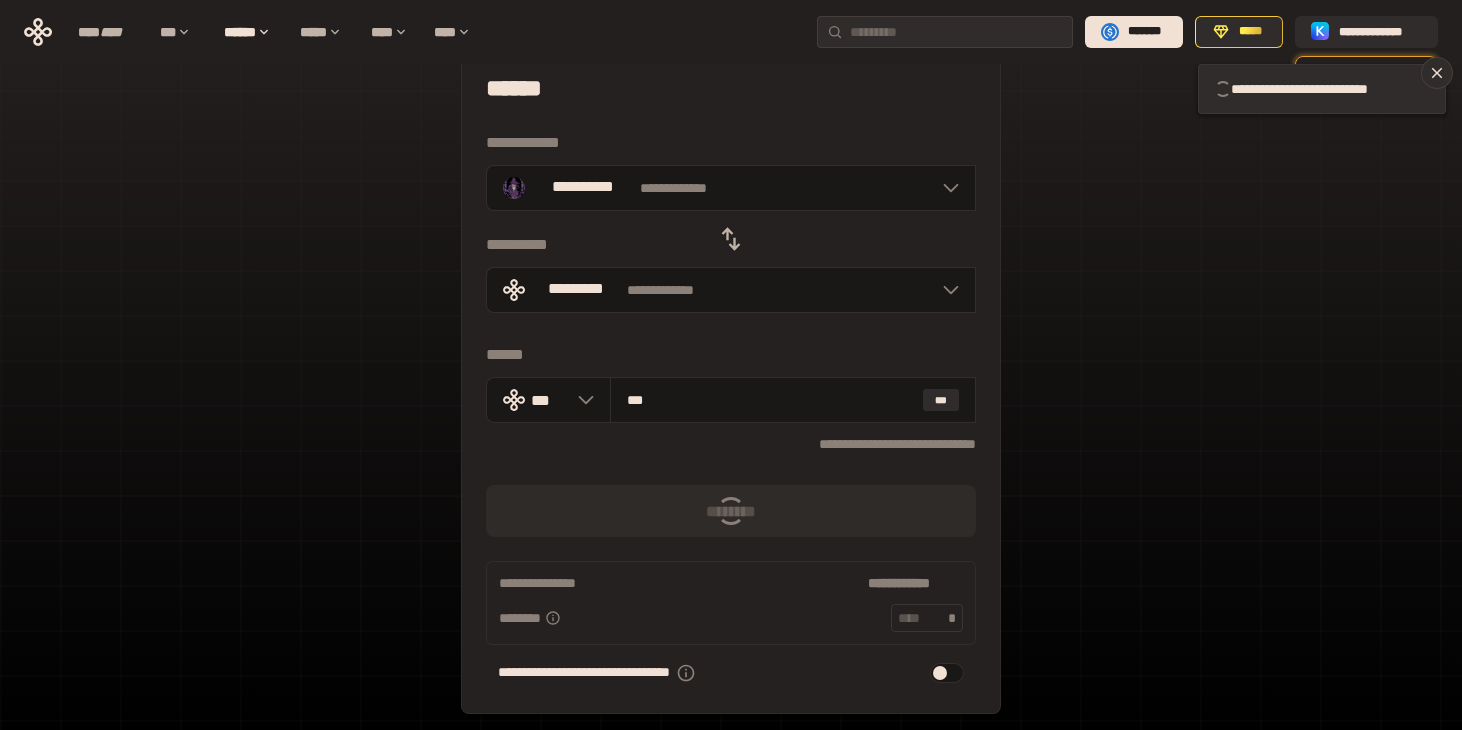 type 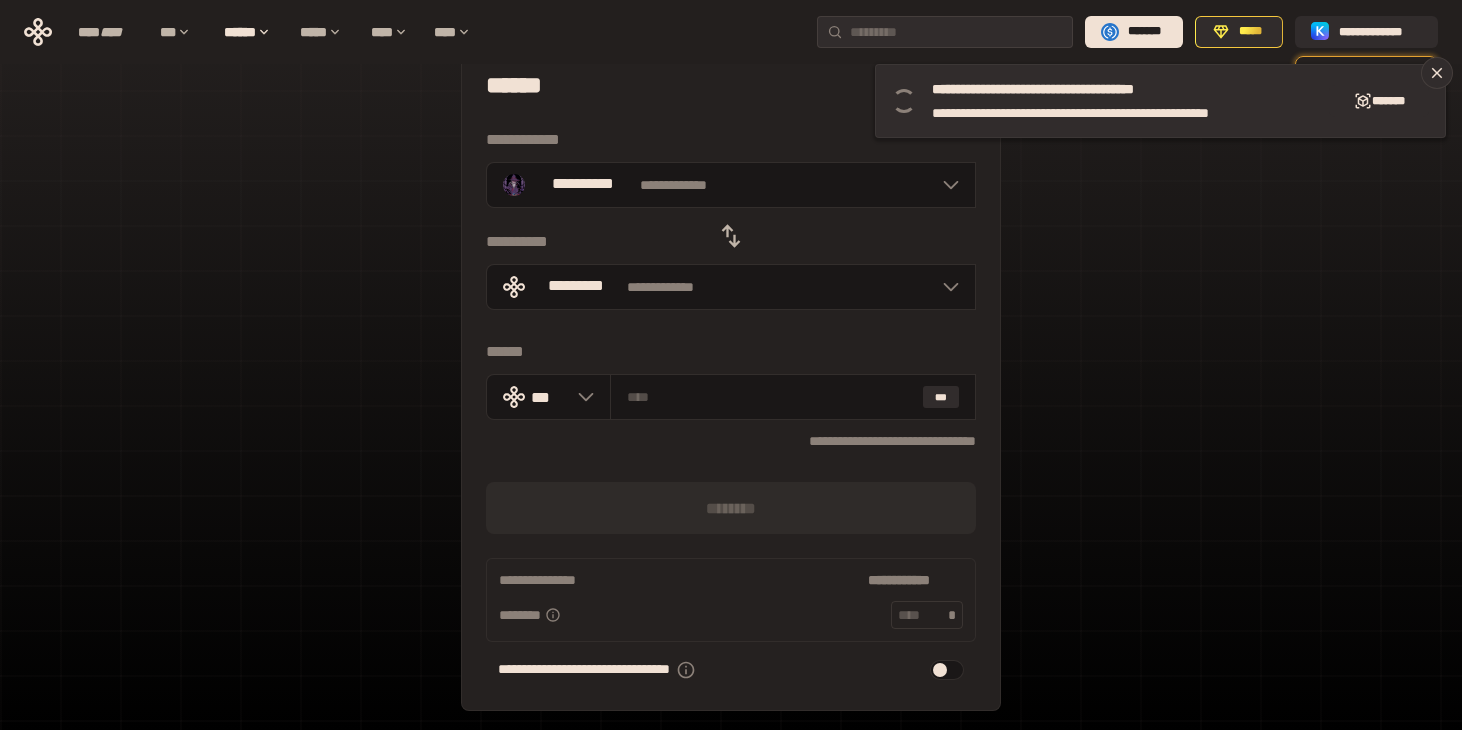 scroll, scrollTop: 59, scrollLeft: 0, axis: vertical 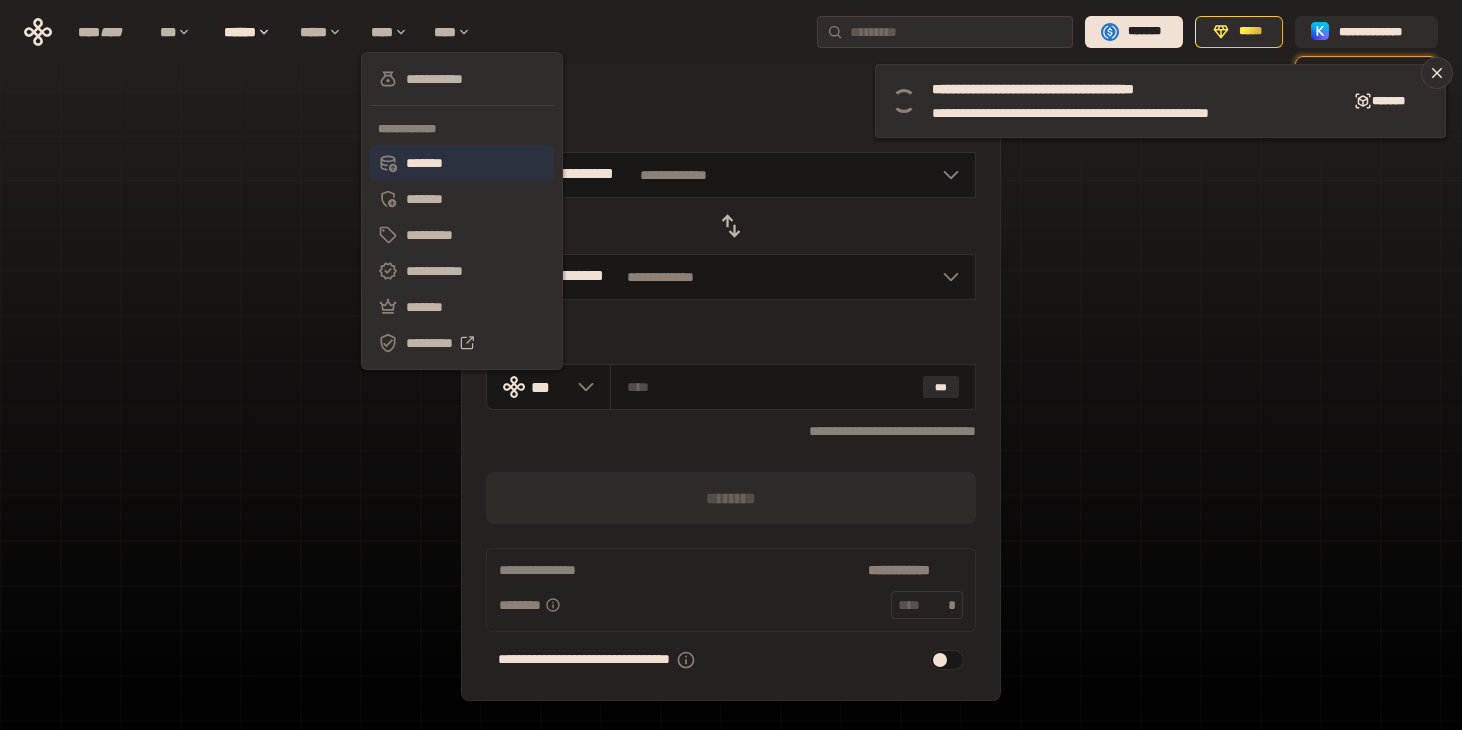 click on "*******" at bounding box center [462, 163] 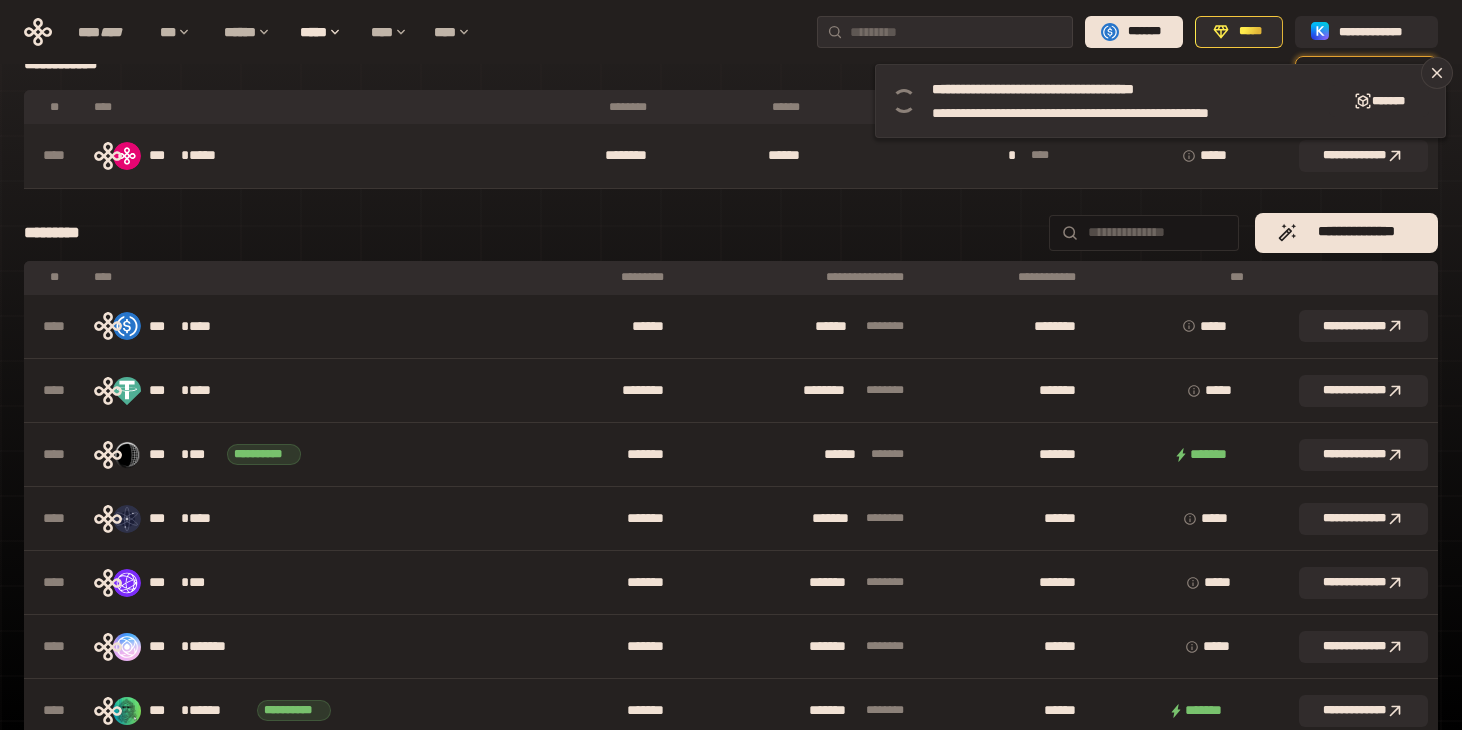 scroll, scrollTop: 0, scrollLeft: 0, axis: both 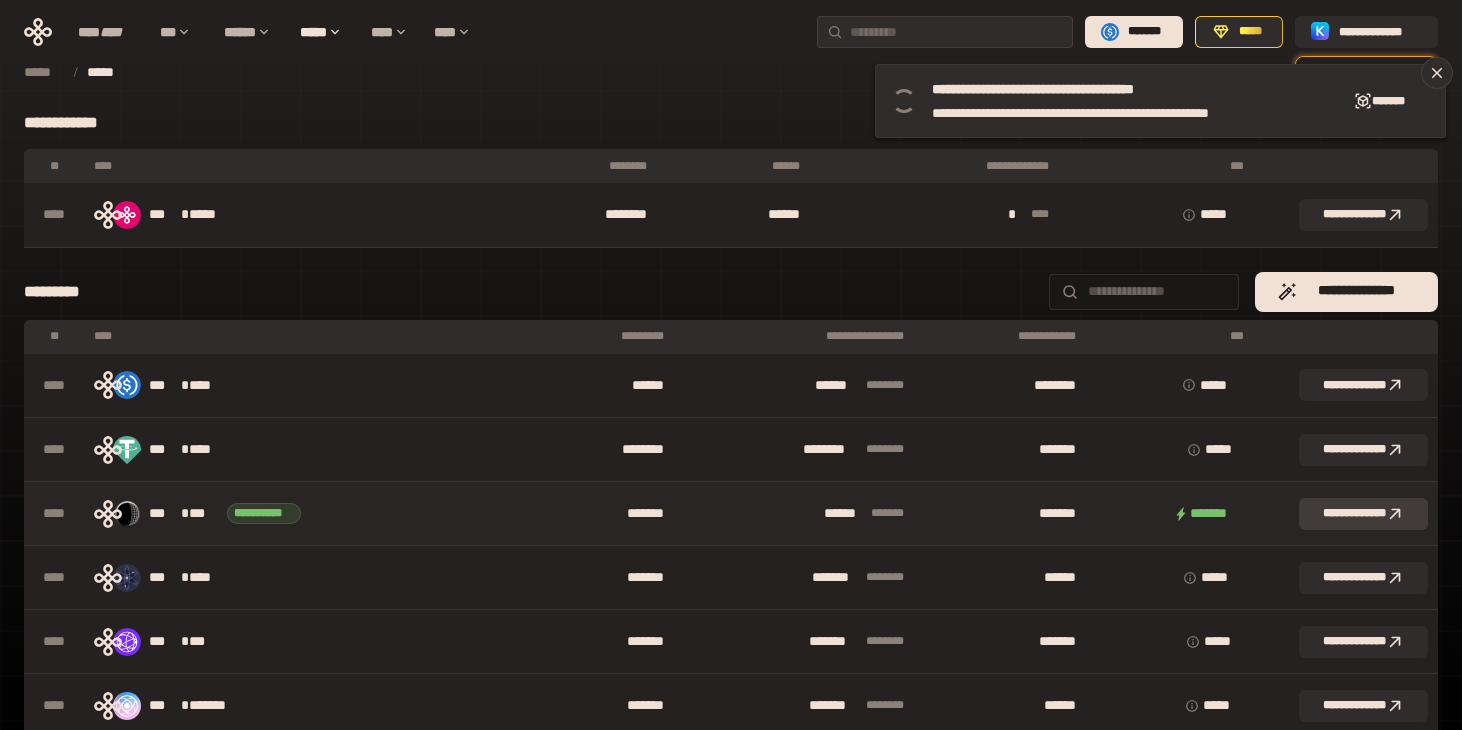 click on "**********" at bounding box center [1363, 514] 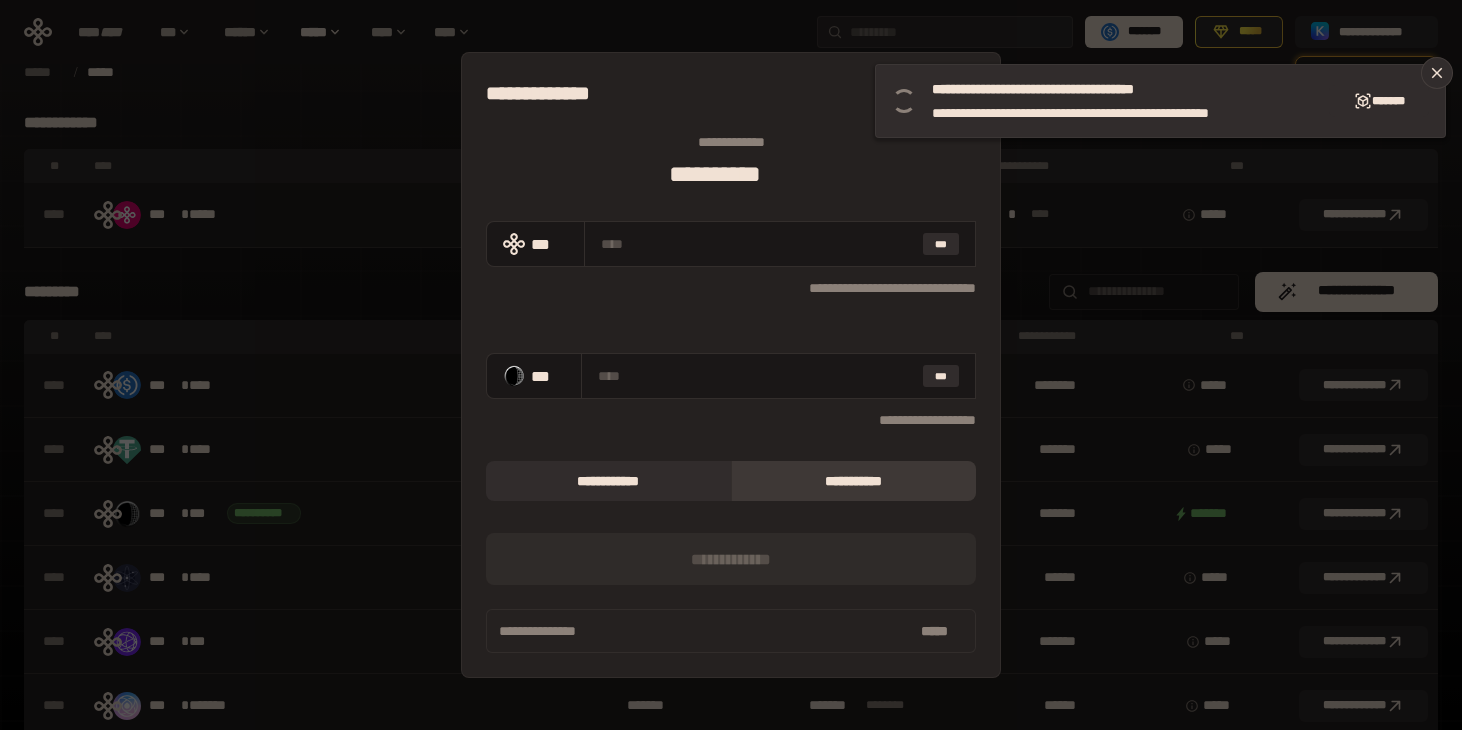 click on "**********" at bounding box center [731, 365] 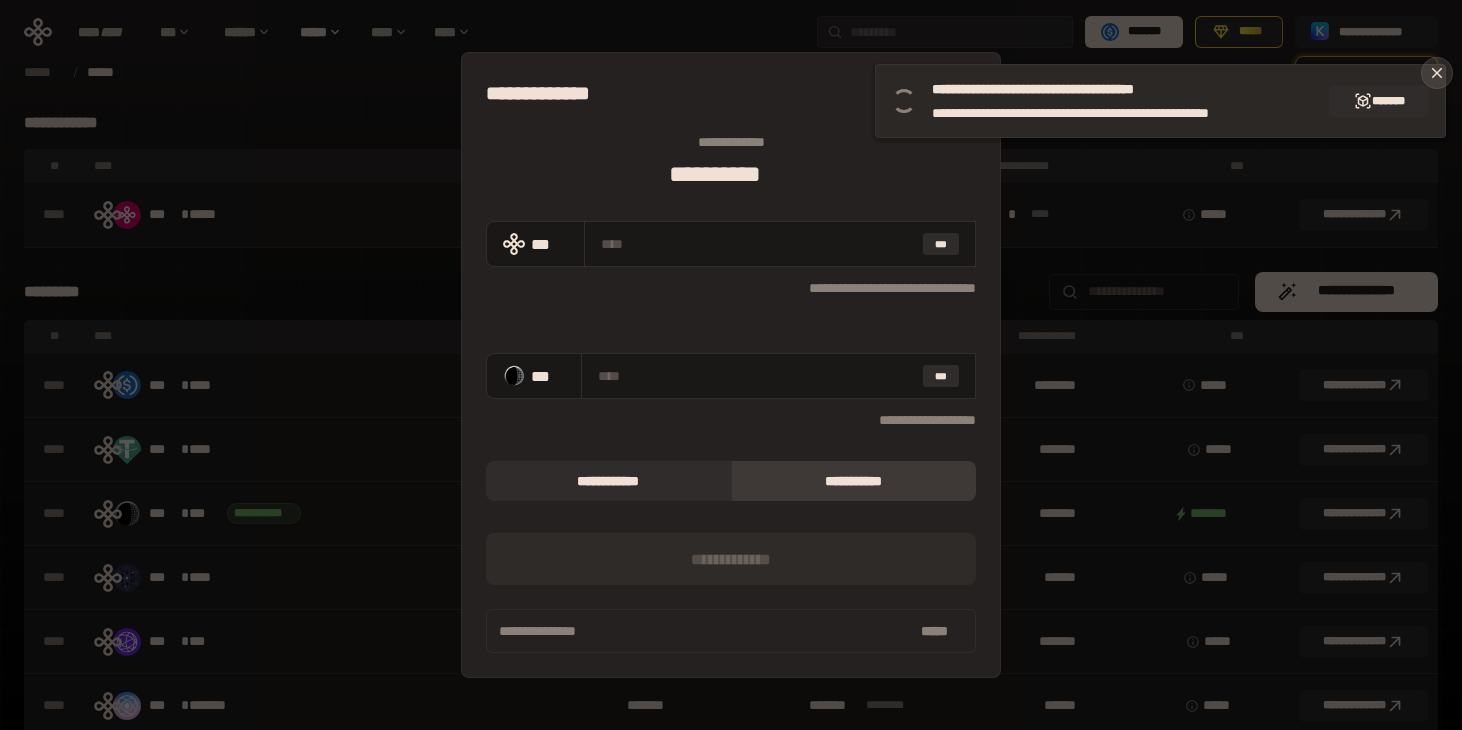 click 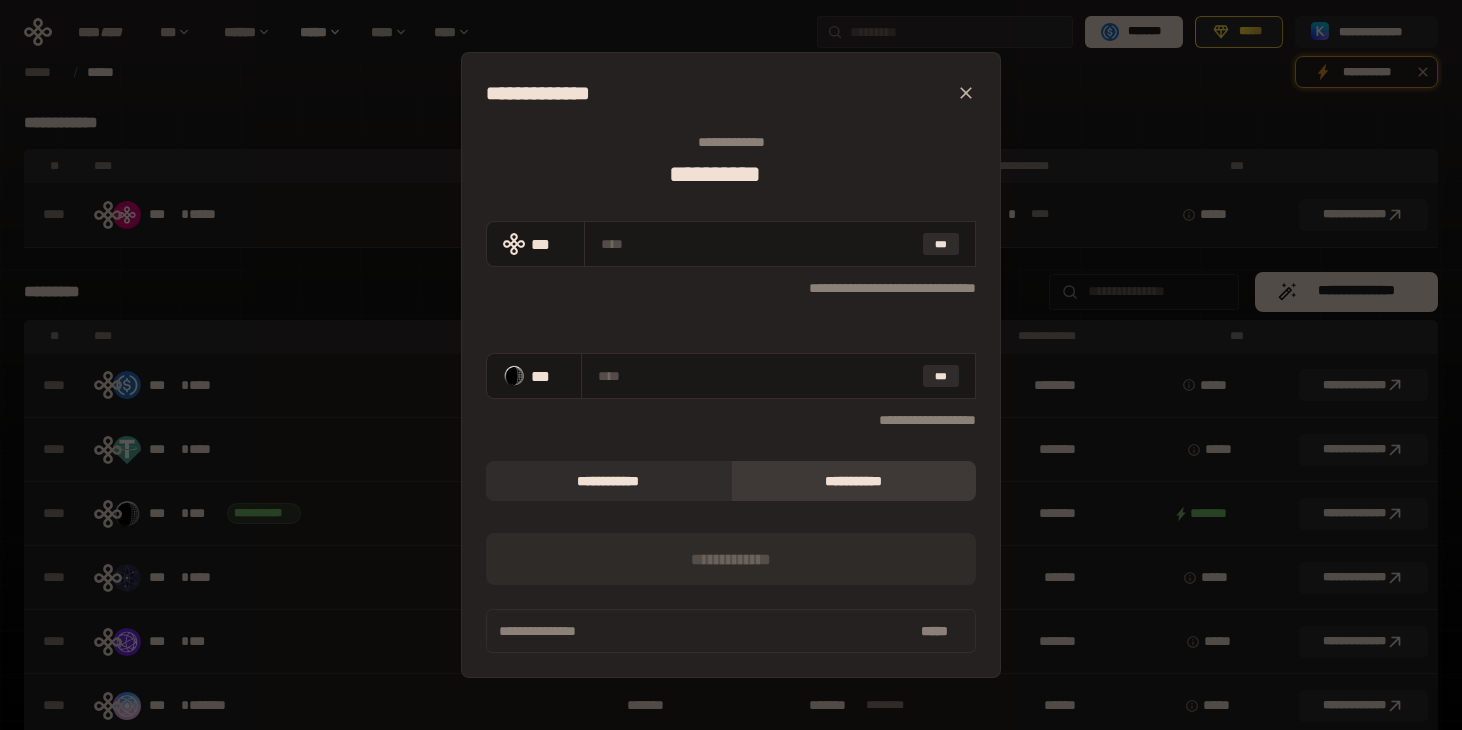 click 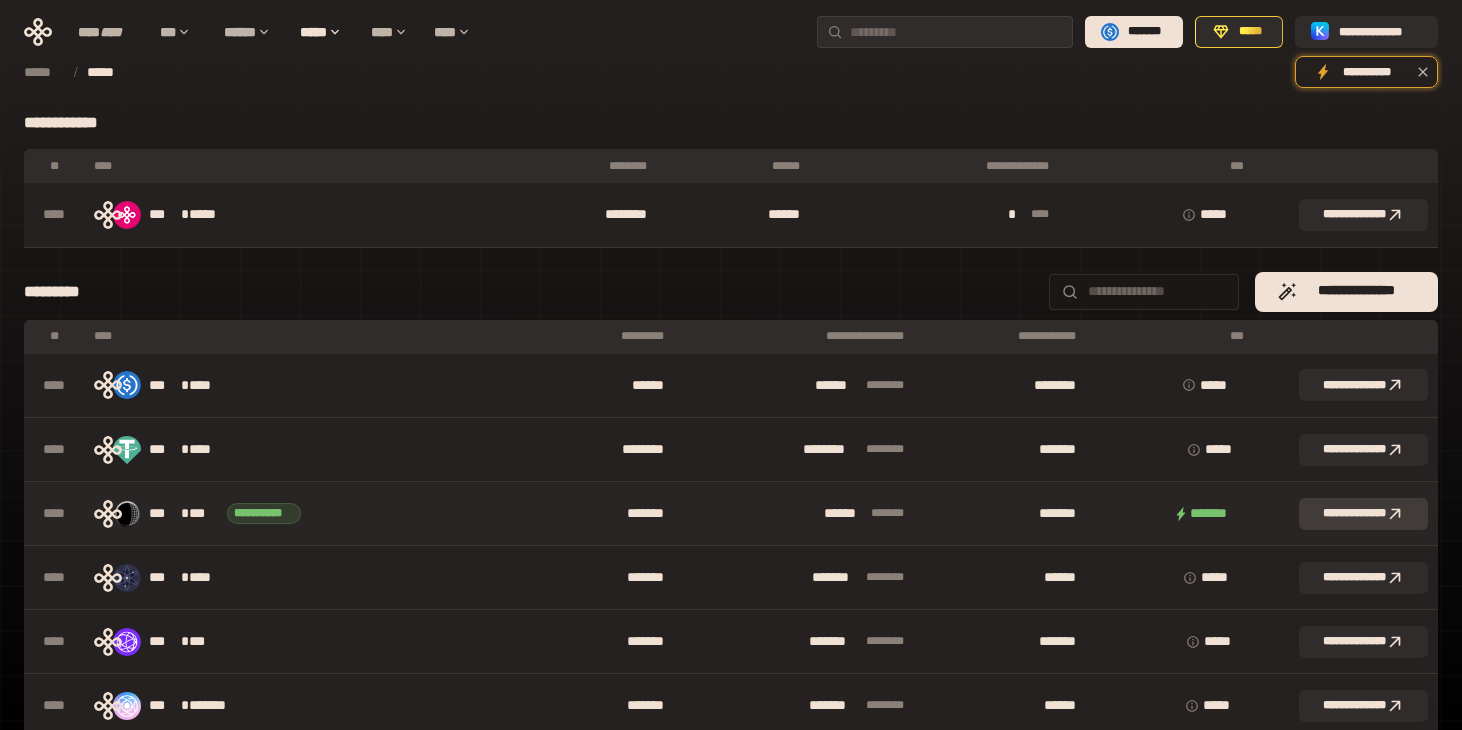 click on "**********" at bounding box center [1363, 514] 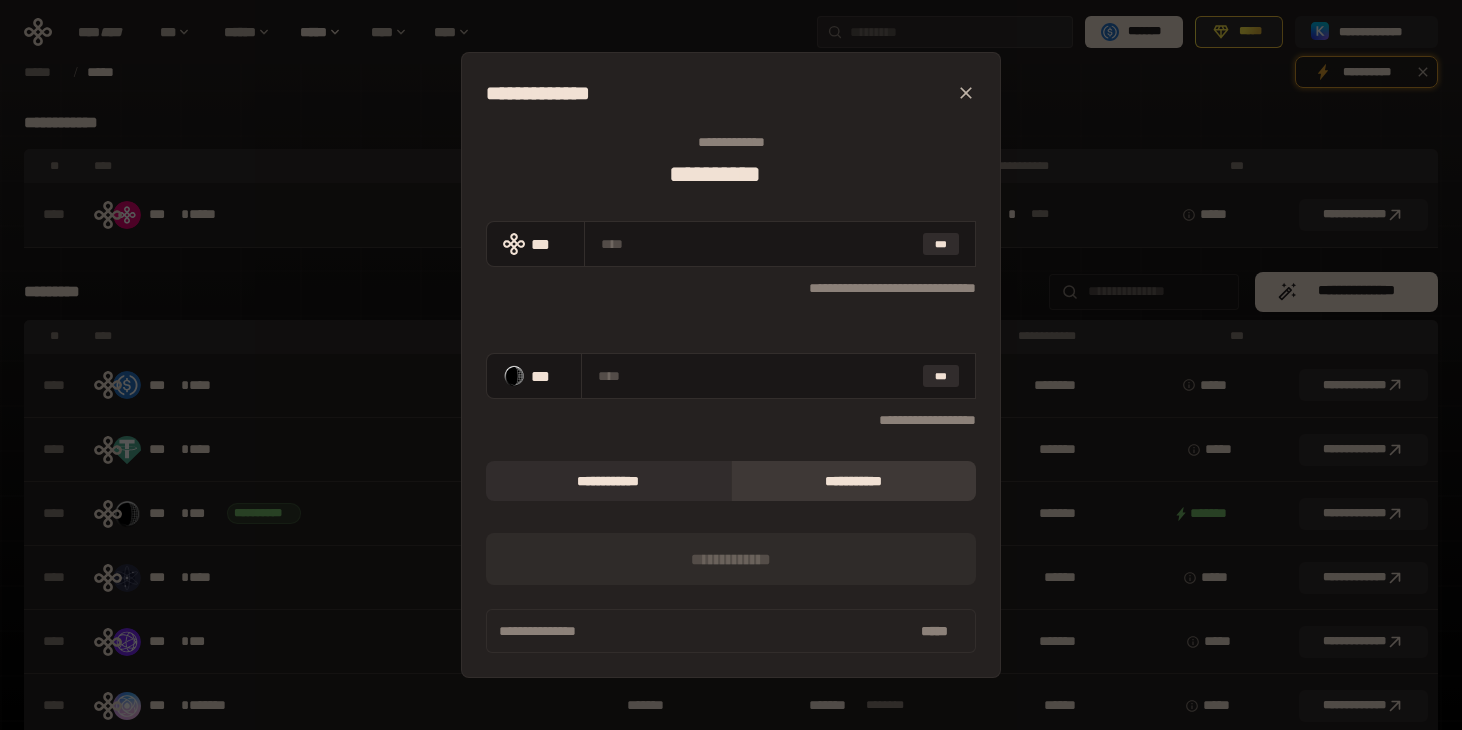 click on "**********" at bounding box center [731, 365] 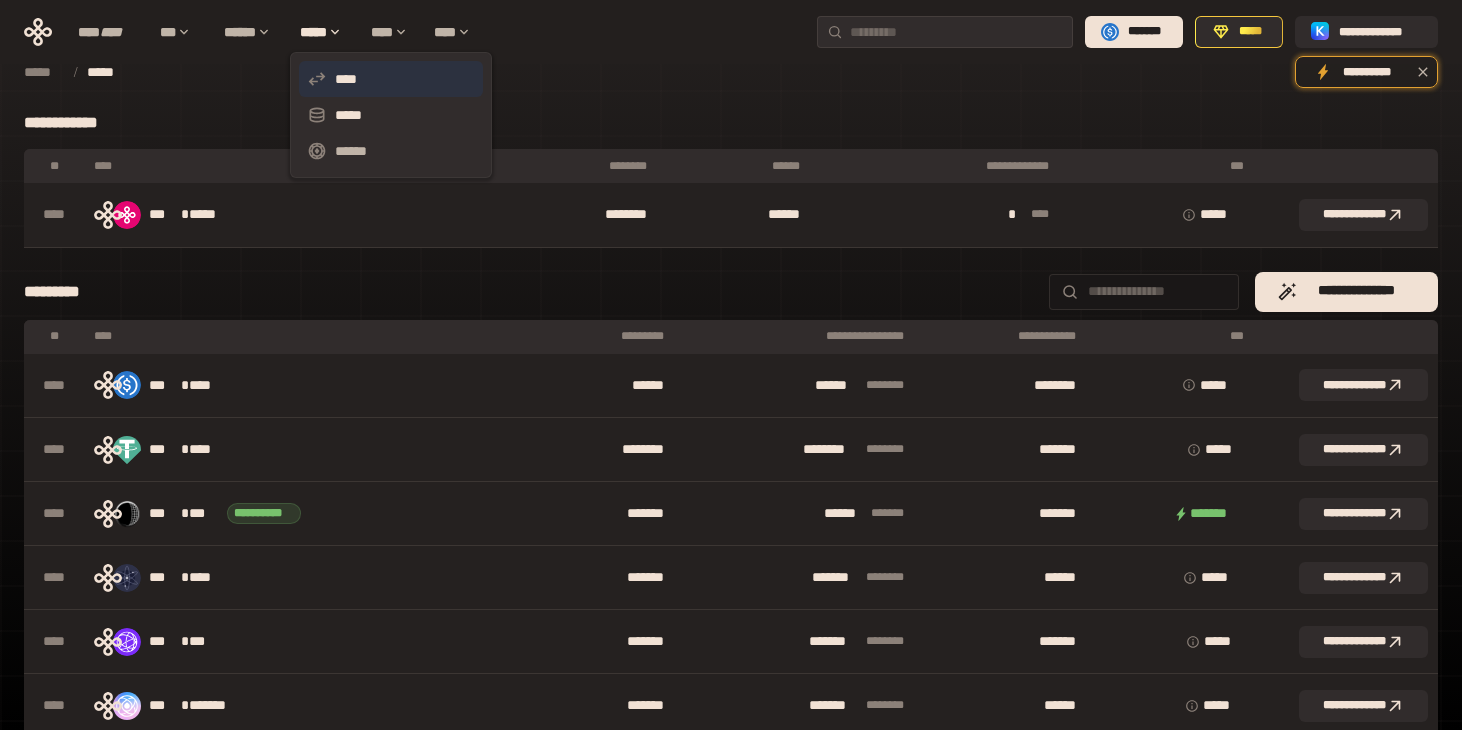 click on "****" at bounding box center (391, 79) 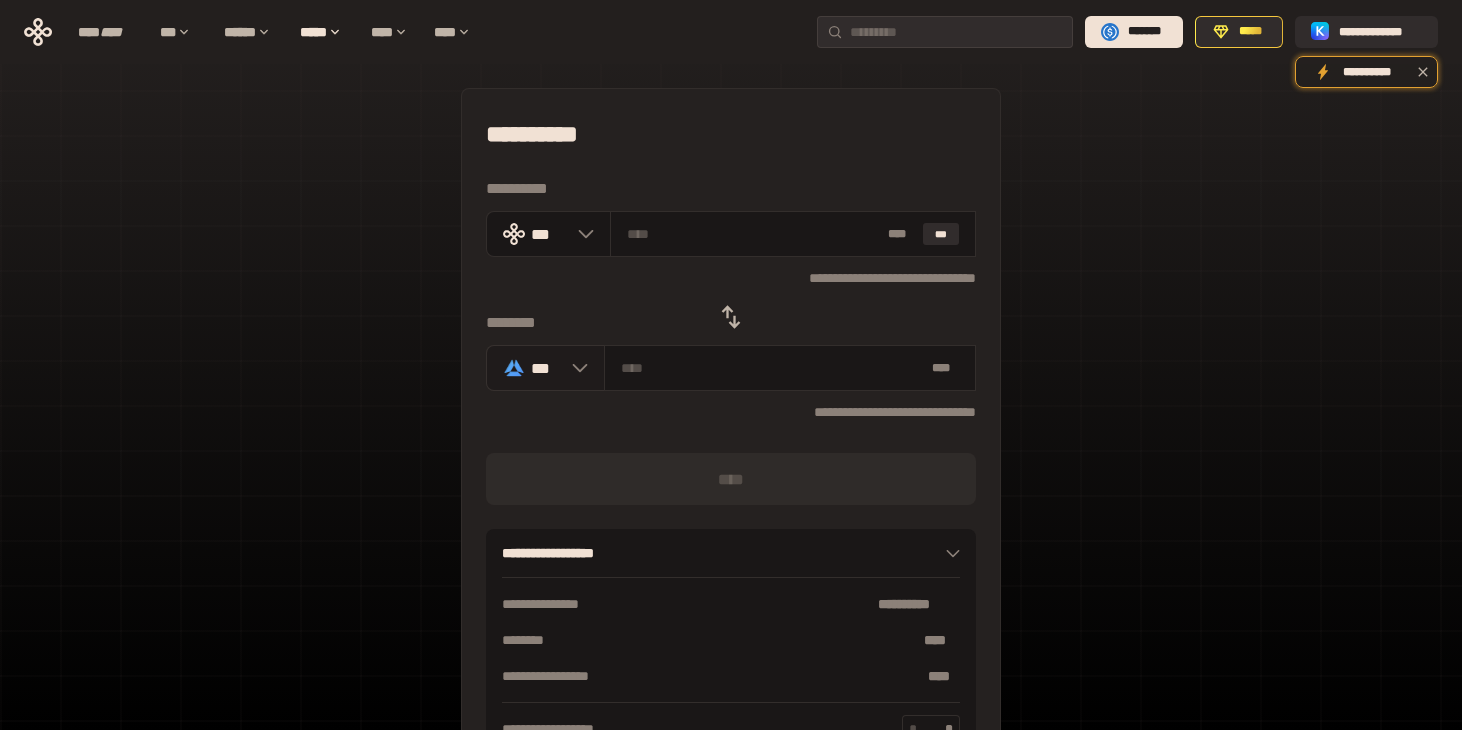 click on "***" at bounding box center (545, 368) 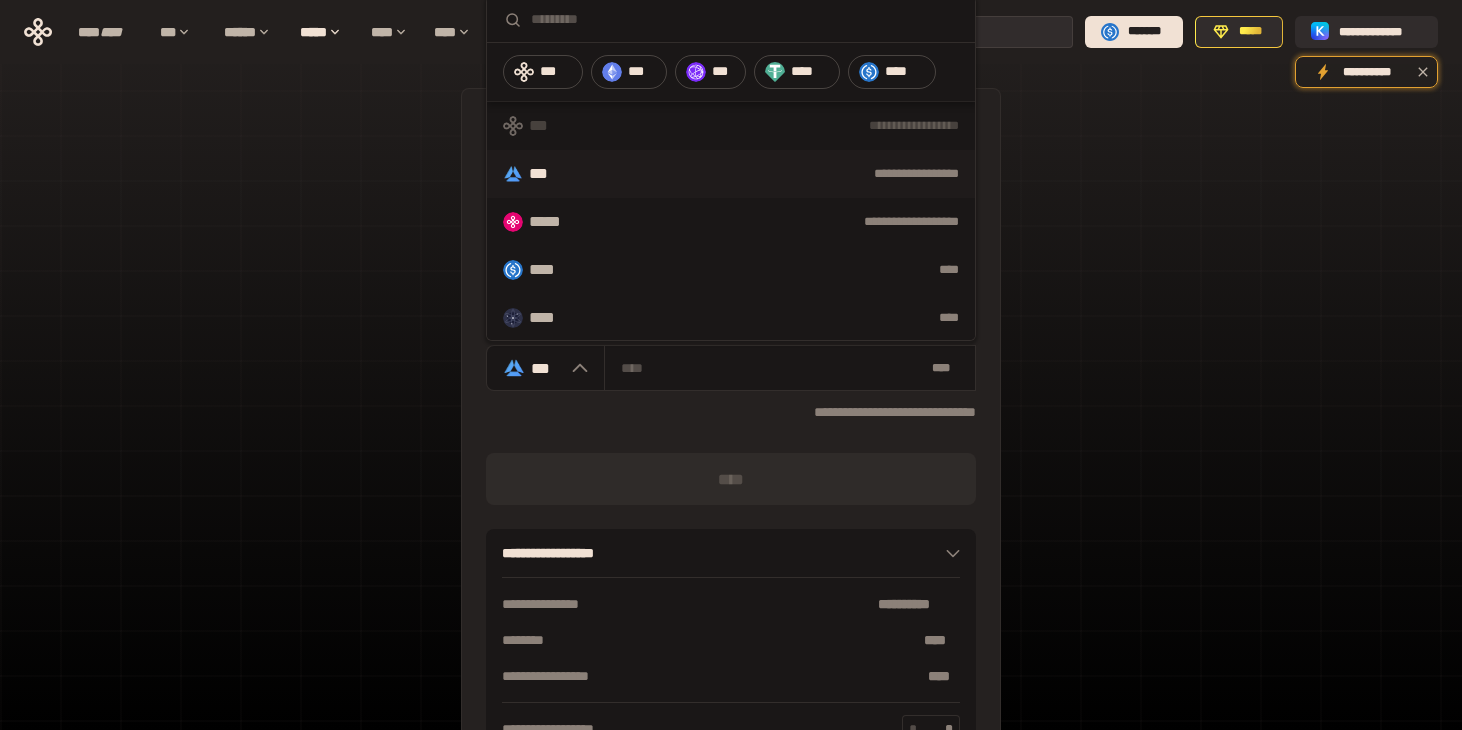 click at bounding box center [745, 19] 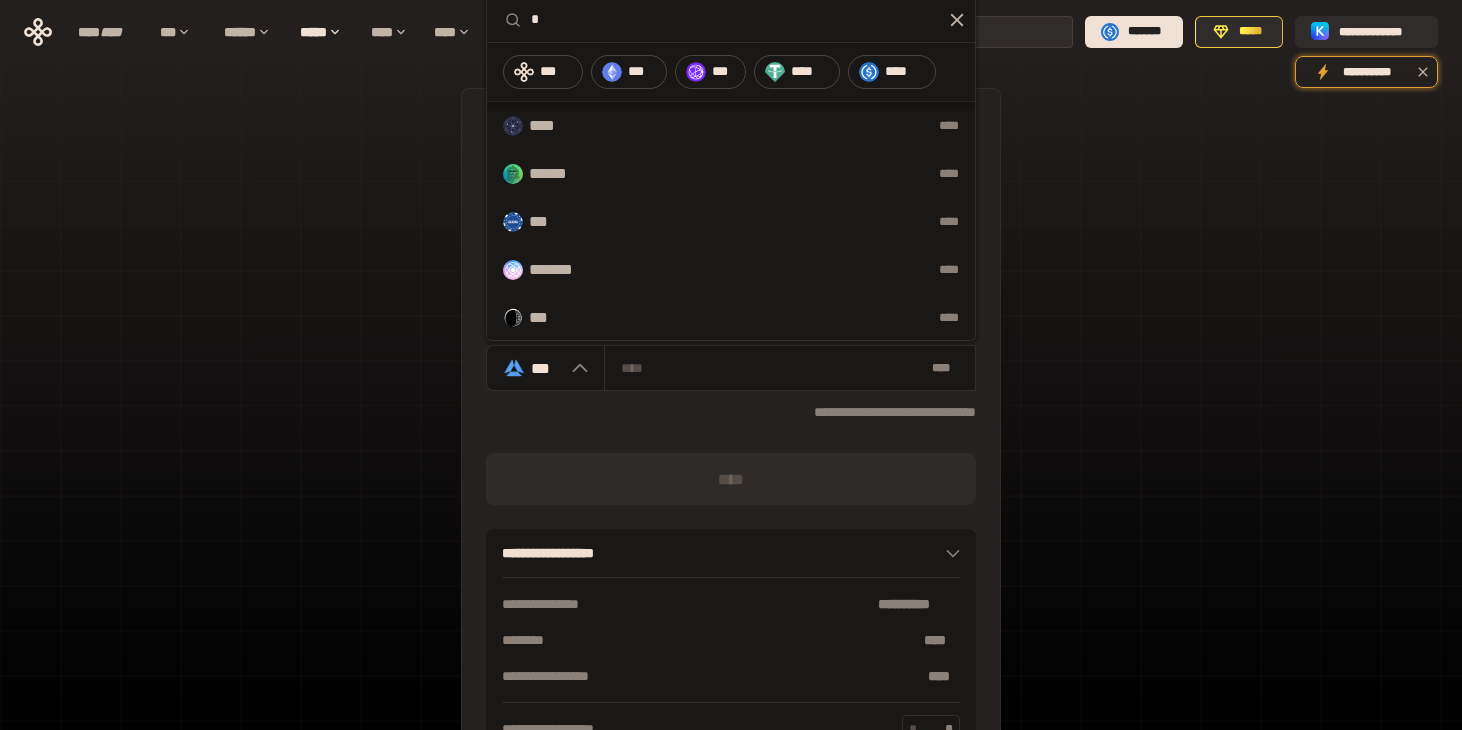 type on "**" 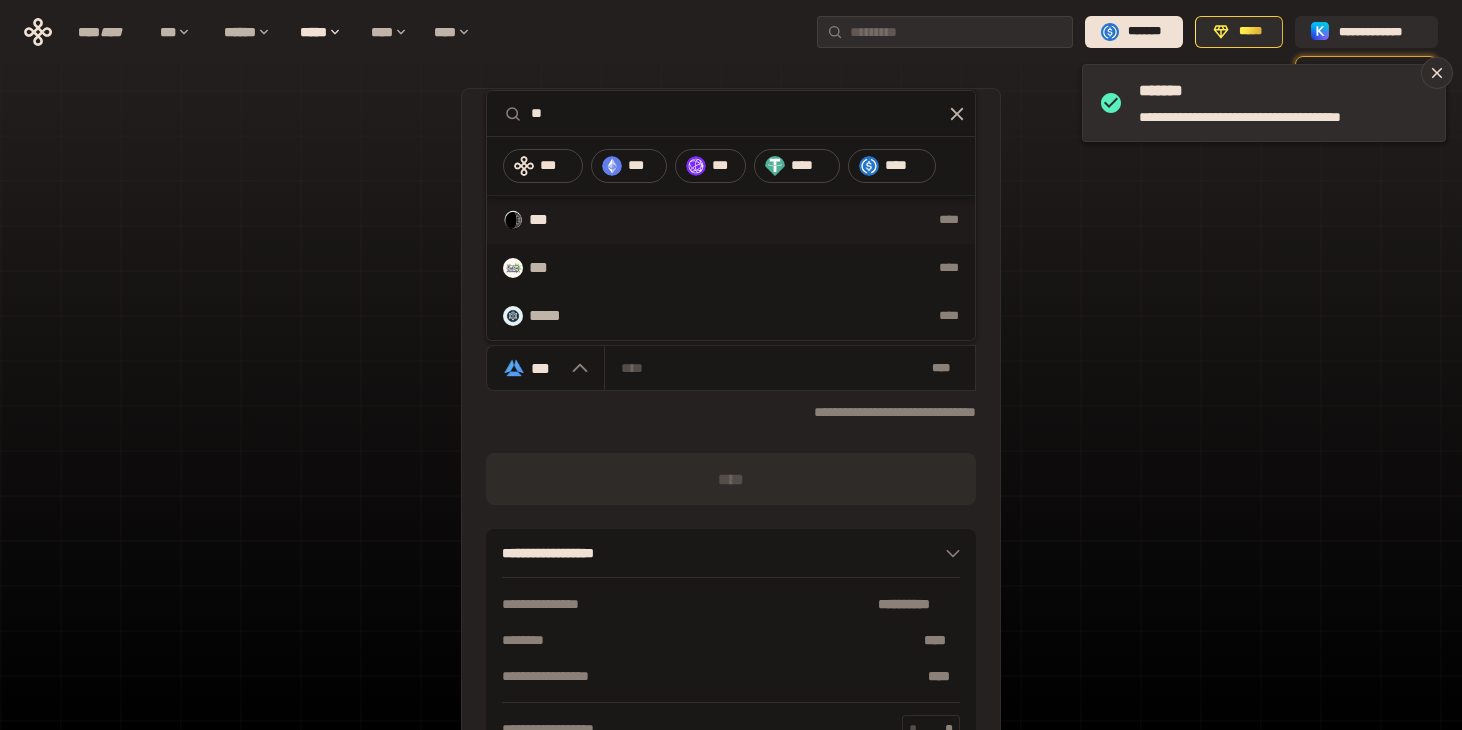 click on "*** ****" at bounding box center [731, 220] 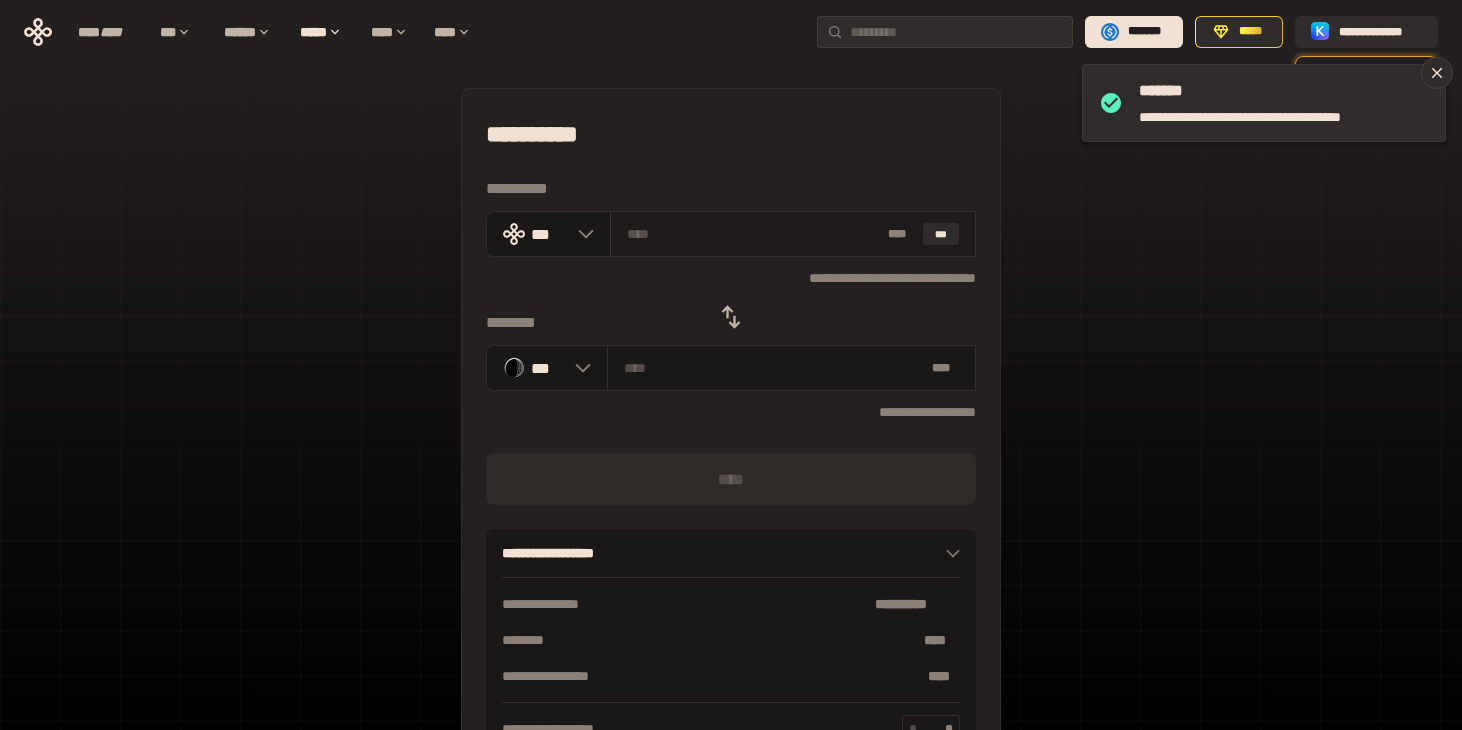 click at bounding box center (754, 234) 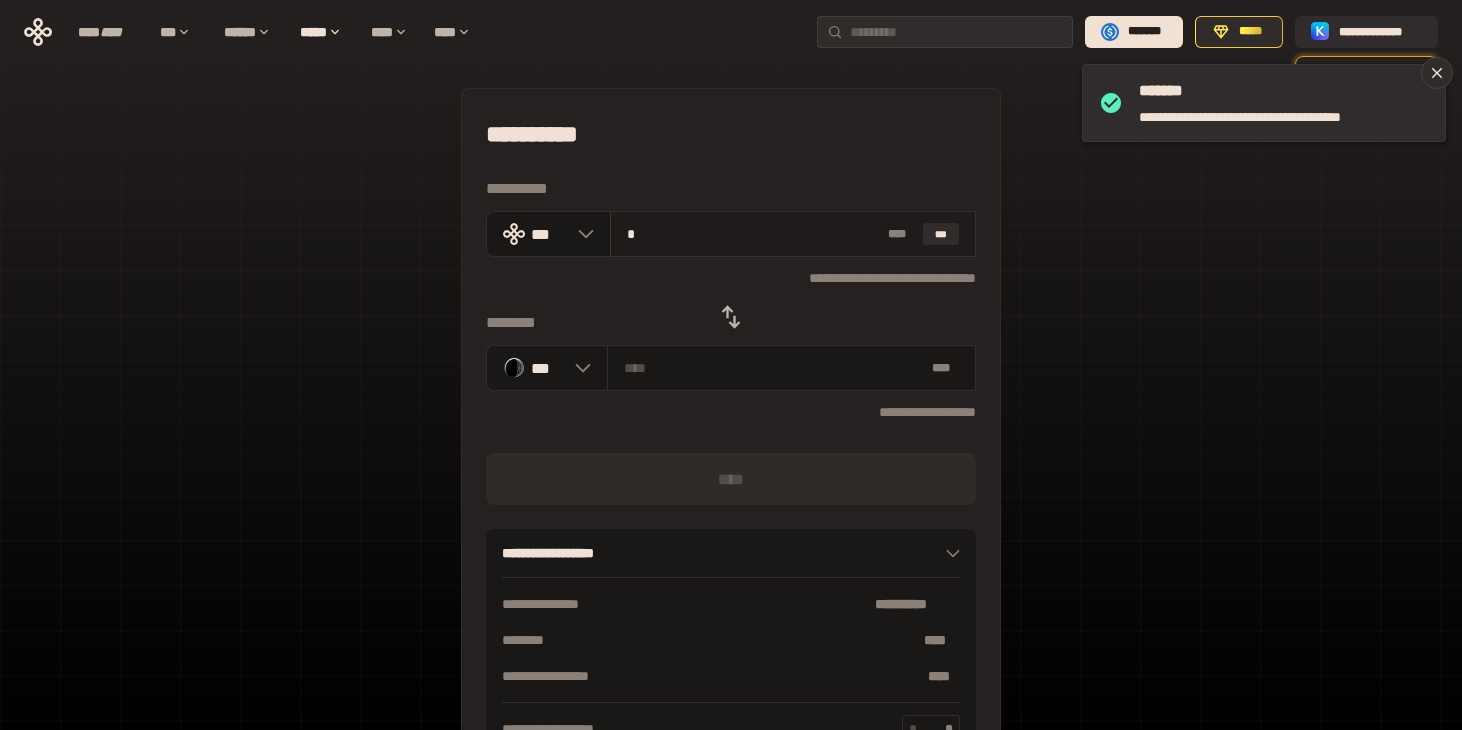type on "**********" 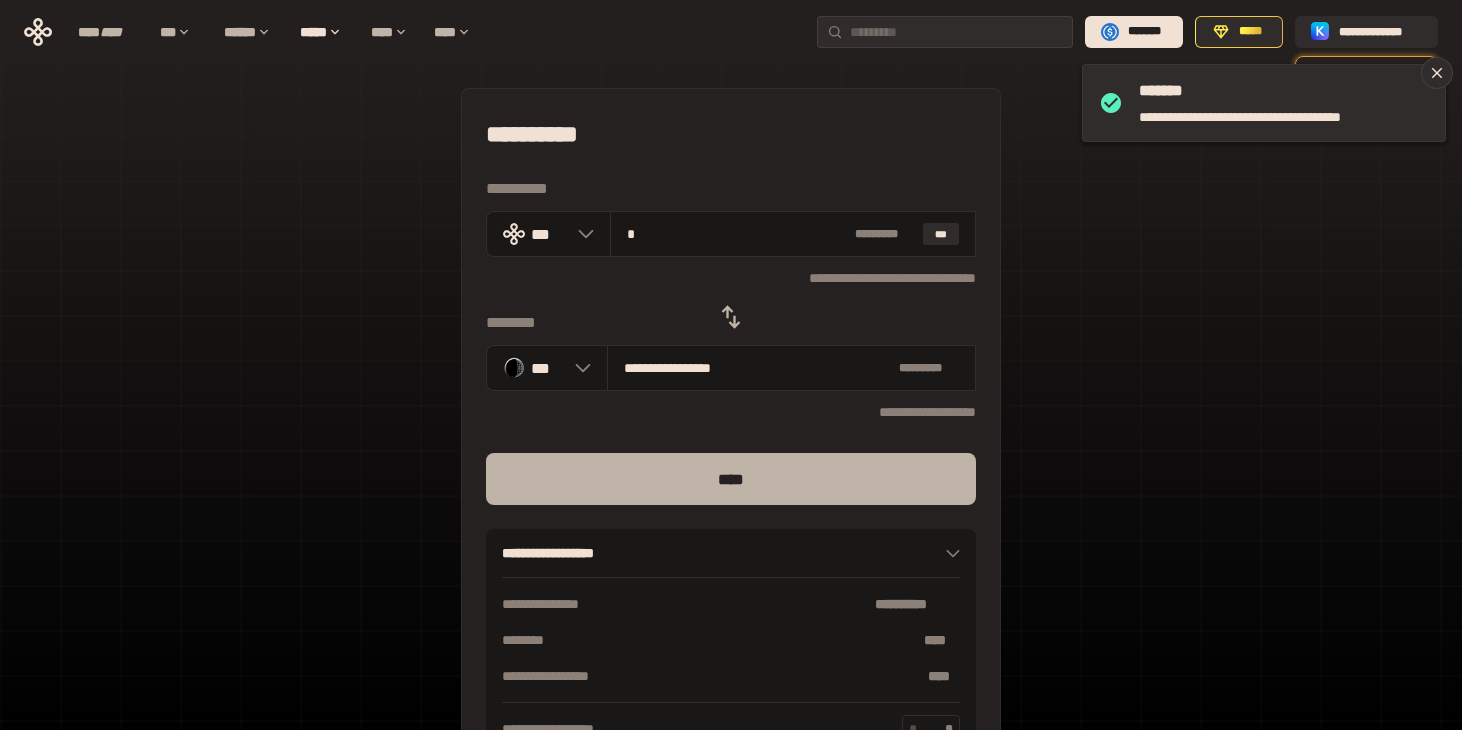 type on "*" 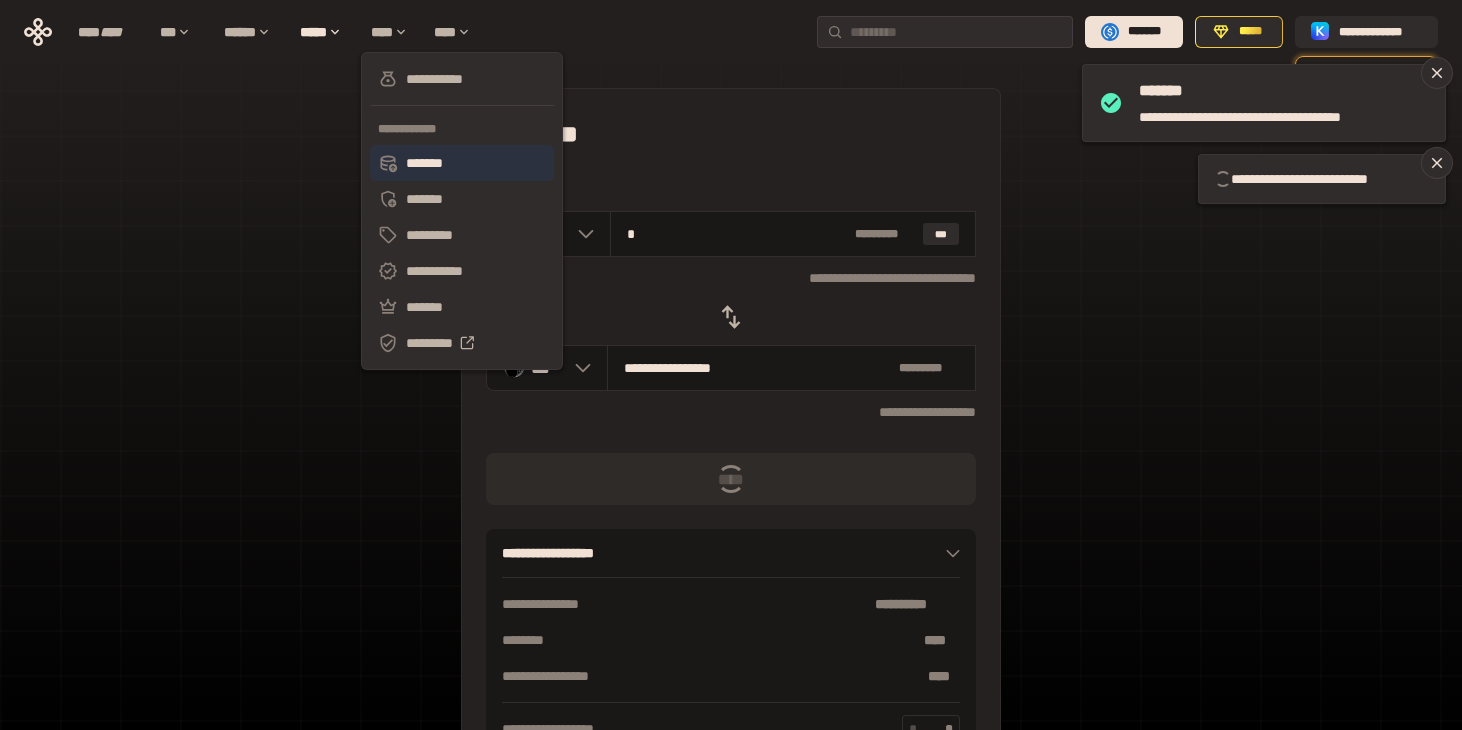 type 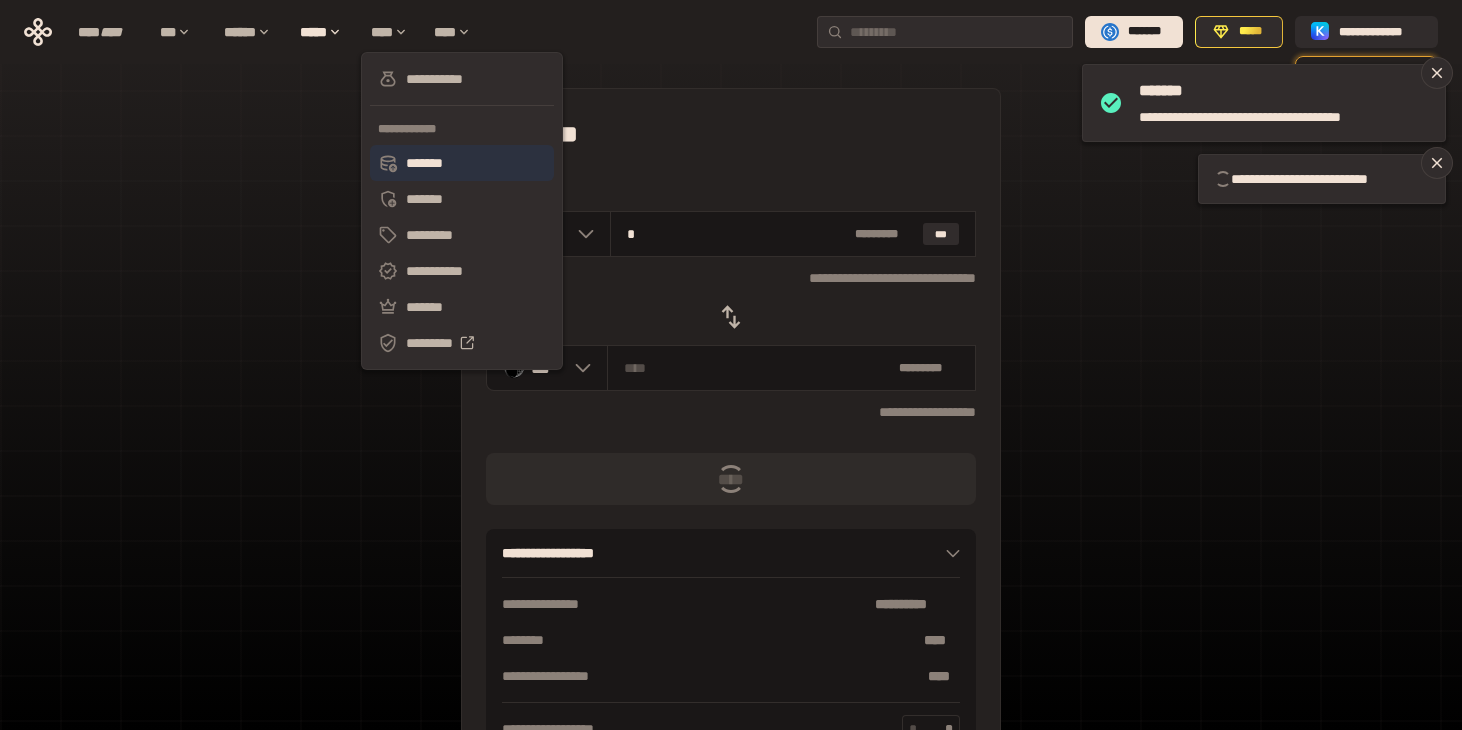 type 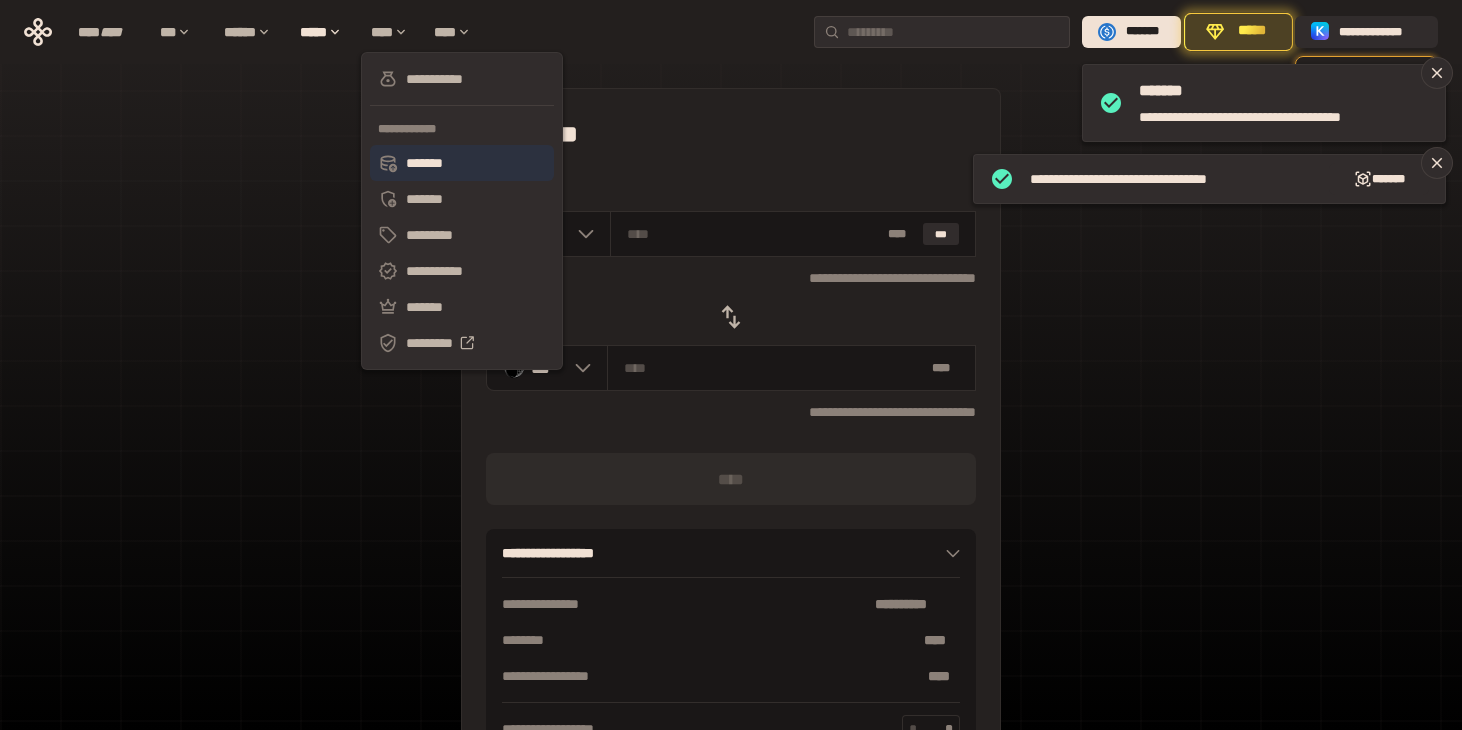 click on "*******" at bounding box center [462, 163] 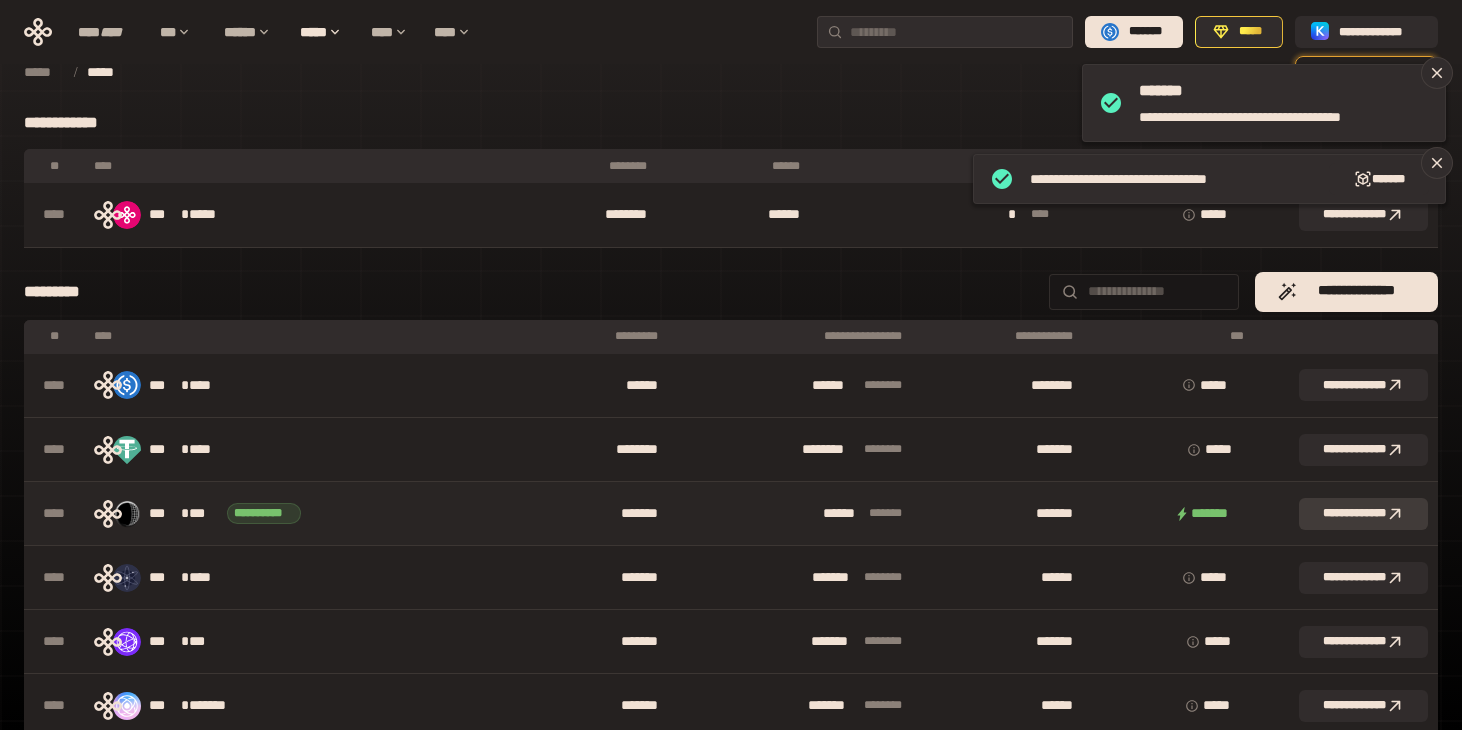 click on "**********" at bounding box center (1363, 514) 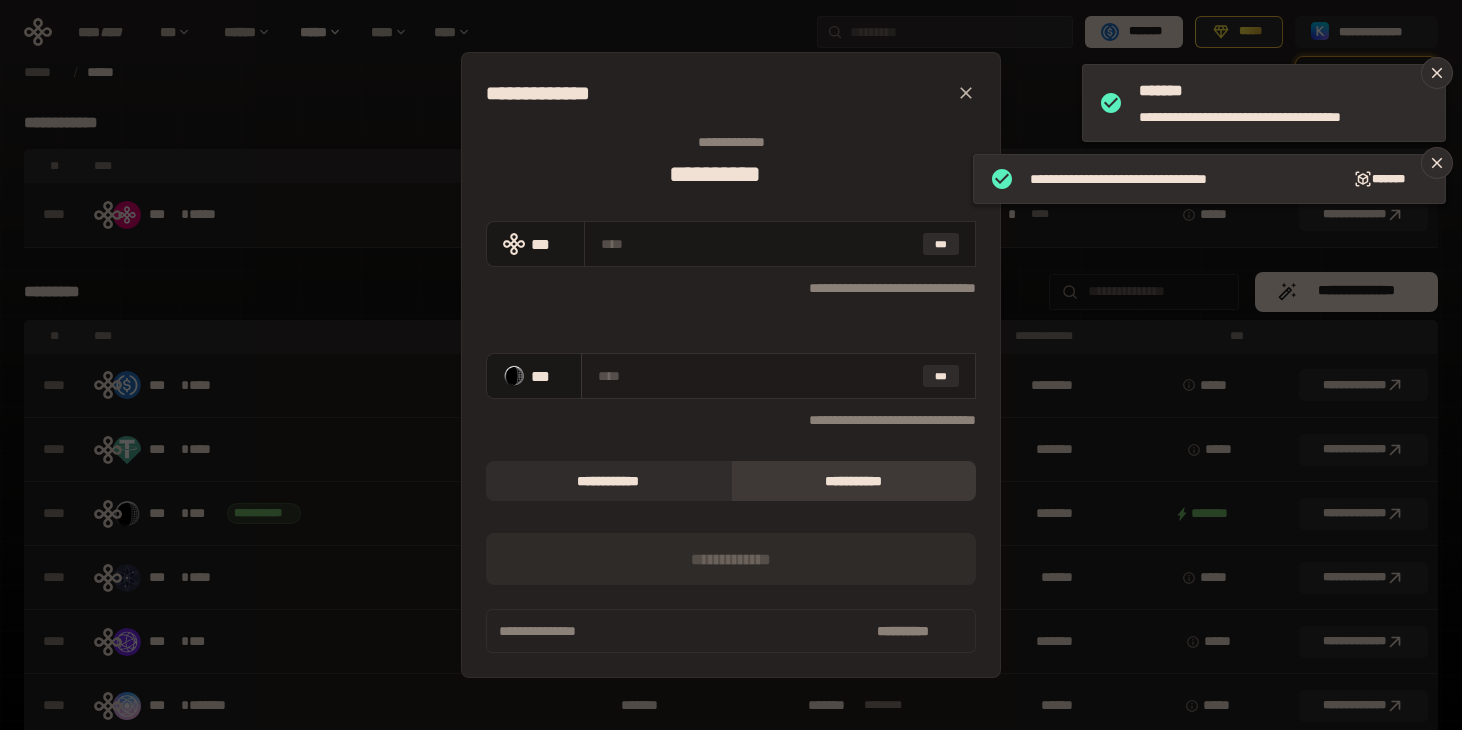 click at bounding box center [756, 376] 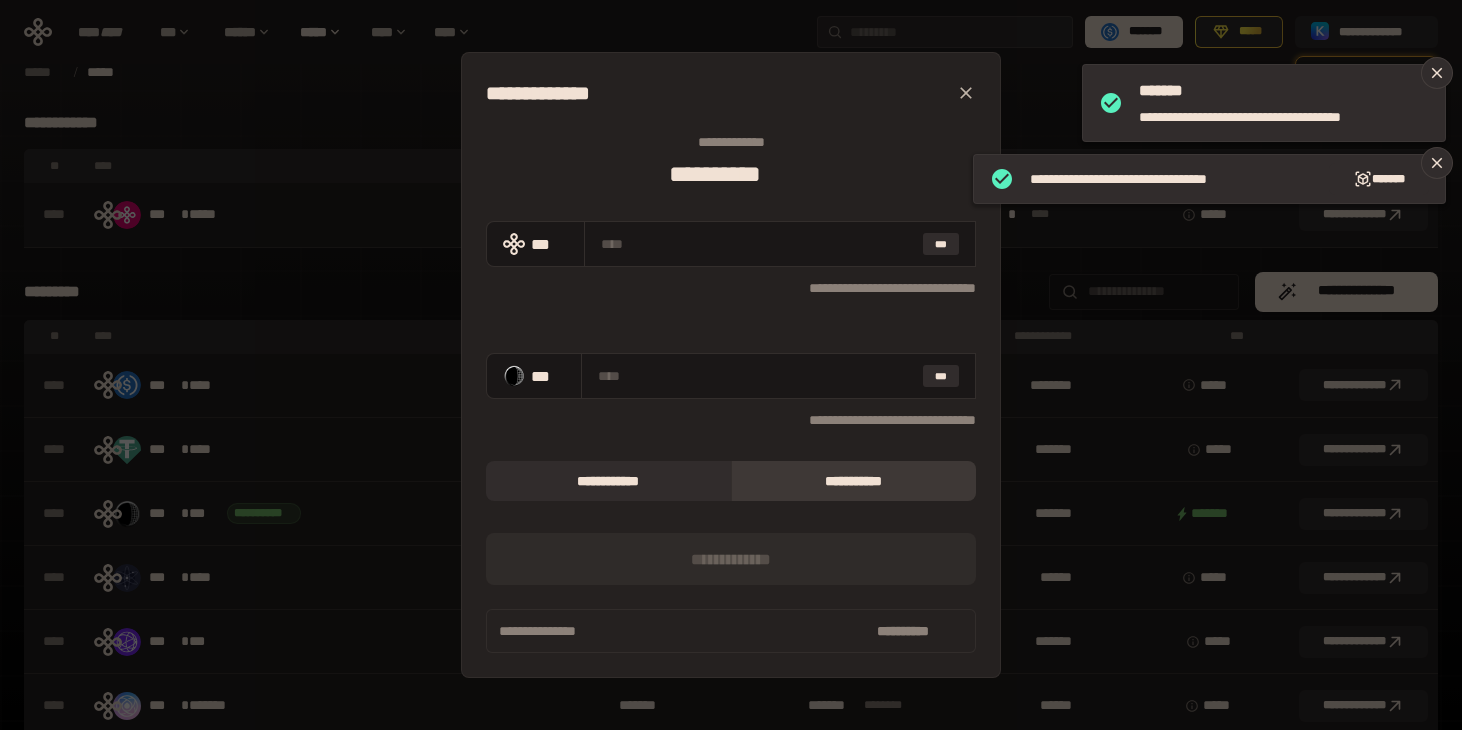 click on "**********" at bounding box center [854, 481] 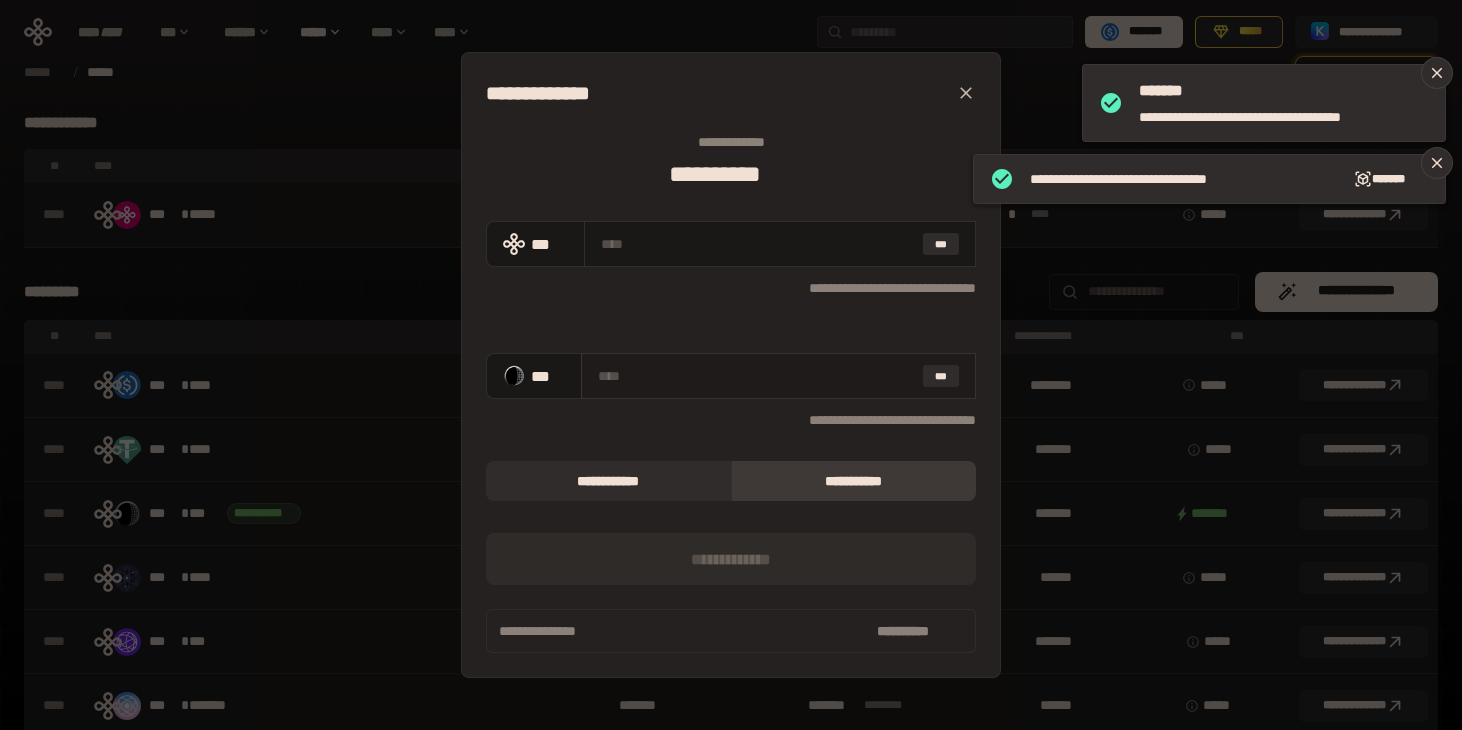 click at bounding box center [756, 376] 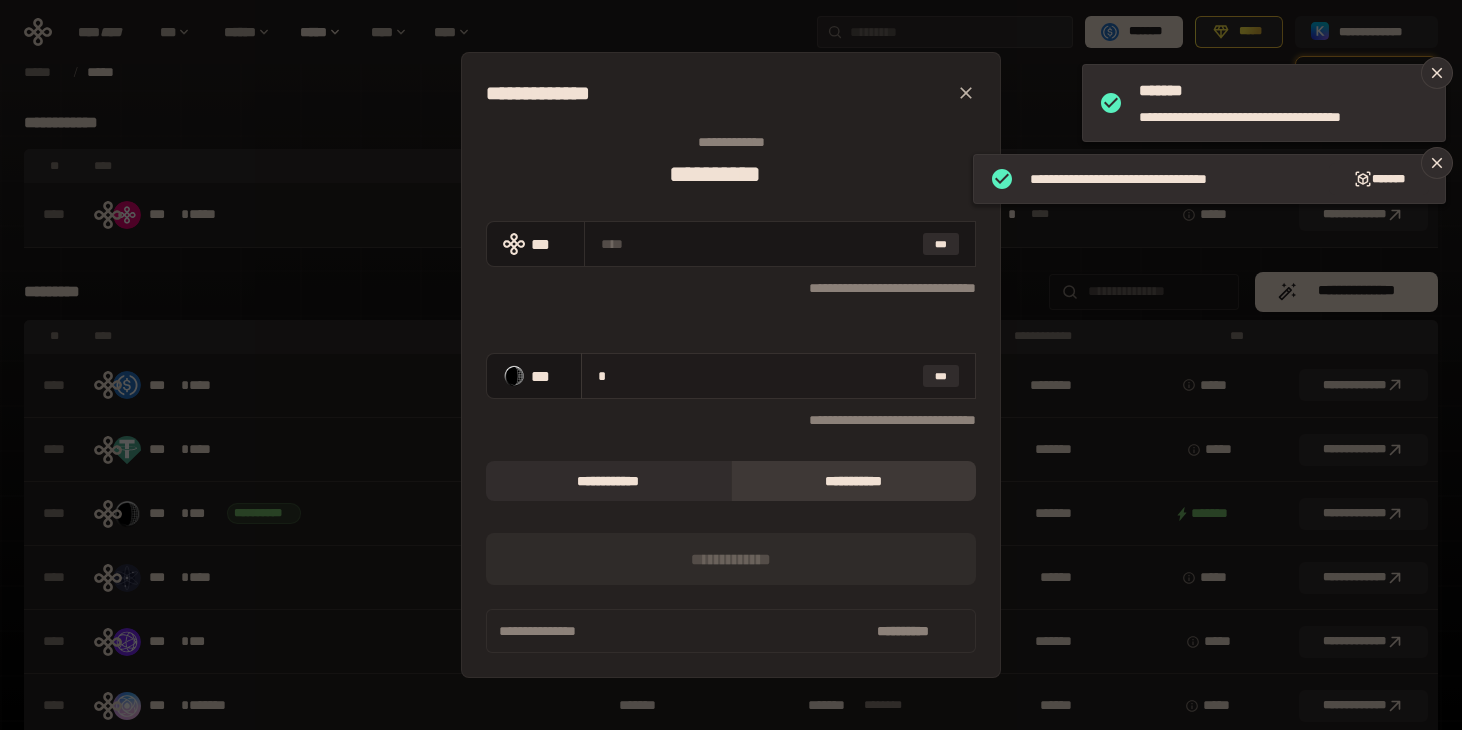type on "**********" 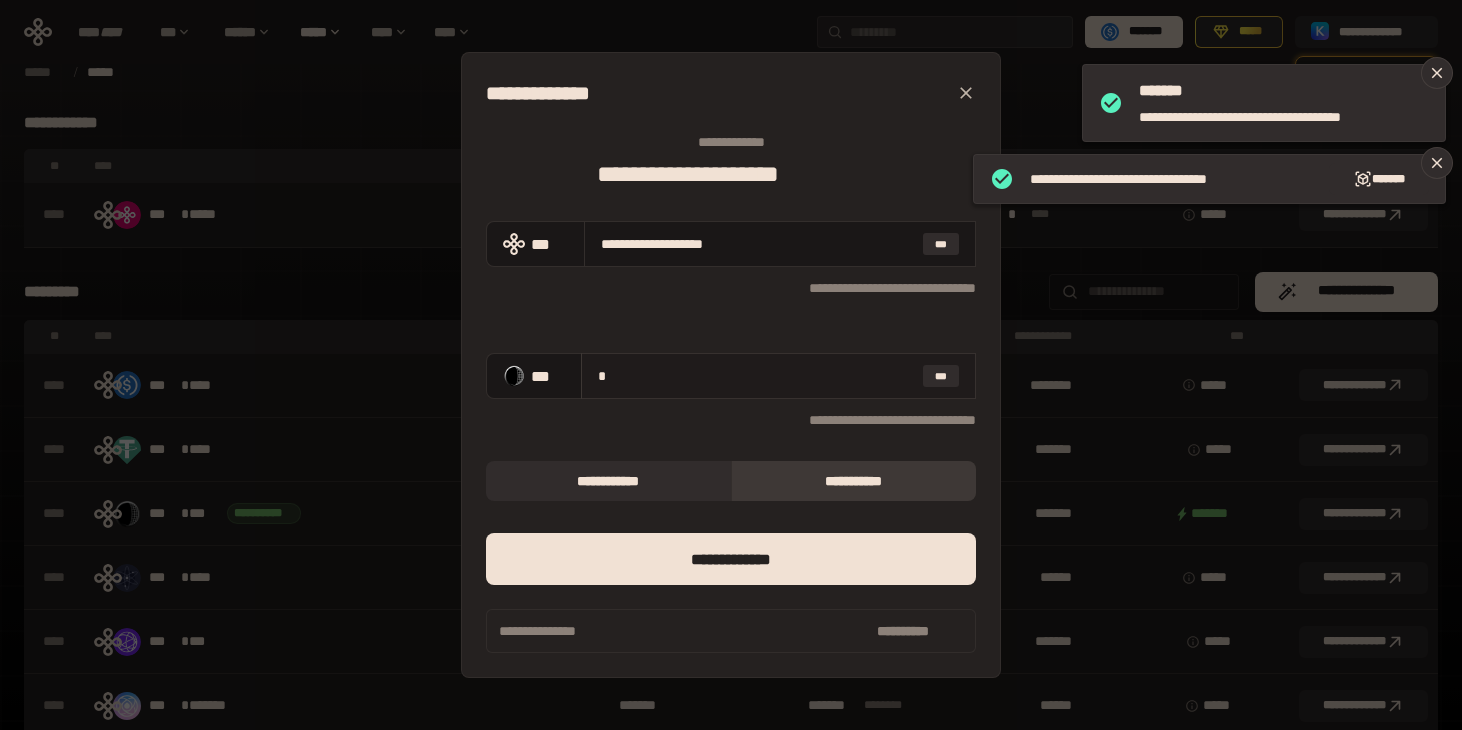type on "**" 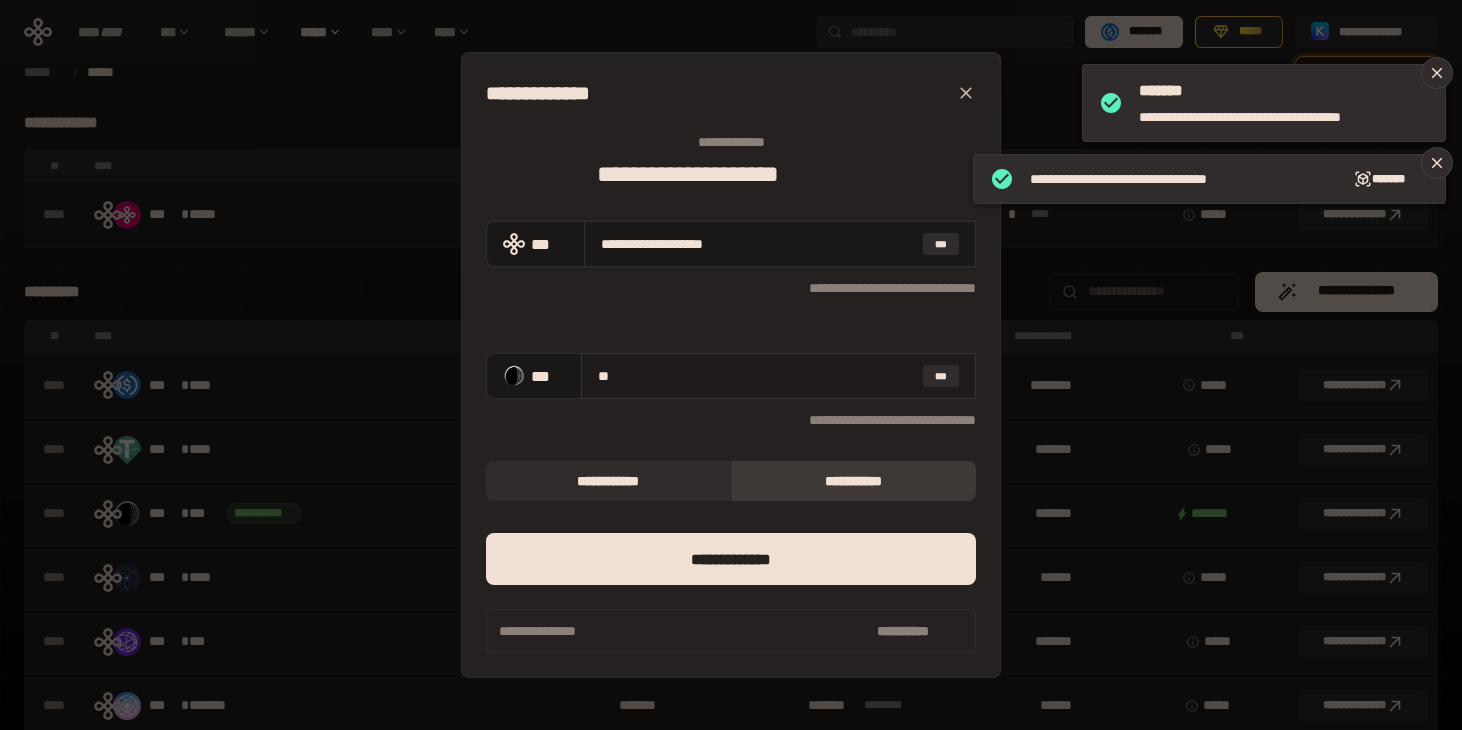 type on "**********" 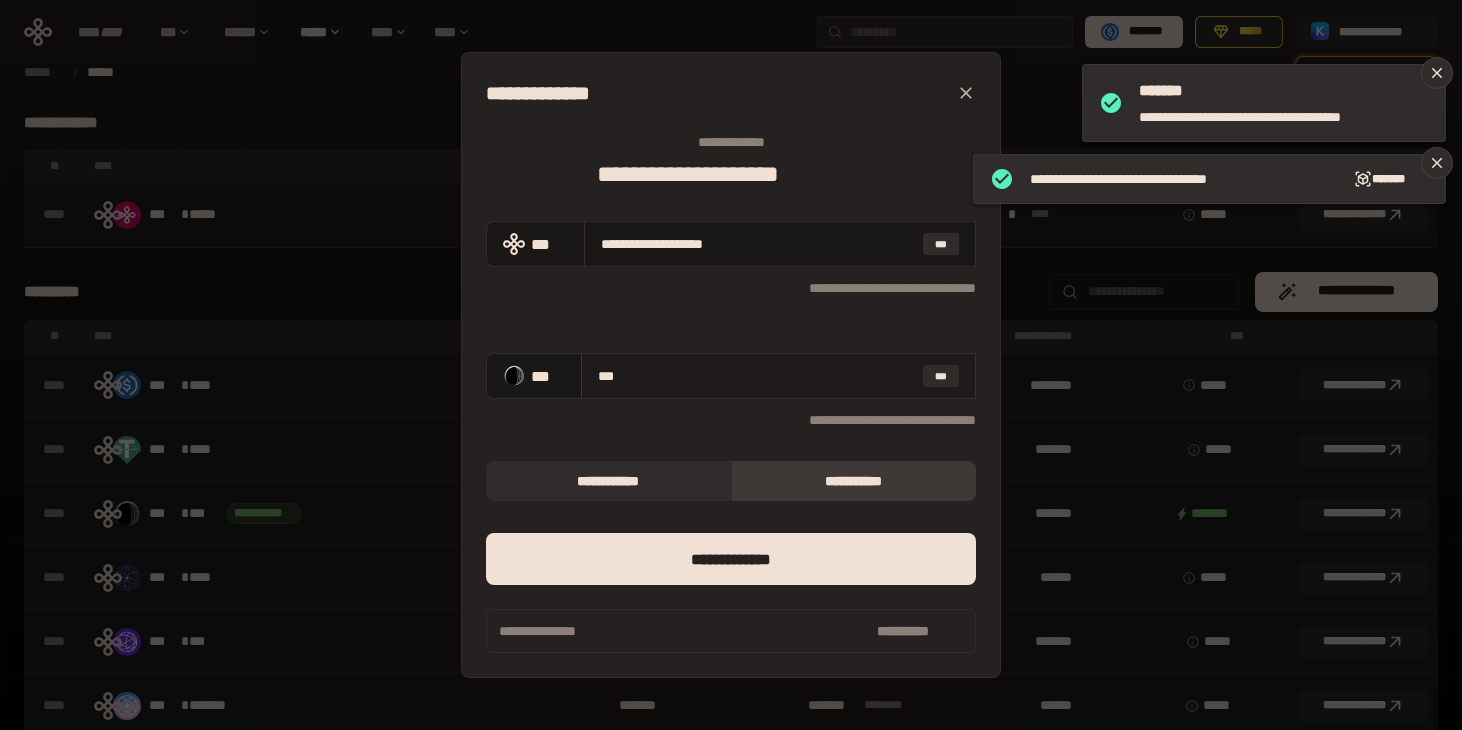 type on "**********" 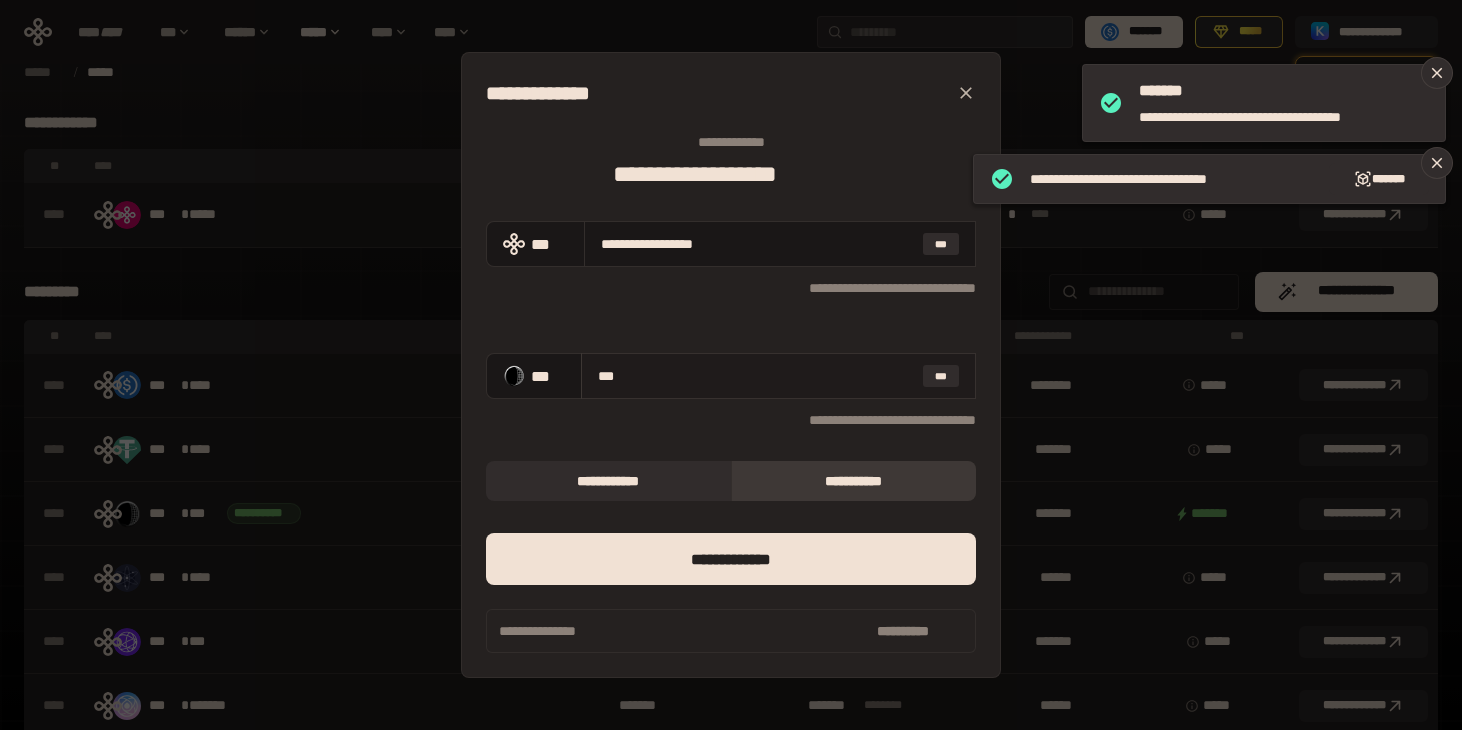 type on "****" 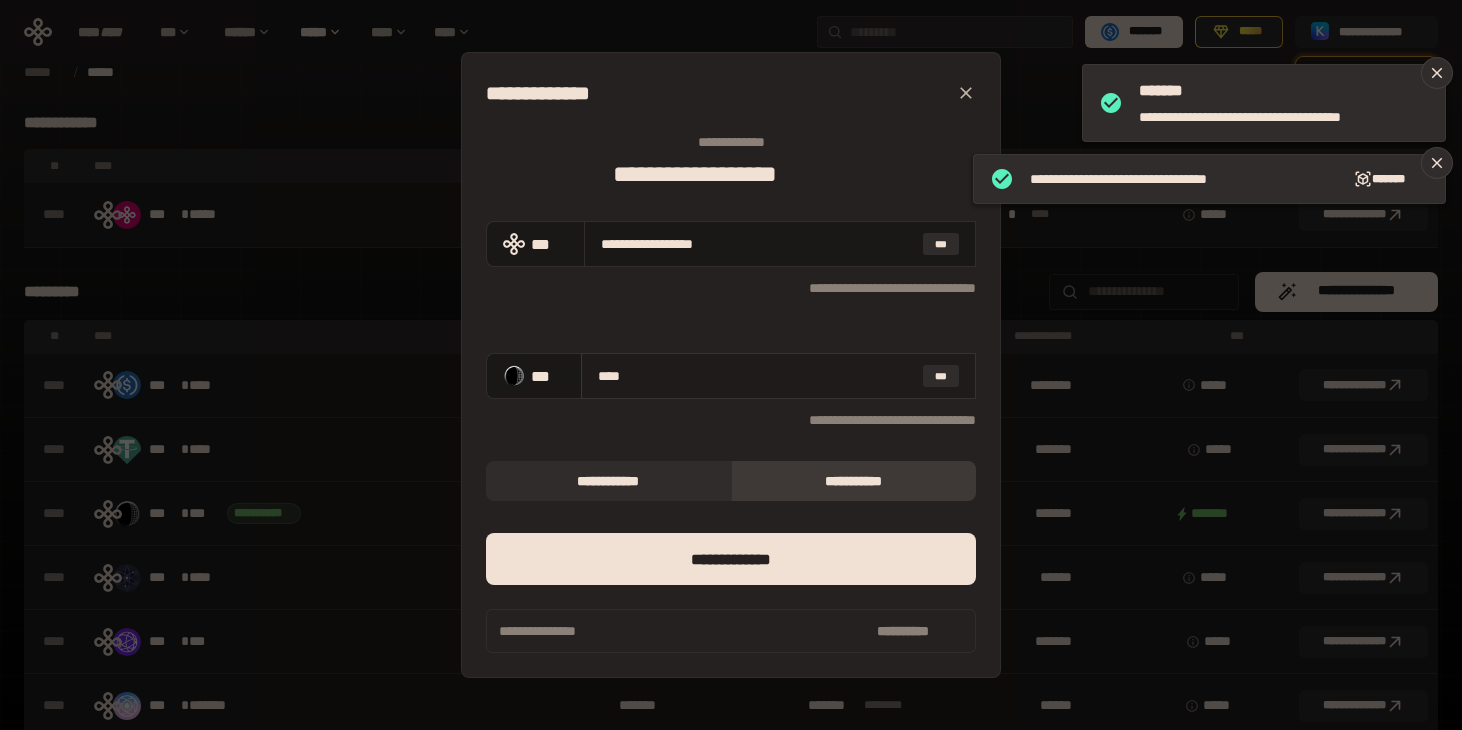 type on "**********" 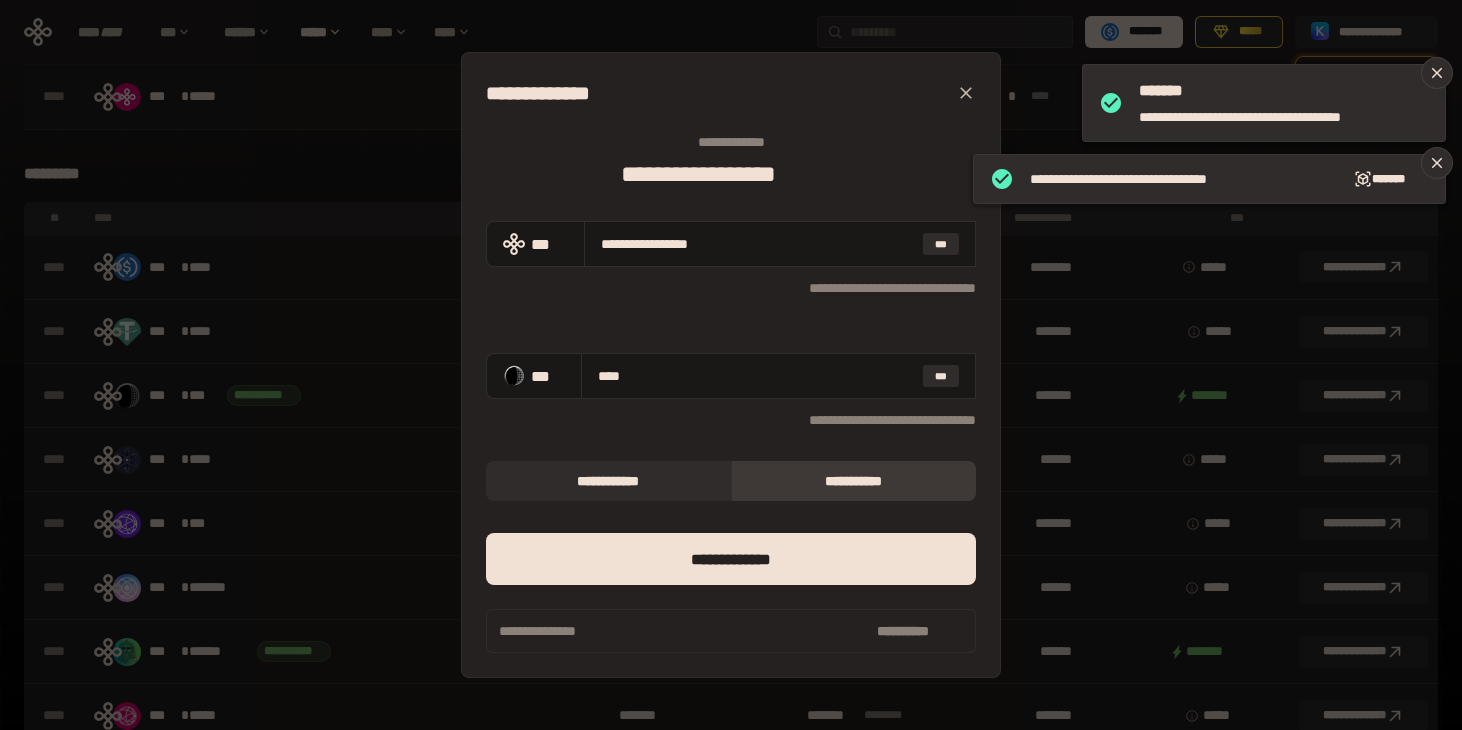 scroll, scrollTop: 148, scrollLeft: 0, axis: vertical 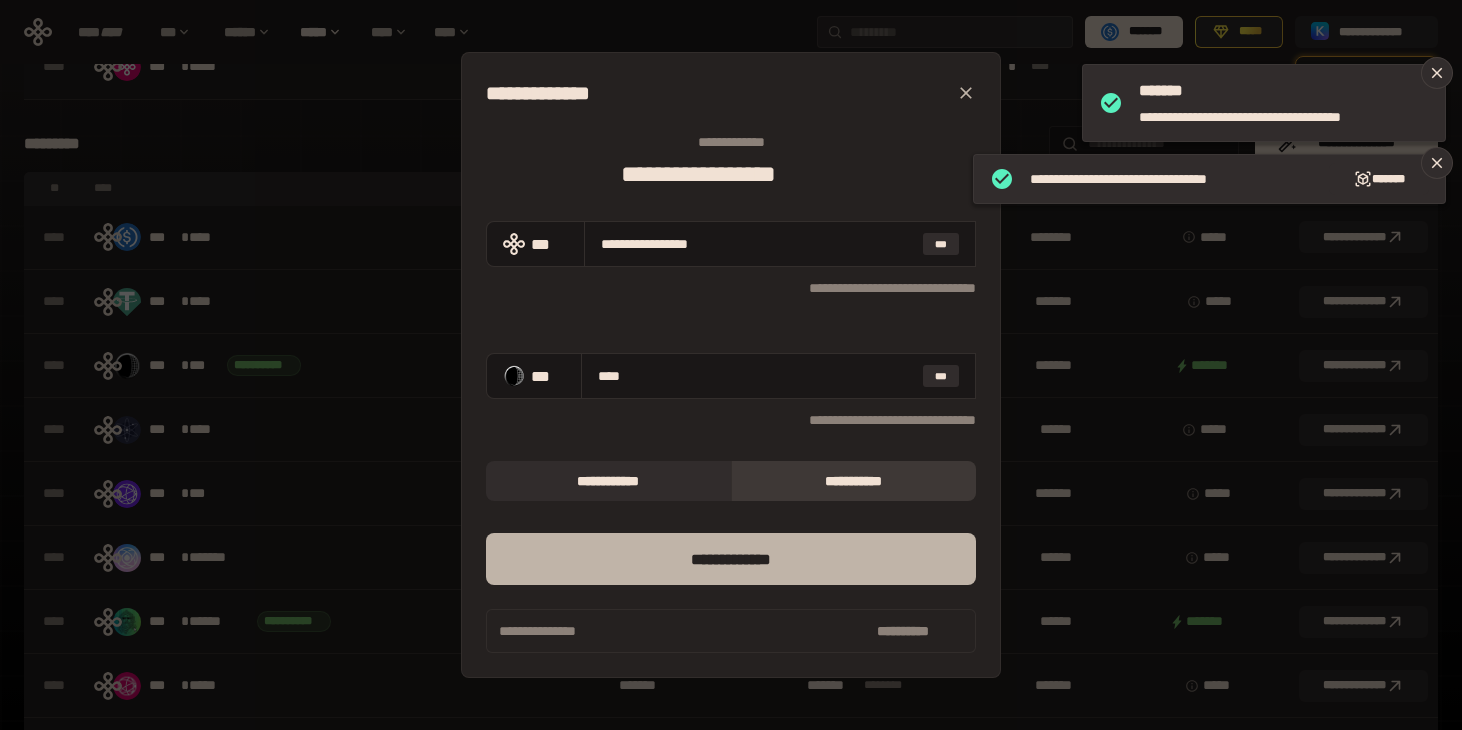 type on "****" 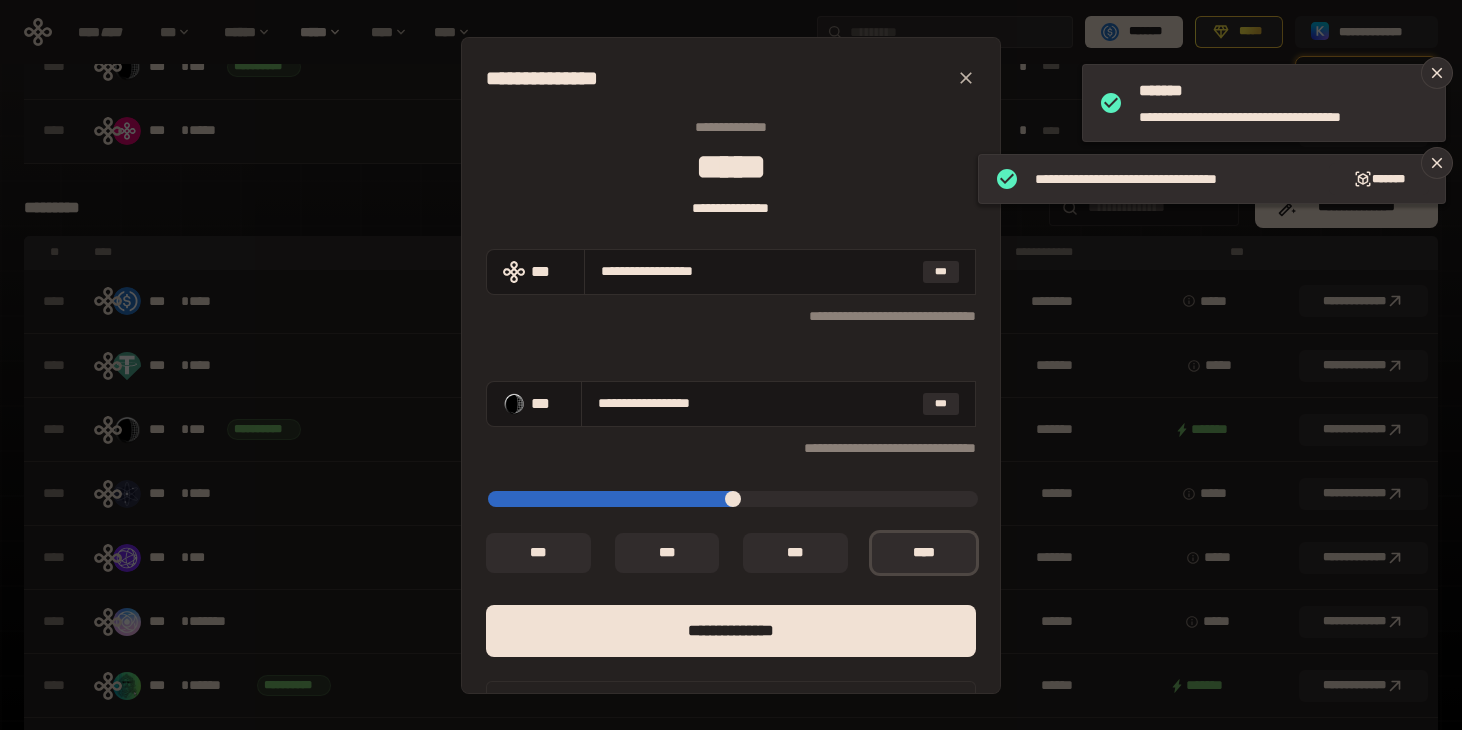 click at bounding box center [966, 78] 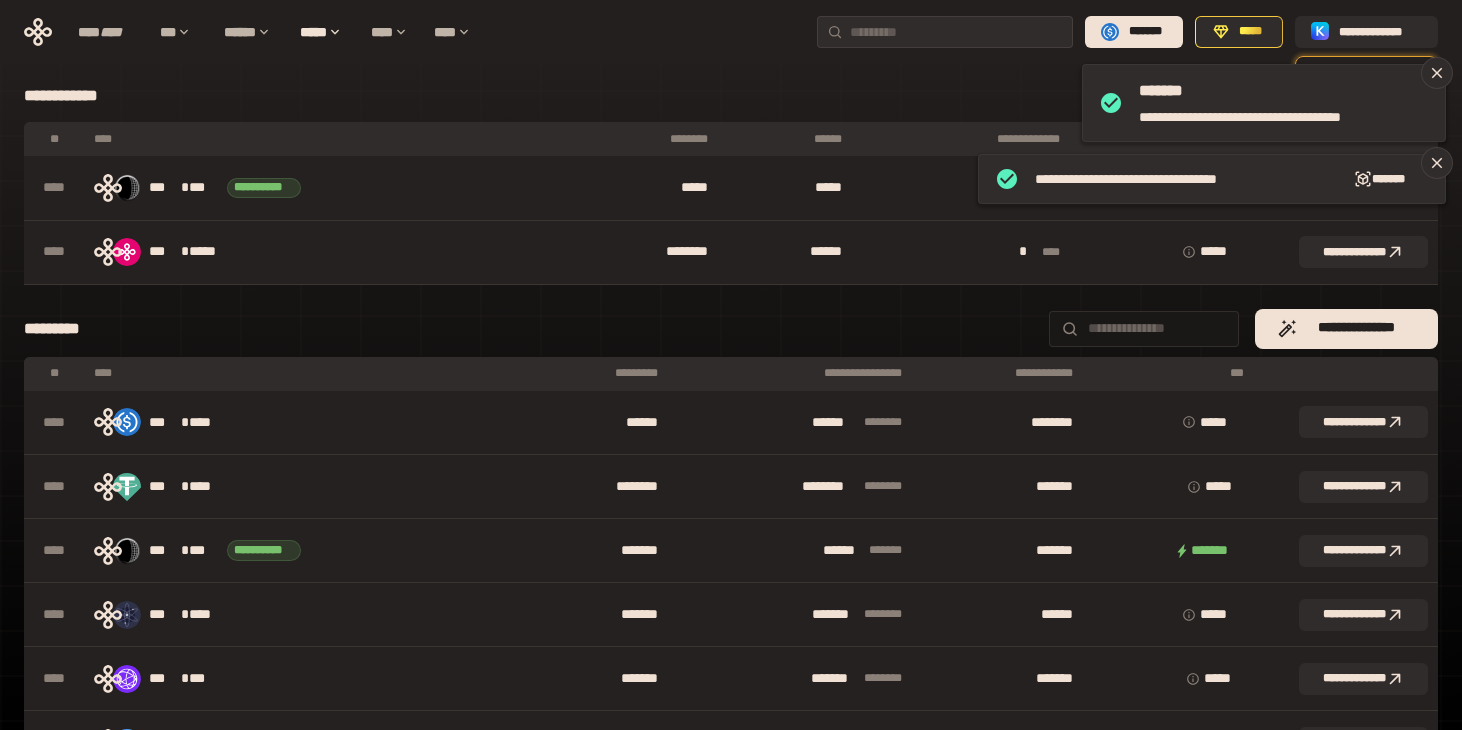 scroll, scrollTop: 0, scrollLeft: 0, axis: both 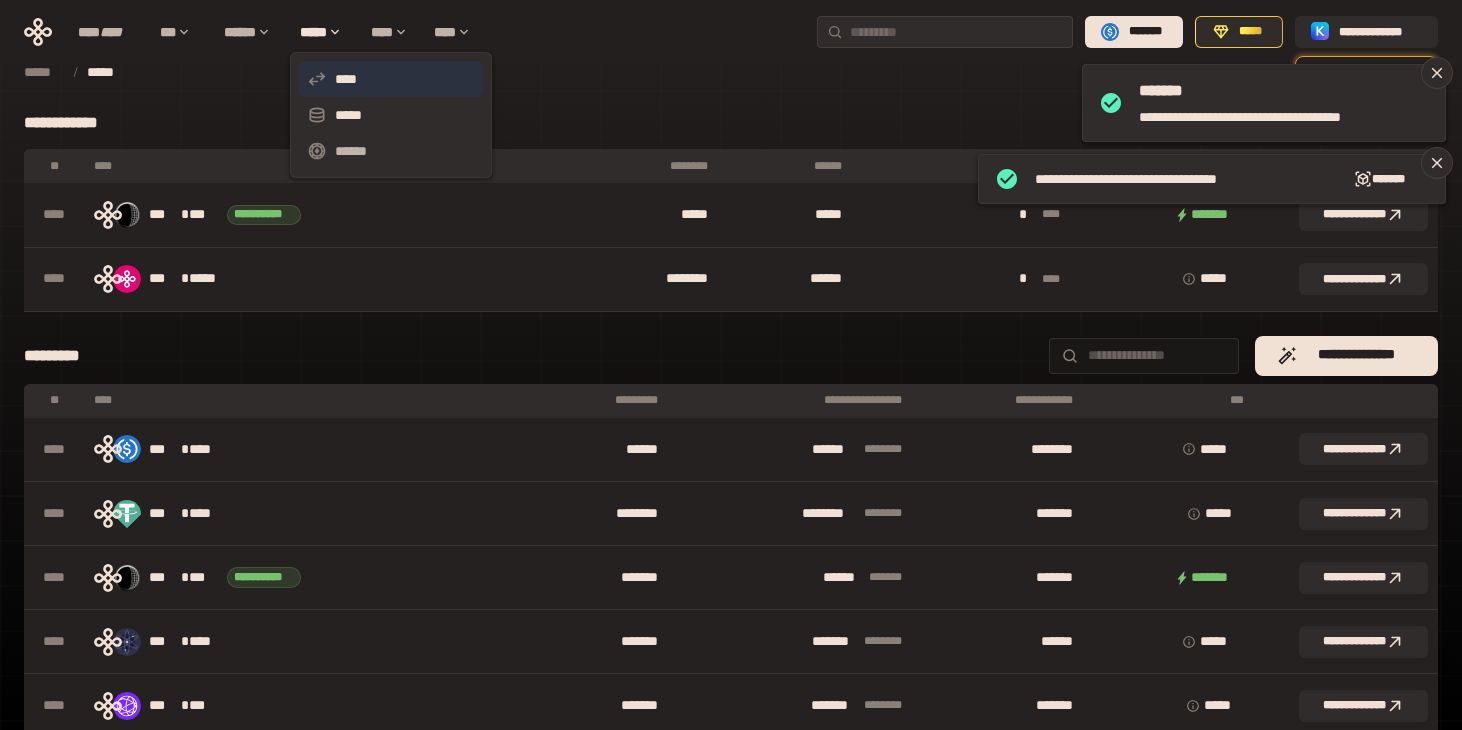 click on "****" at bounding box center [391, 79] 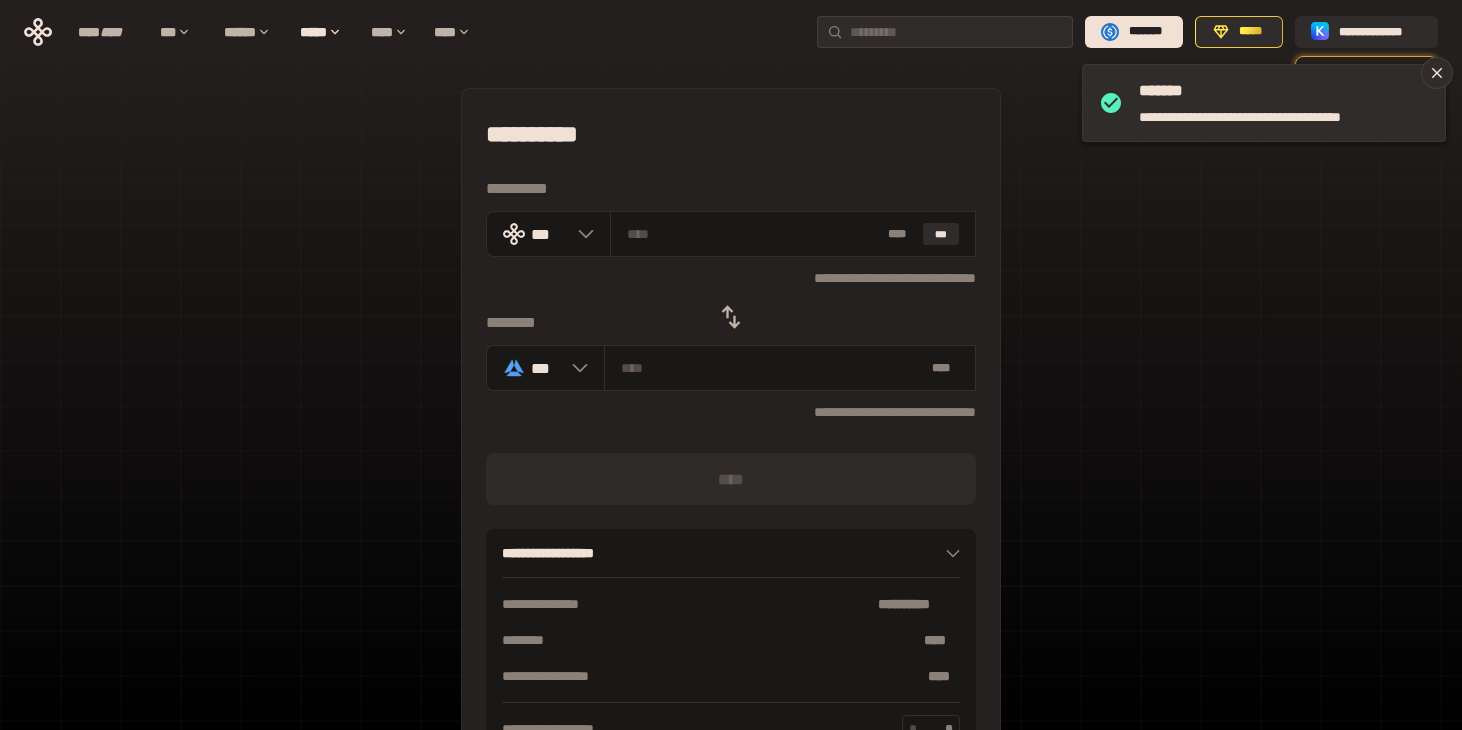 click 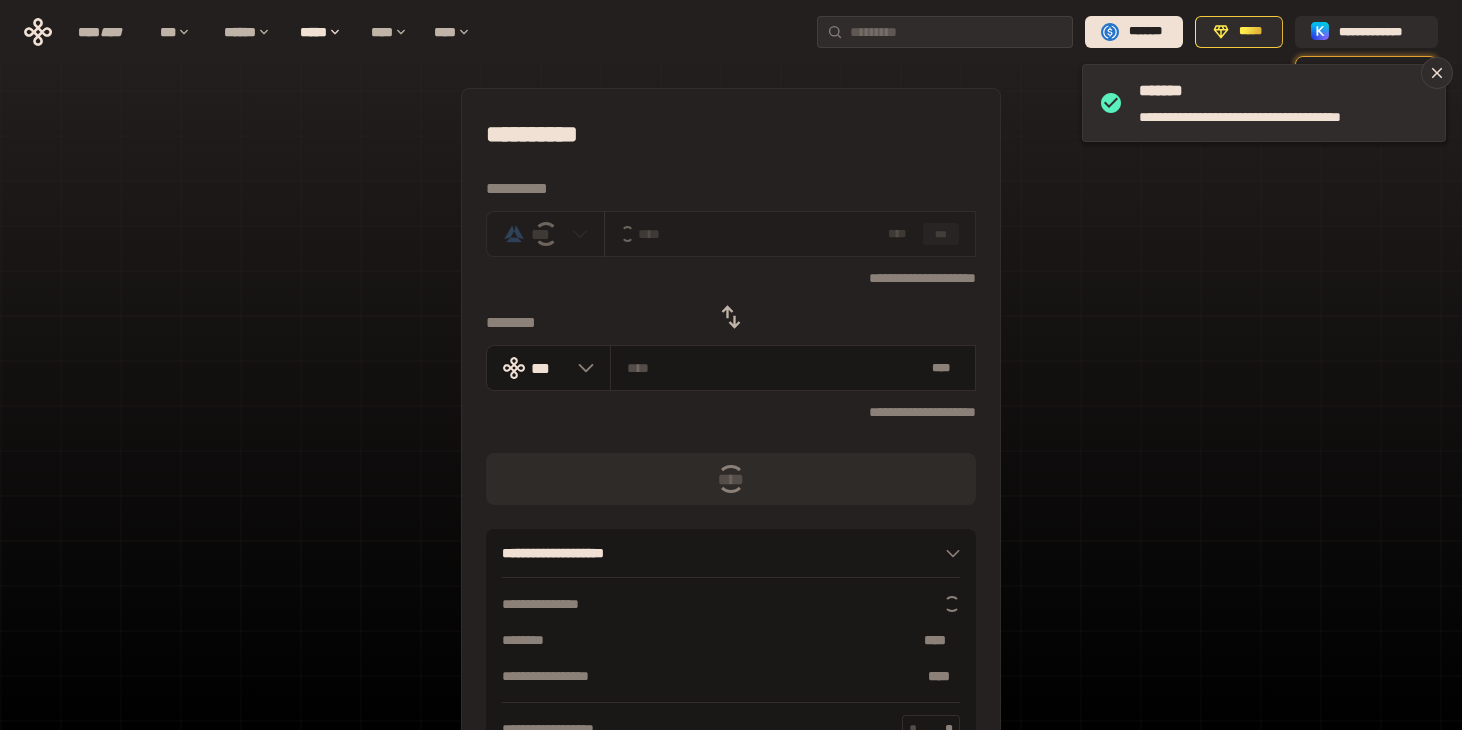click at bounding box center [575, 234] 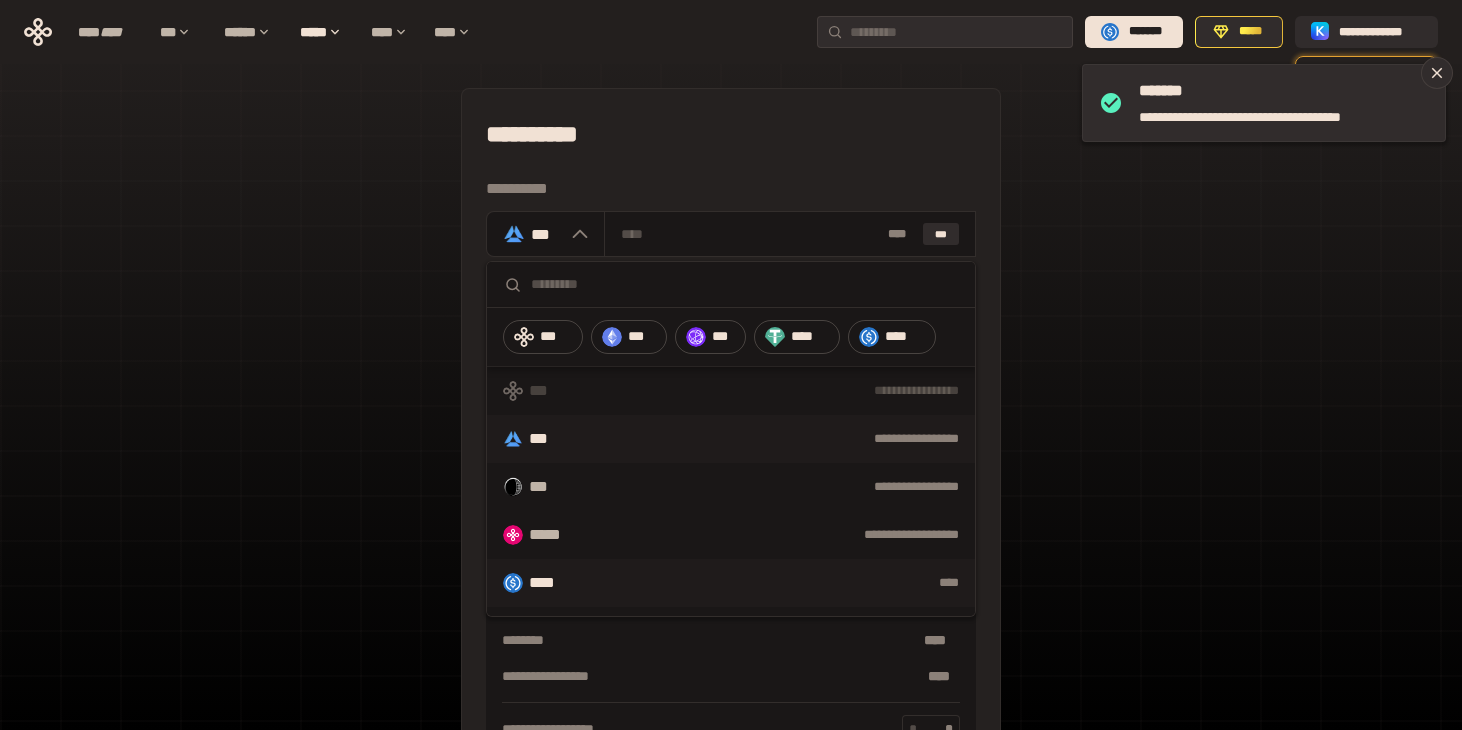 click on "****" at bounding box center [778, 583] 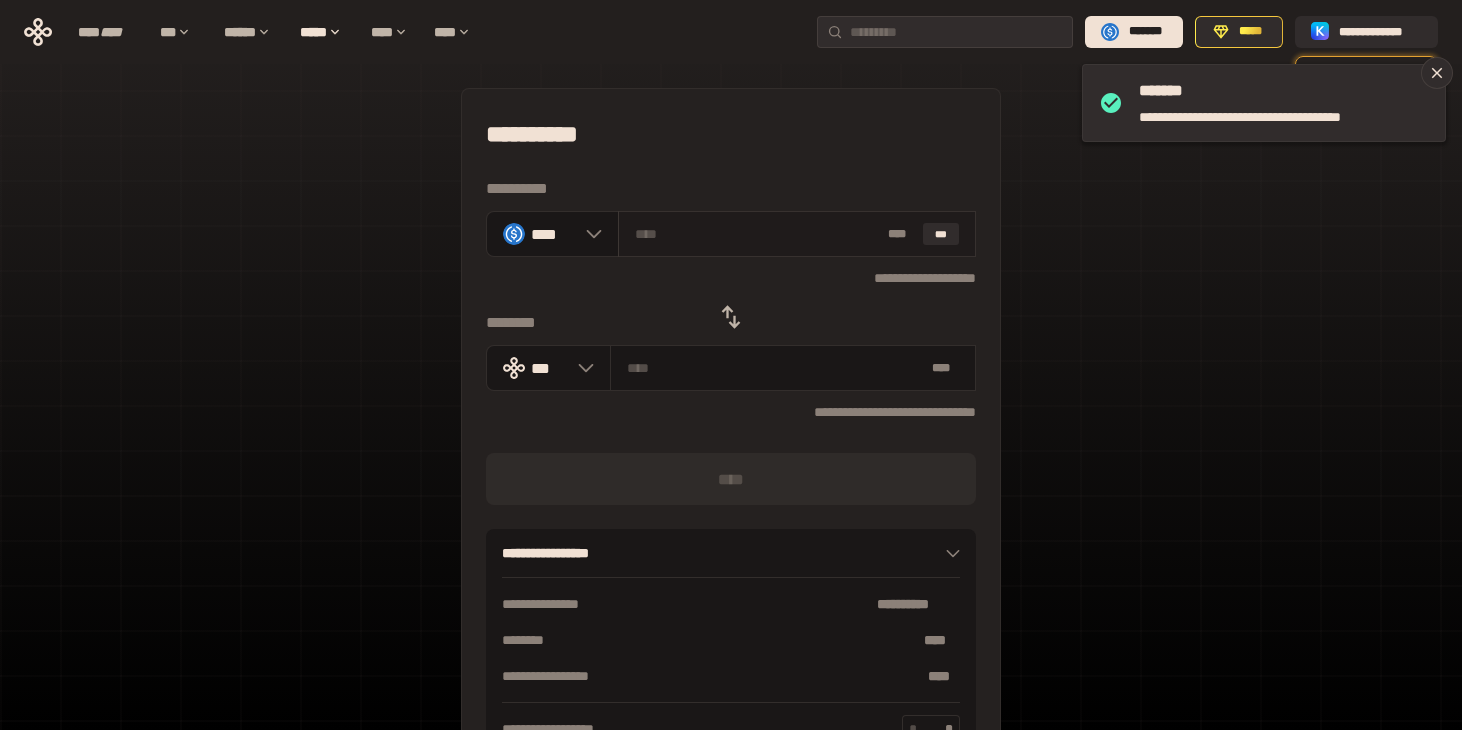 click at bounding box center (757, 234) 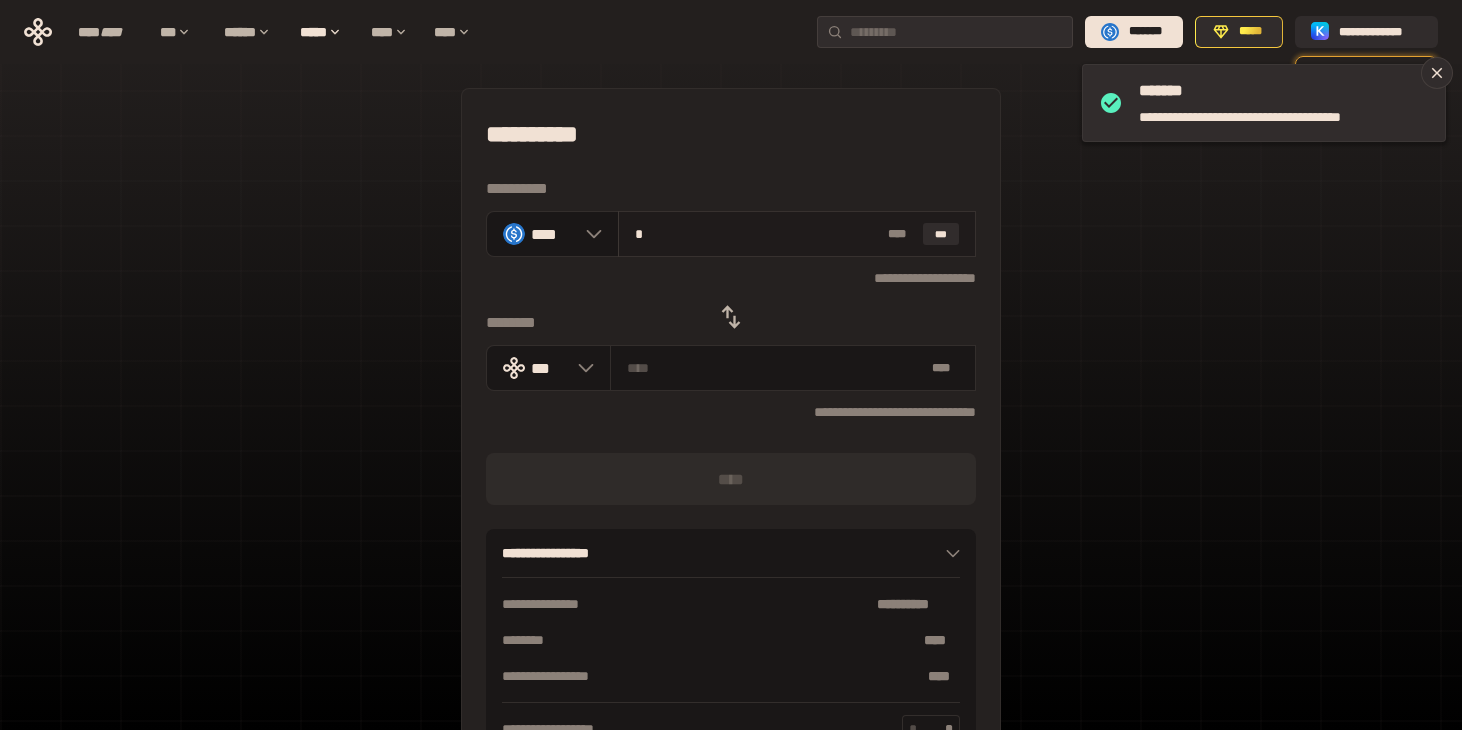 type on "**********" 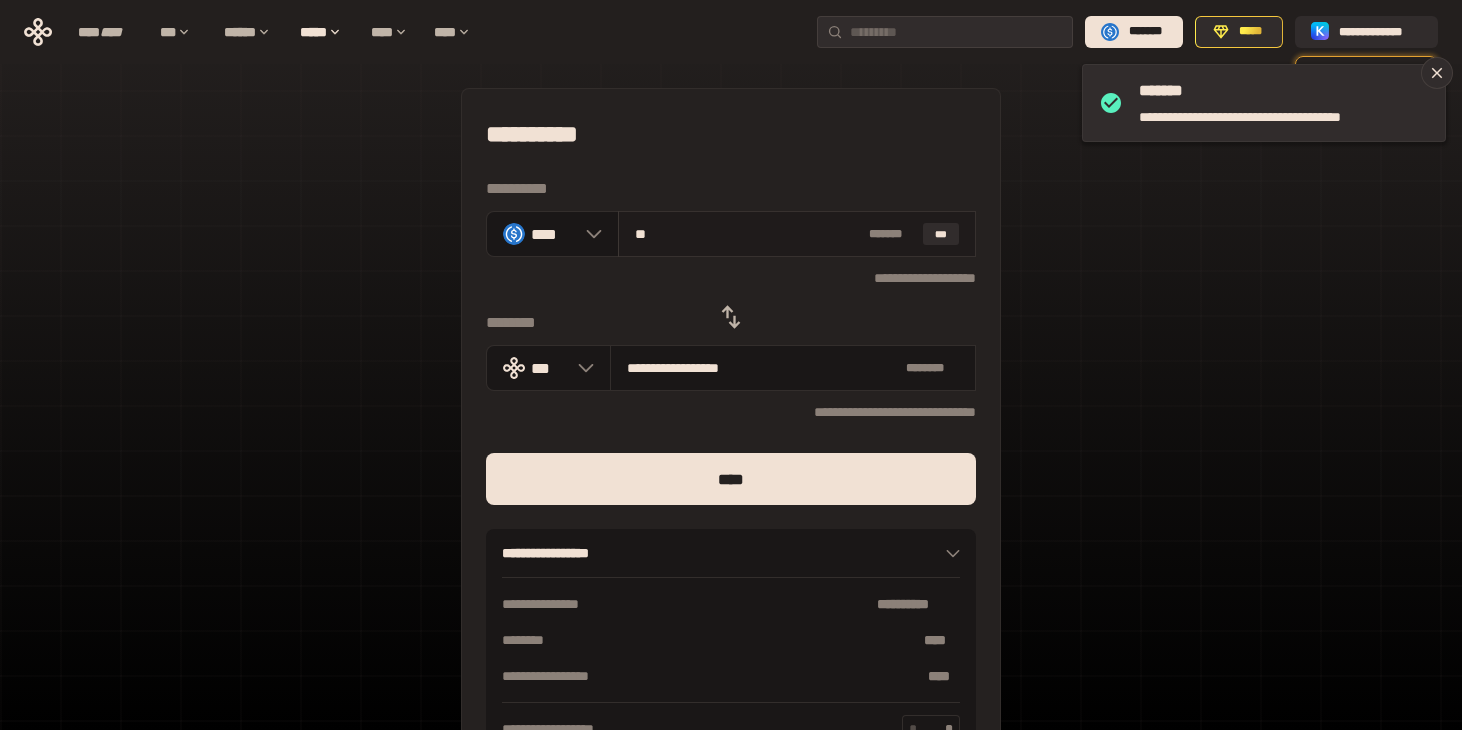 type on "***" 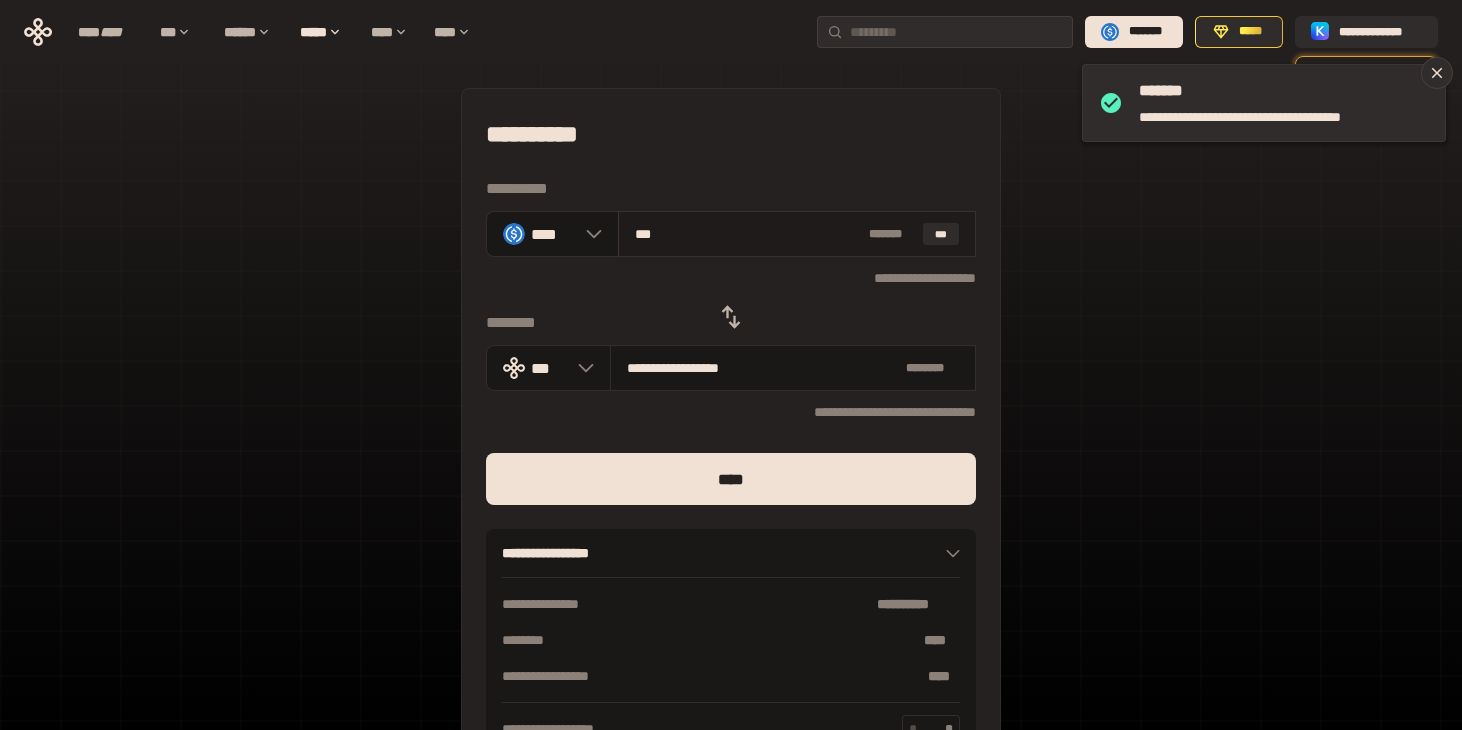 type on "**********" 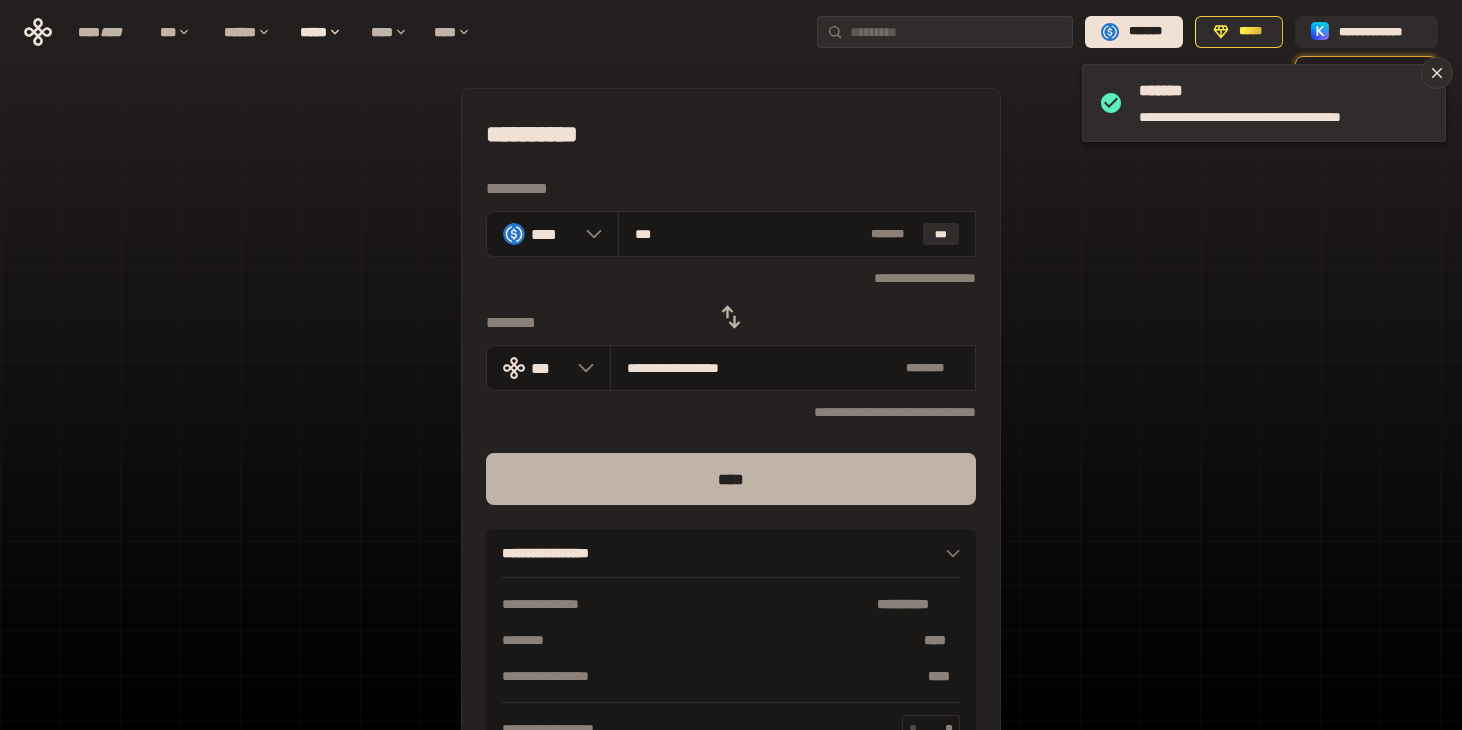 type on "***" 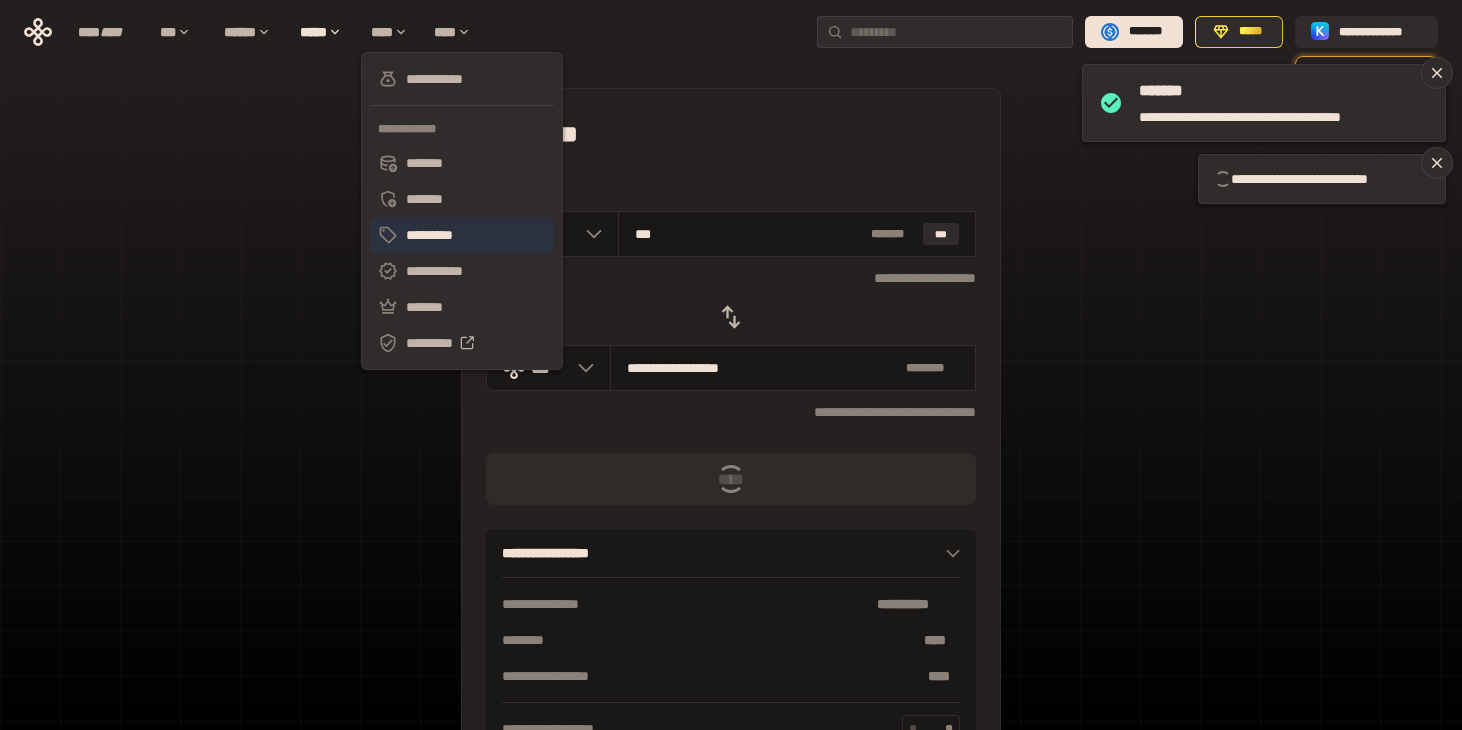 type 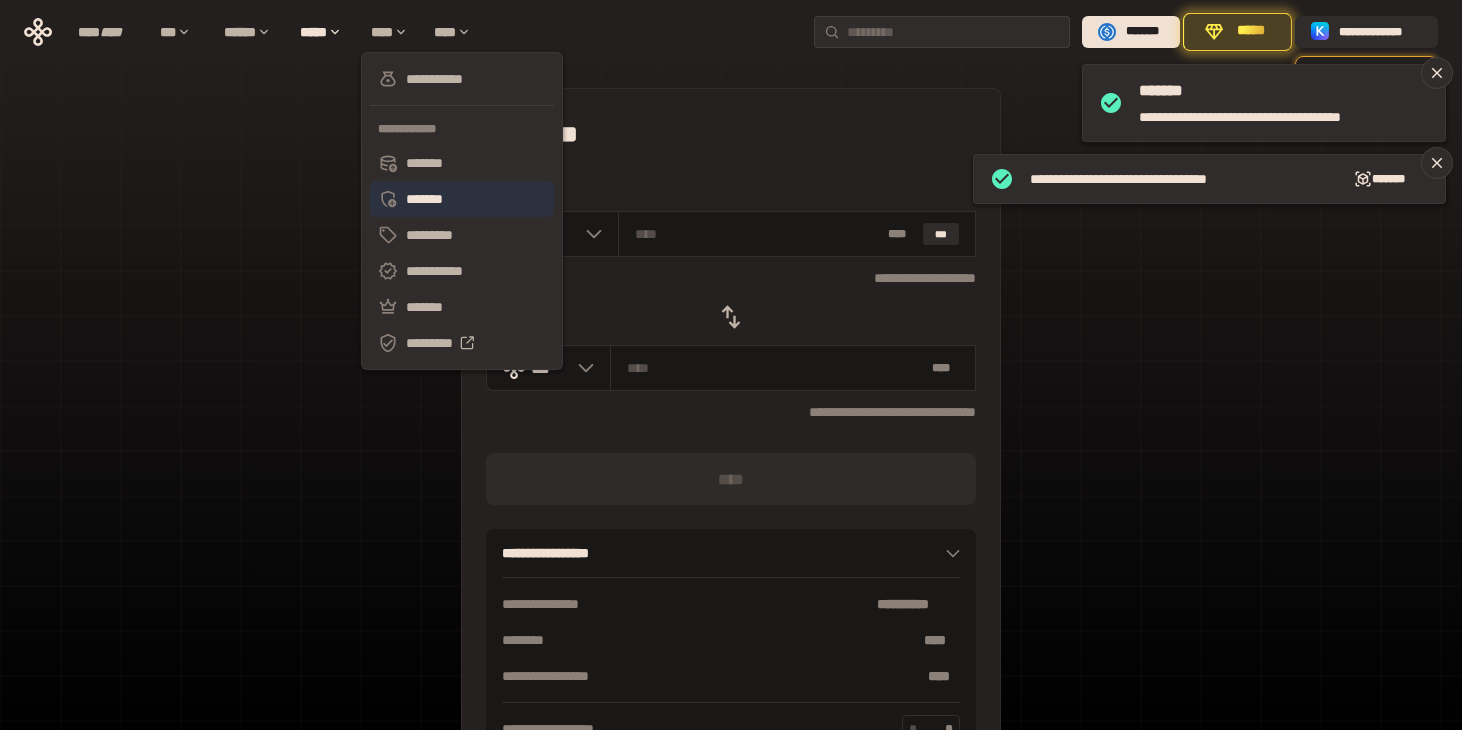 click on "*******" at bounding box center (462, 199) 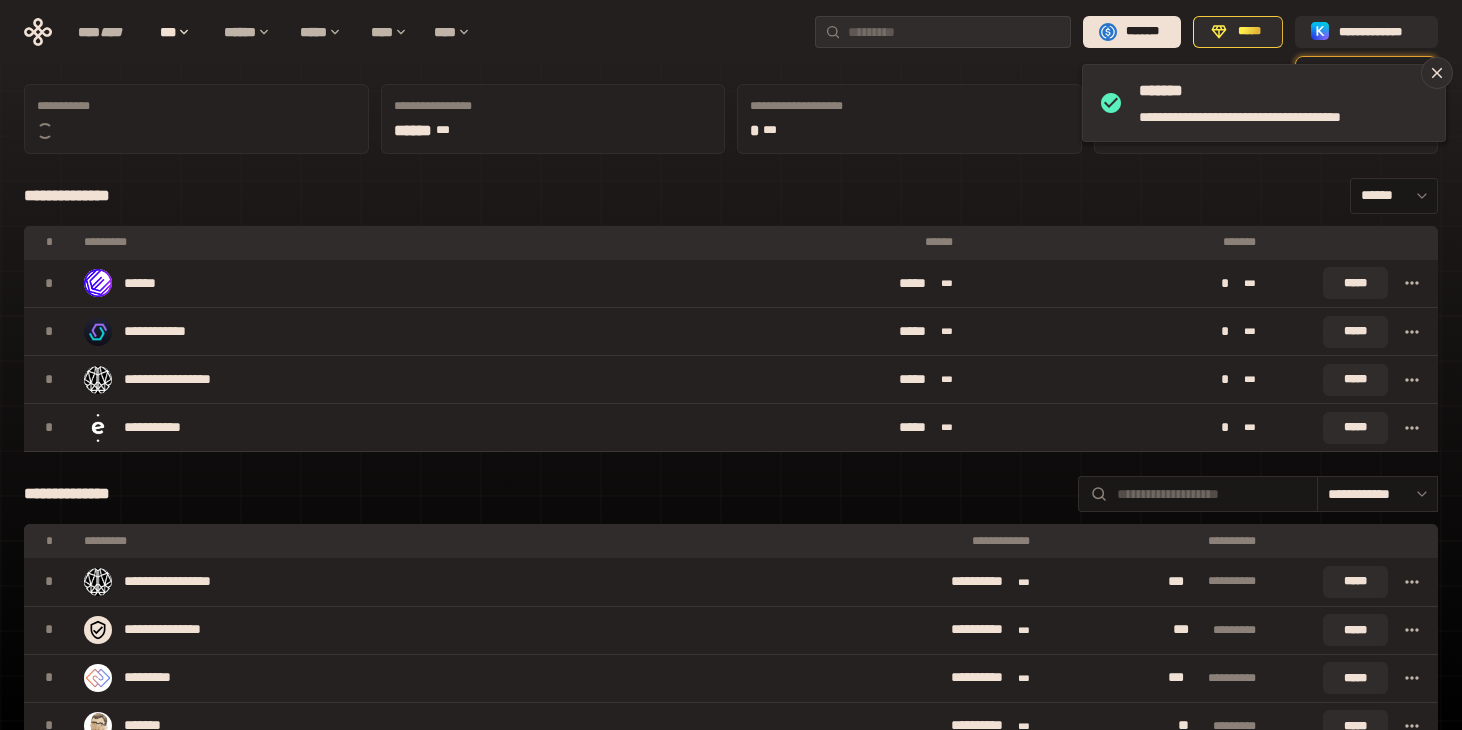 scroll, scrollTop: 0, scrollLeft: 0, axis: both 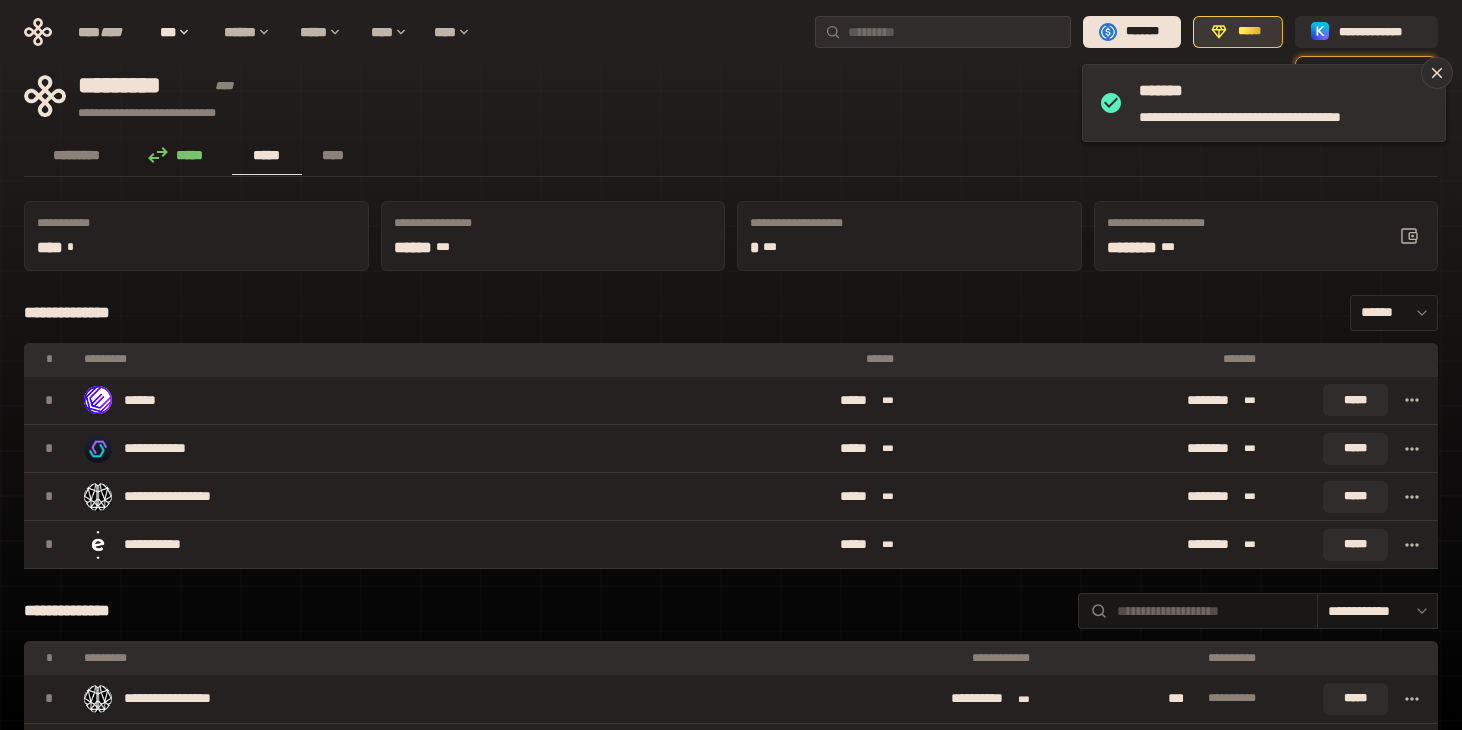 click on "*****" at bounding box center (1238, 32) 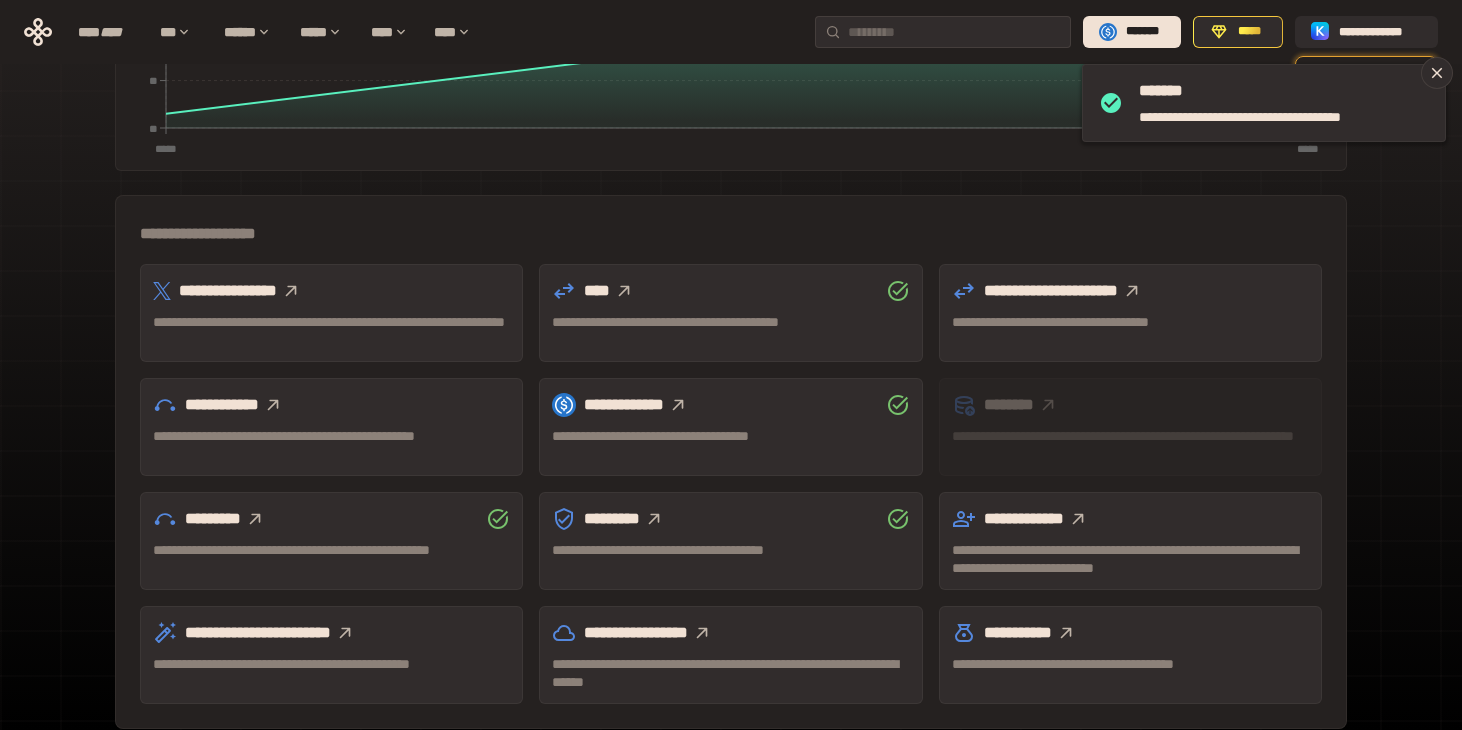 scroll, scrollTop: 465, scrollLeft: 0, axis: vertical 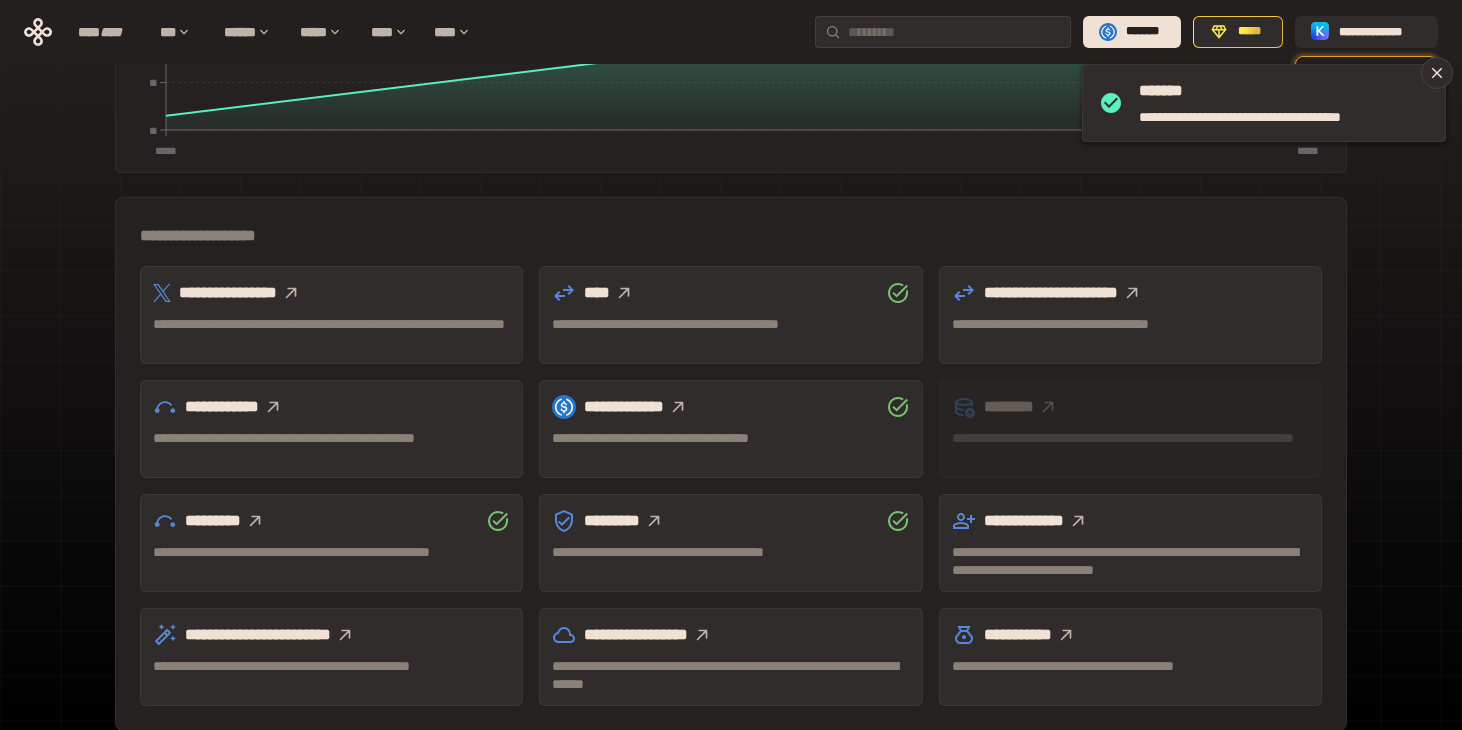 click 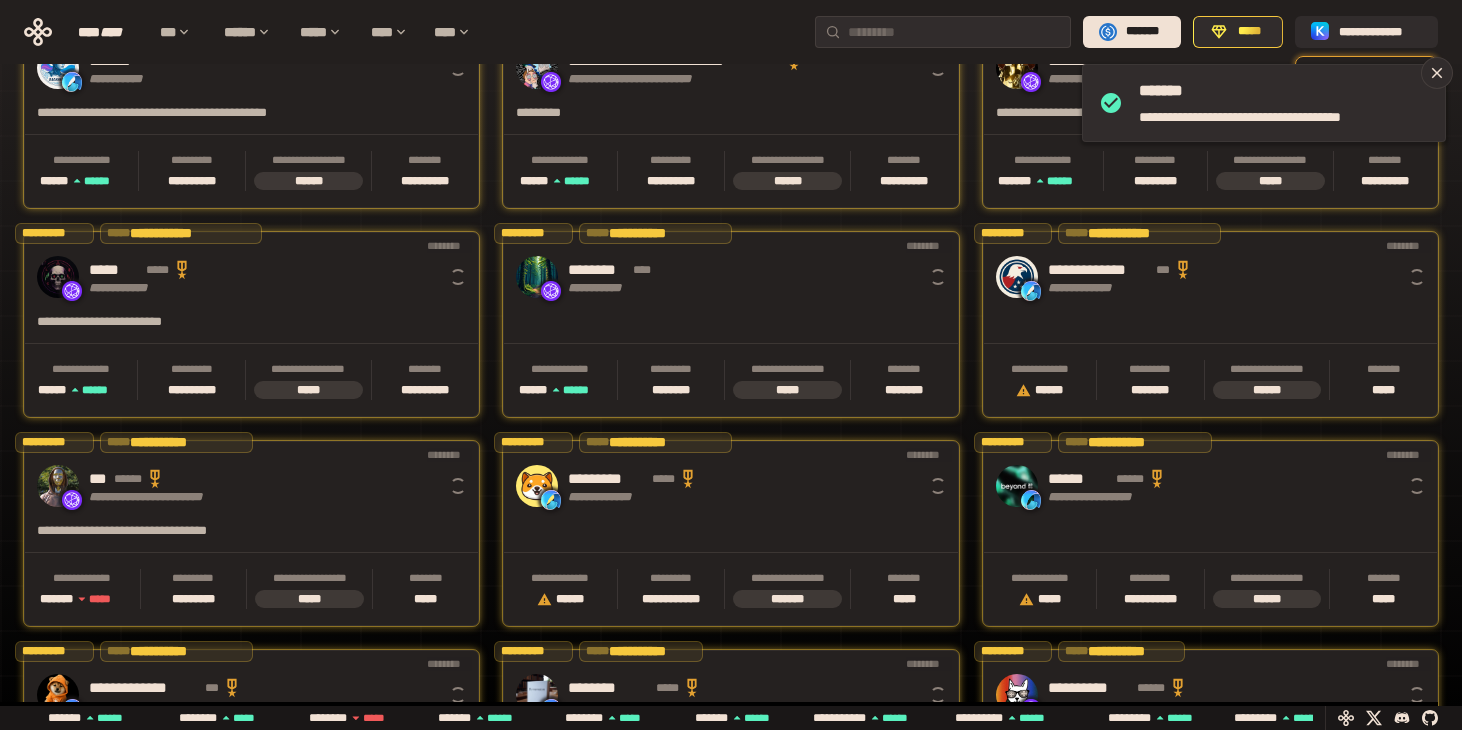 scroll, scrollTop: 0, scrollLeft: 16, axis: horizontal 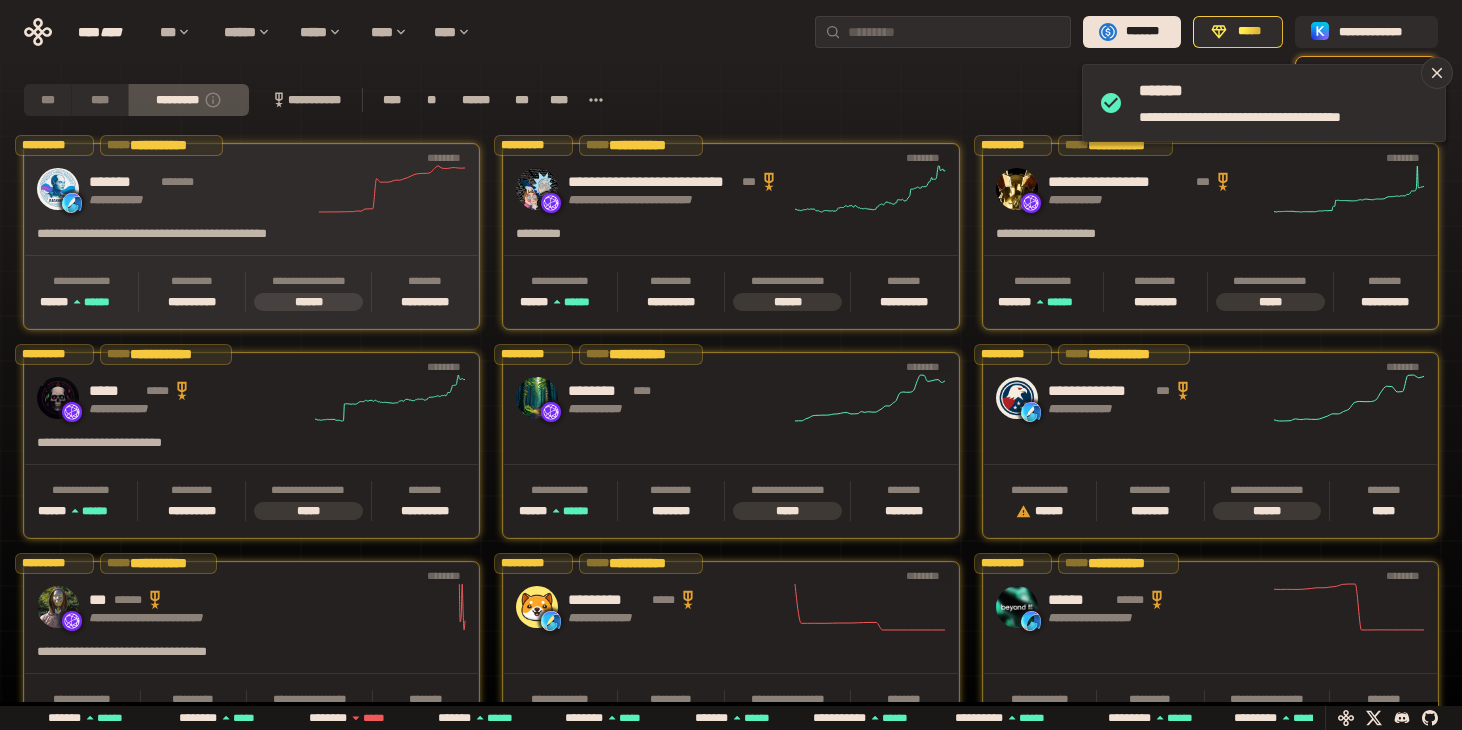 click 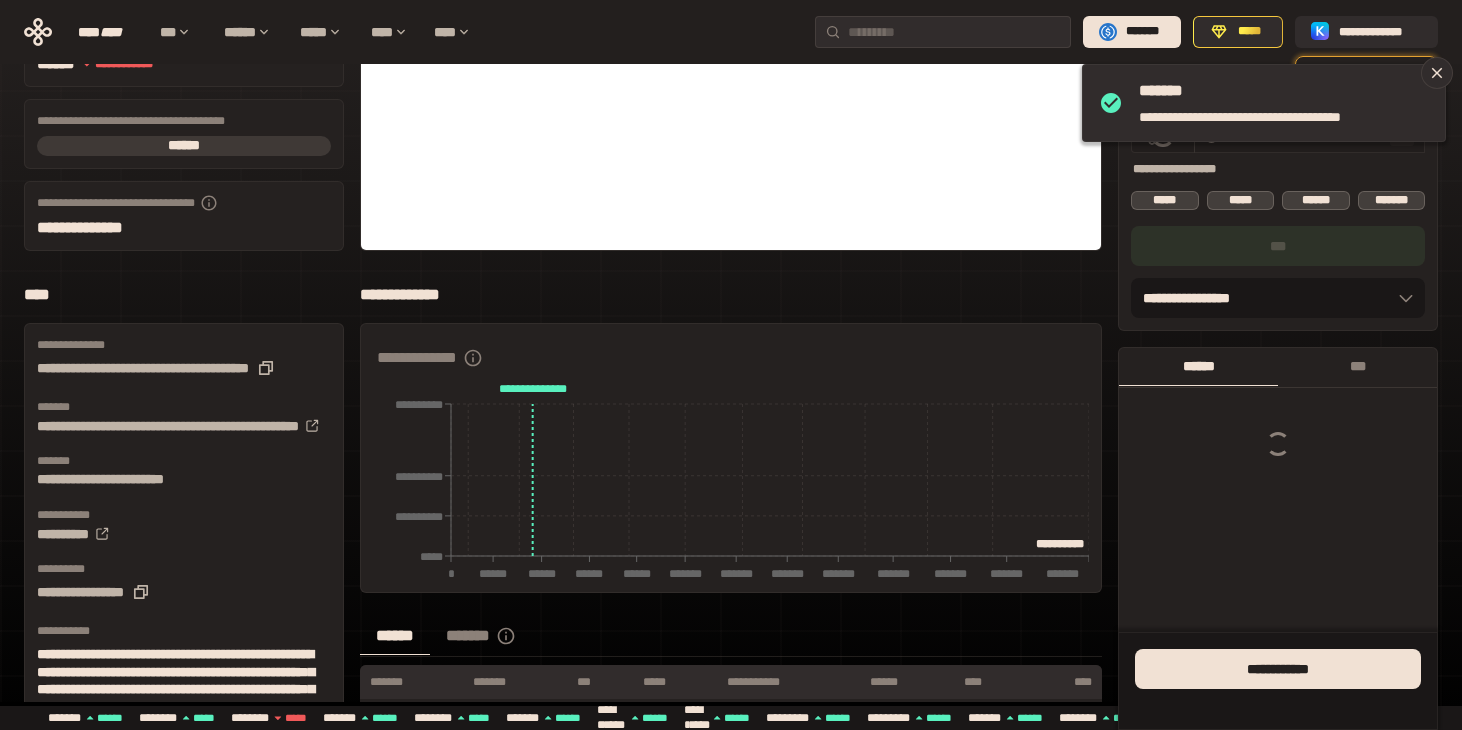 scroll, scrollTop: 0, scrollLeft: 0, axis: both 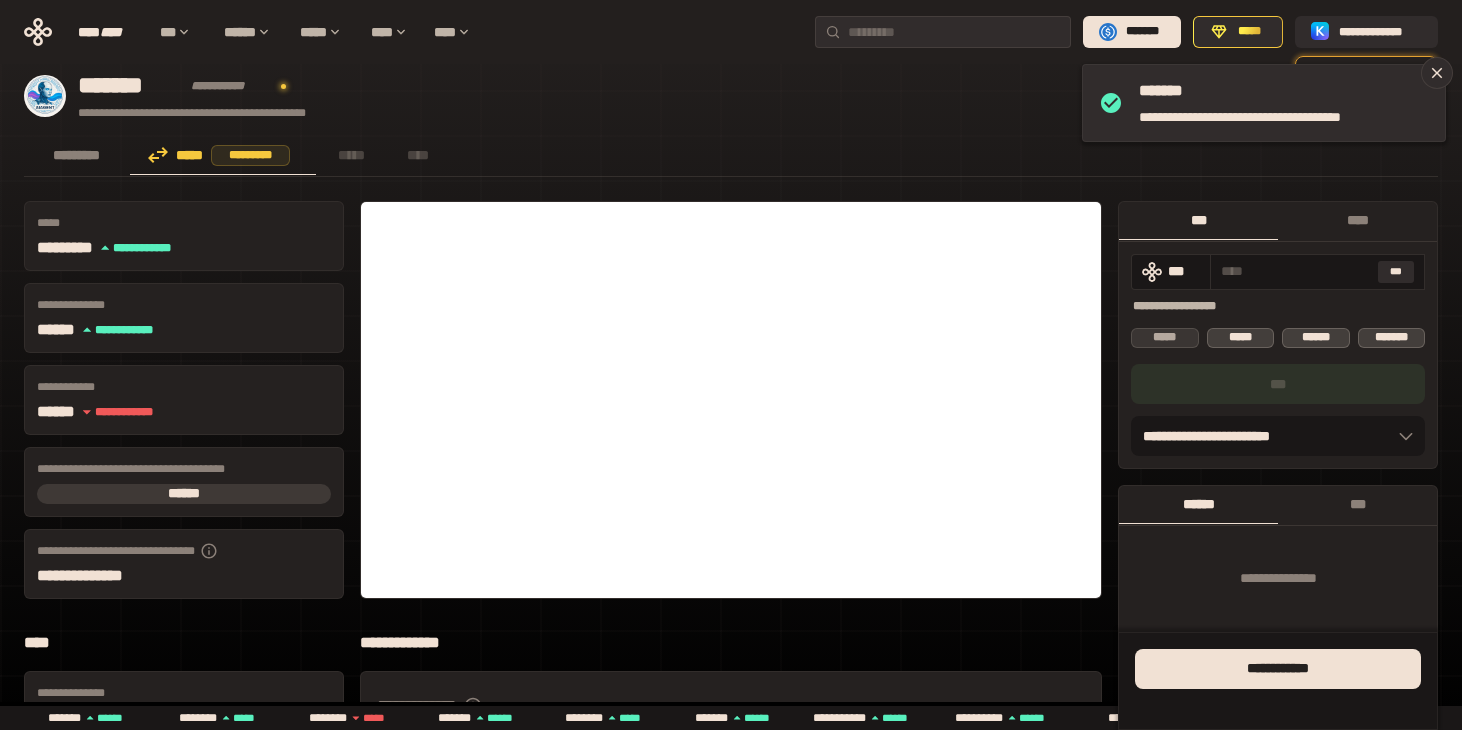 click on "*****" at bounding box center (1165, 338) 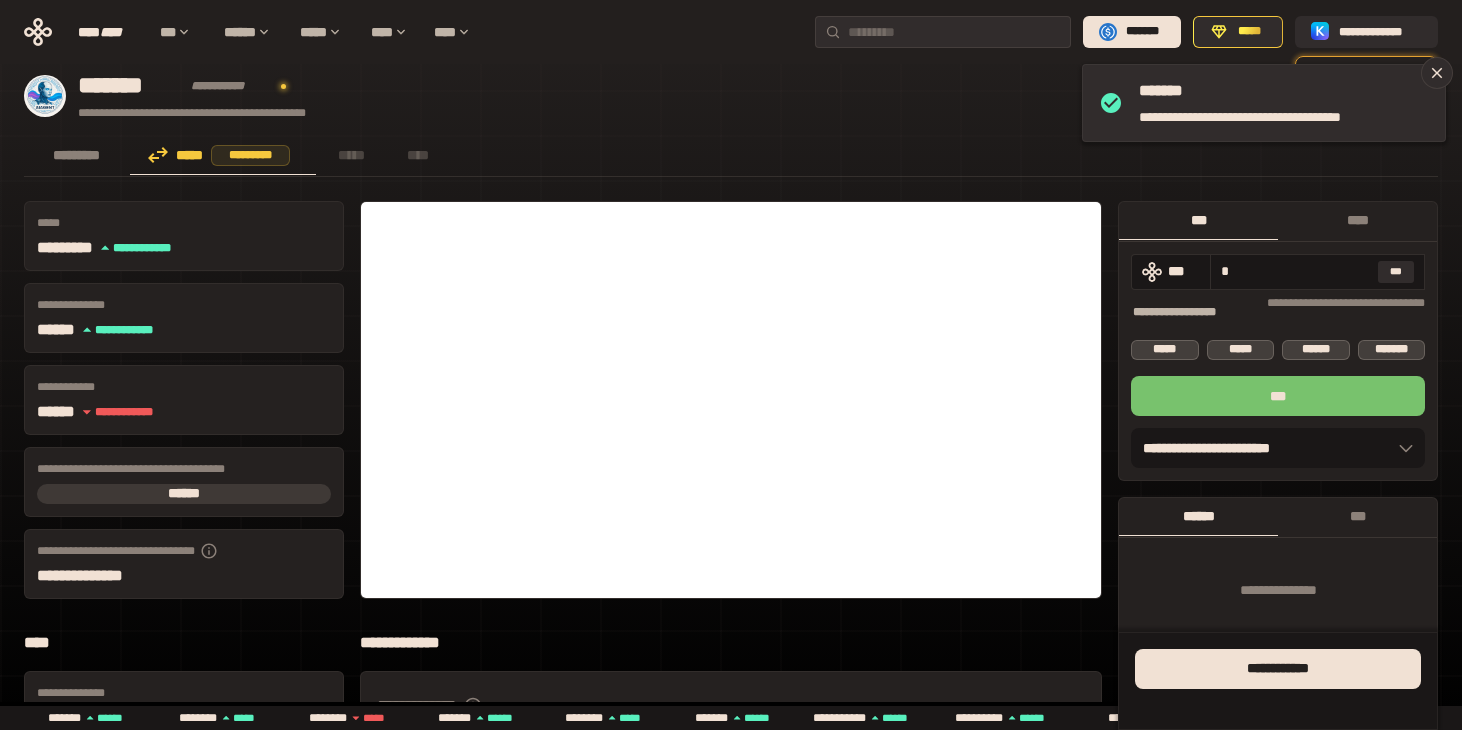 click on "***" at bounding box center [1278, 396] 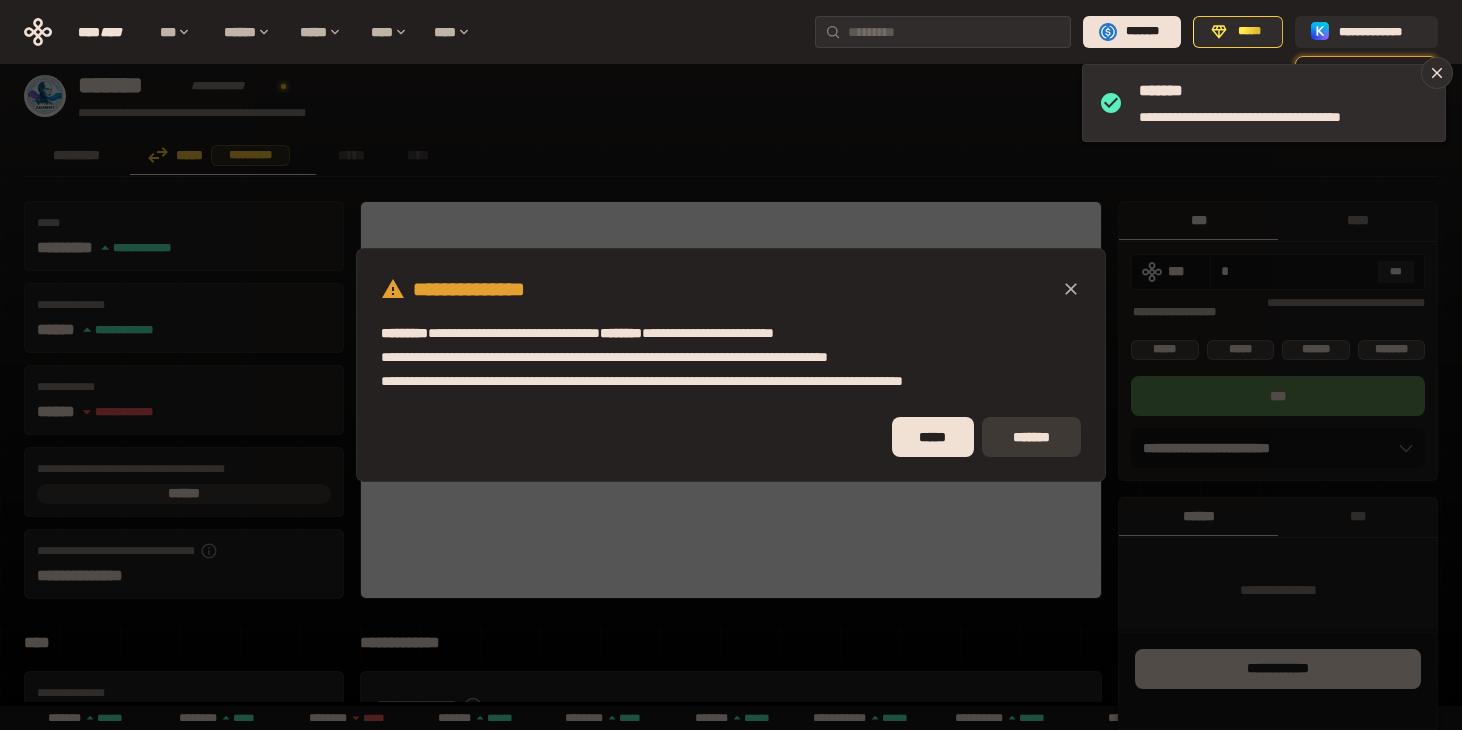 click on "*******" at bounding box center [1031, 437] 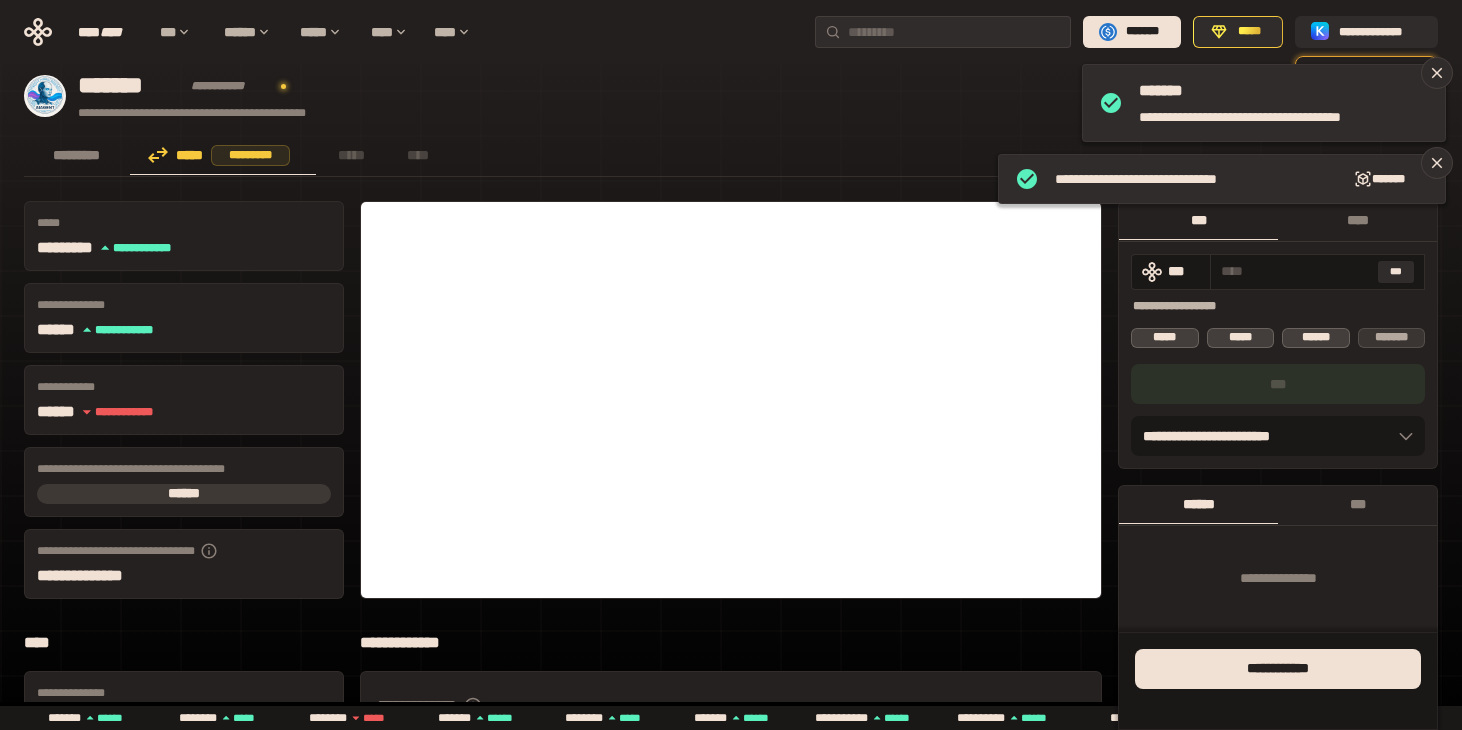 click on "*******" at bounding box center (1392, 338) 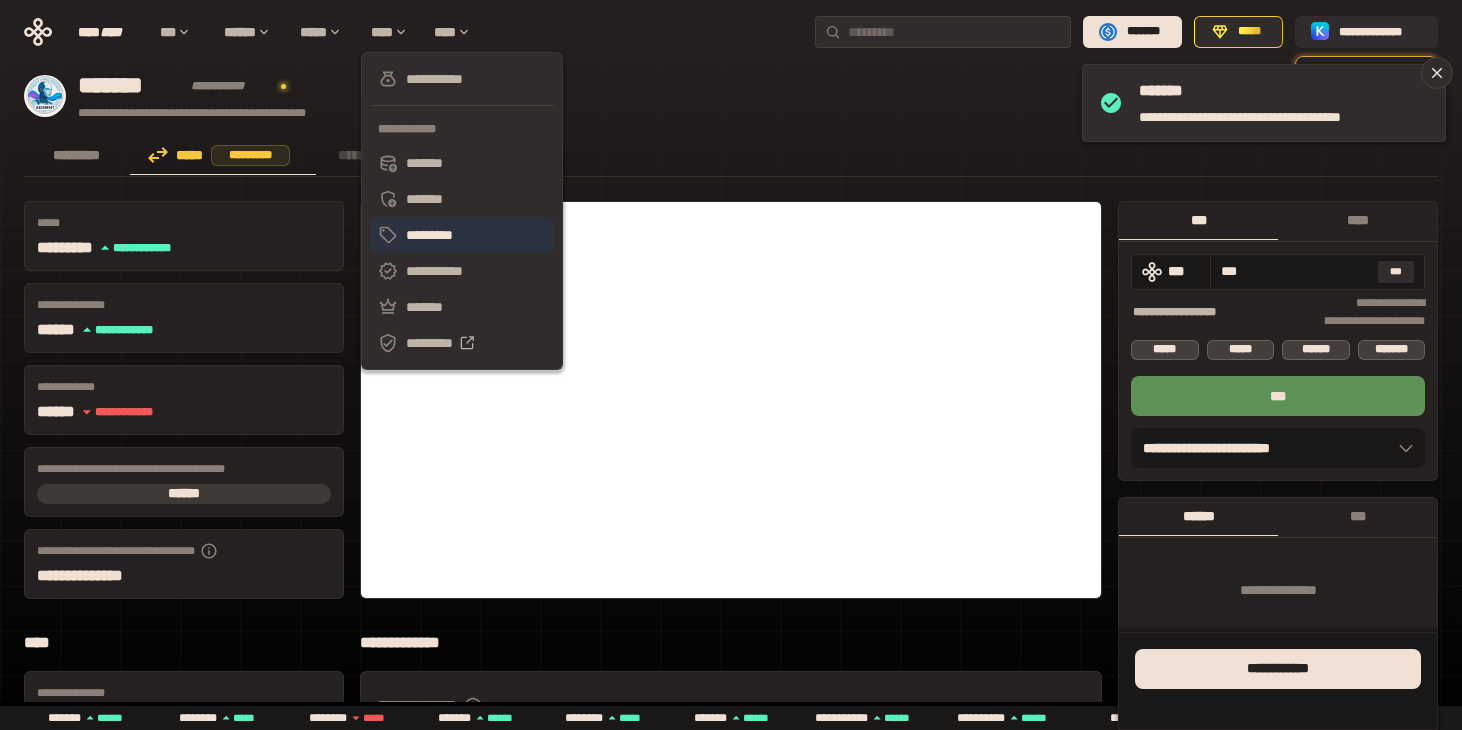 click on "*********" at bounding box center [462, 235] 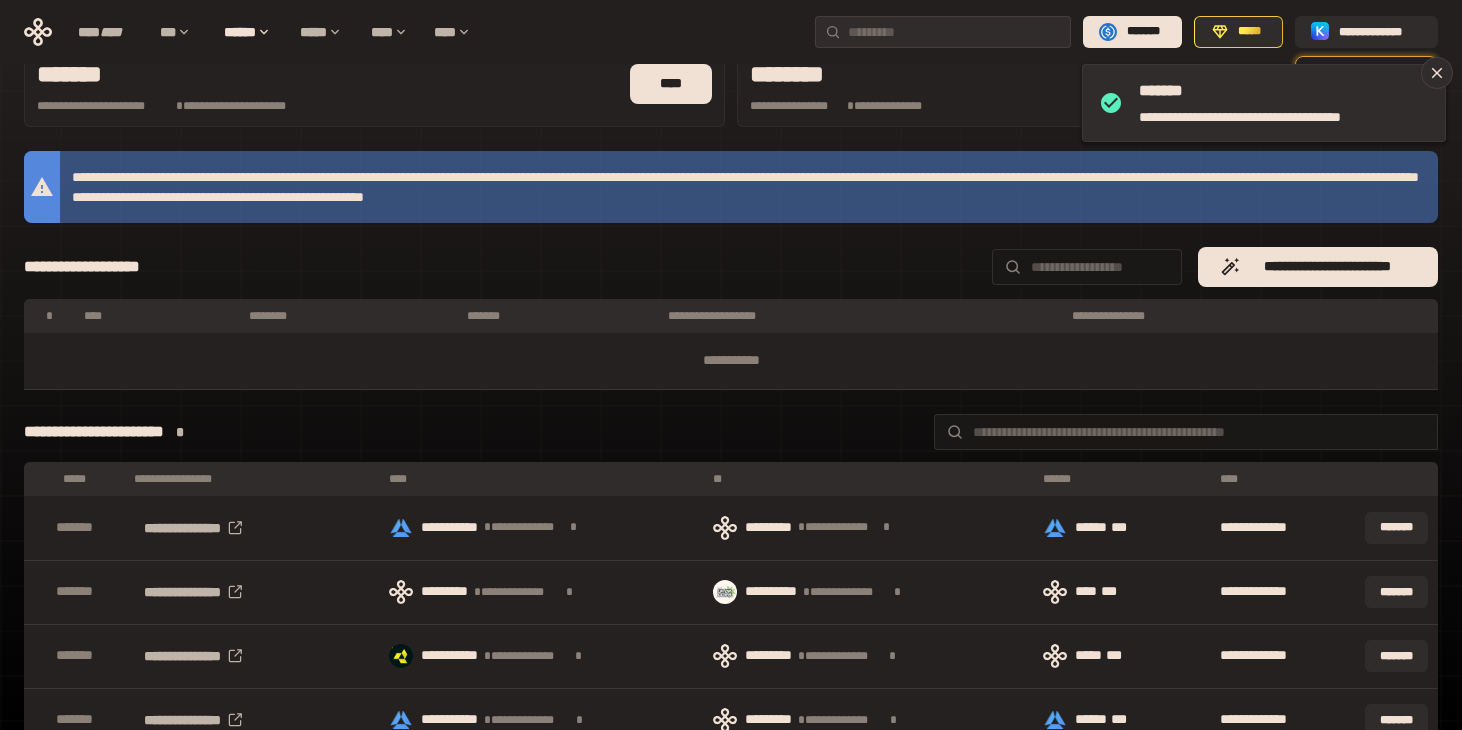 scroll, scrollTop: 89, scrollLeft: 0, axis: vertical 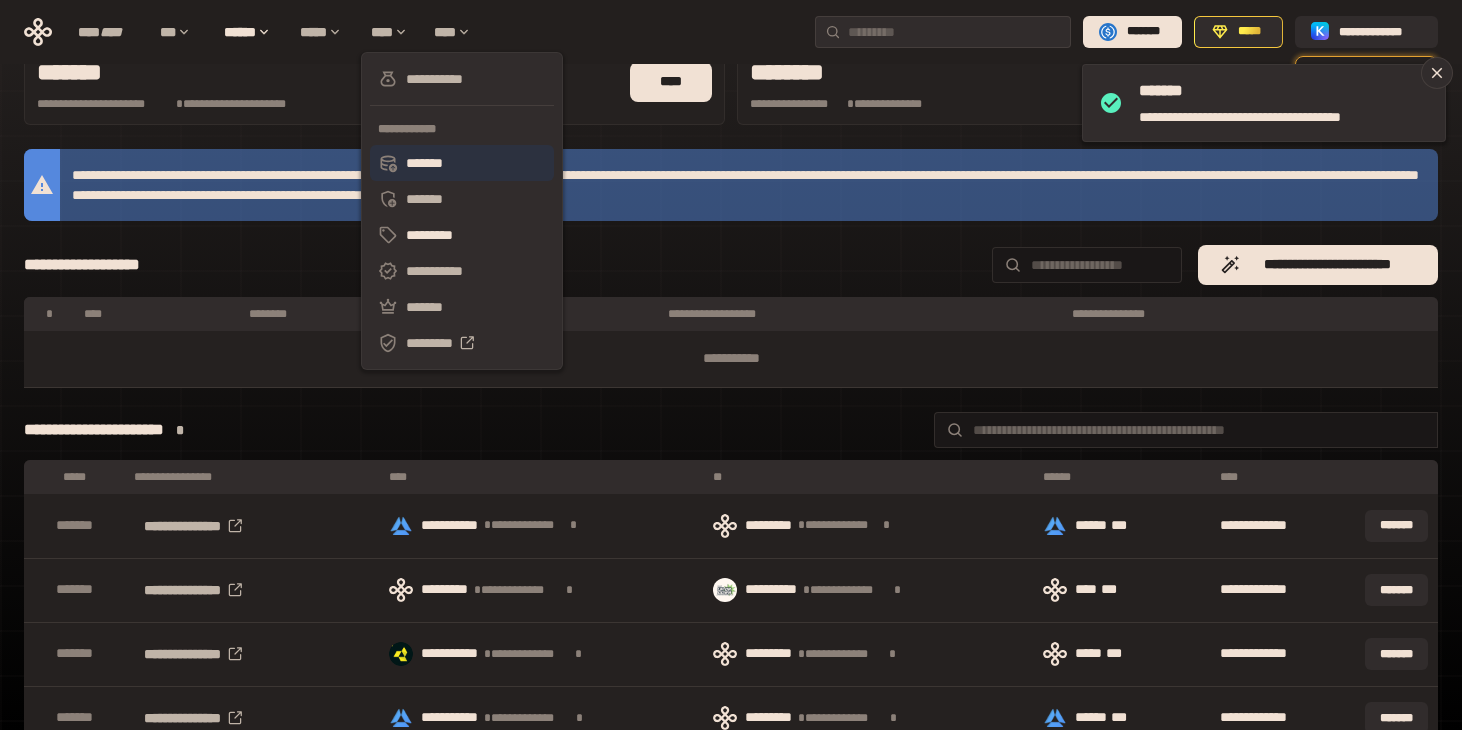 click on "*******" at bounding box center (462, 163) 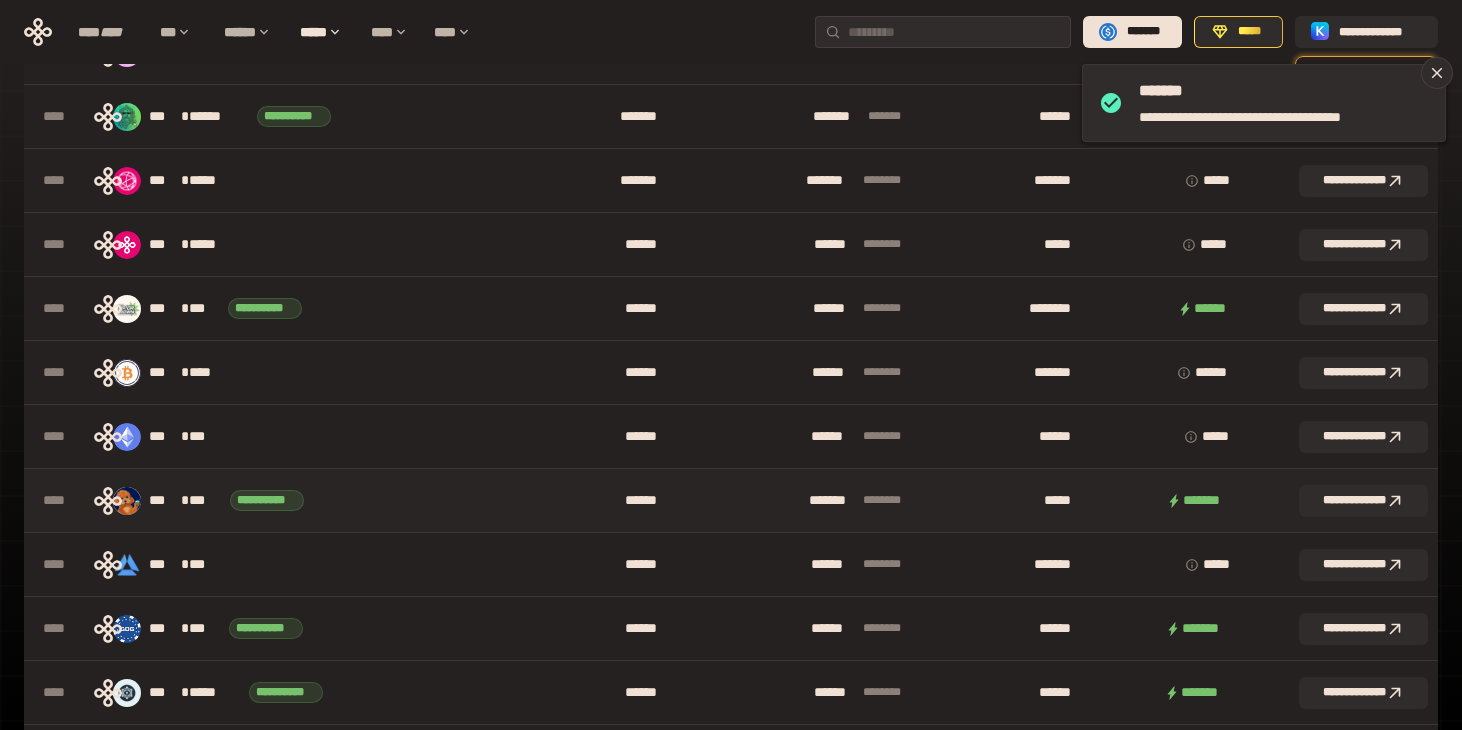scroll, scrollTop: 720, scrollLeft: 0, axis: vertical 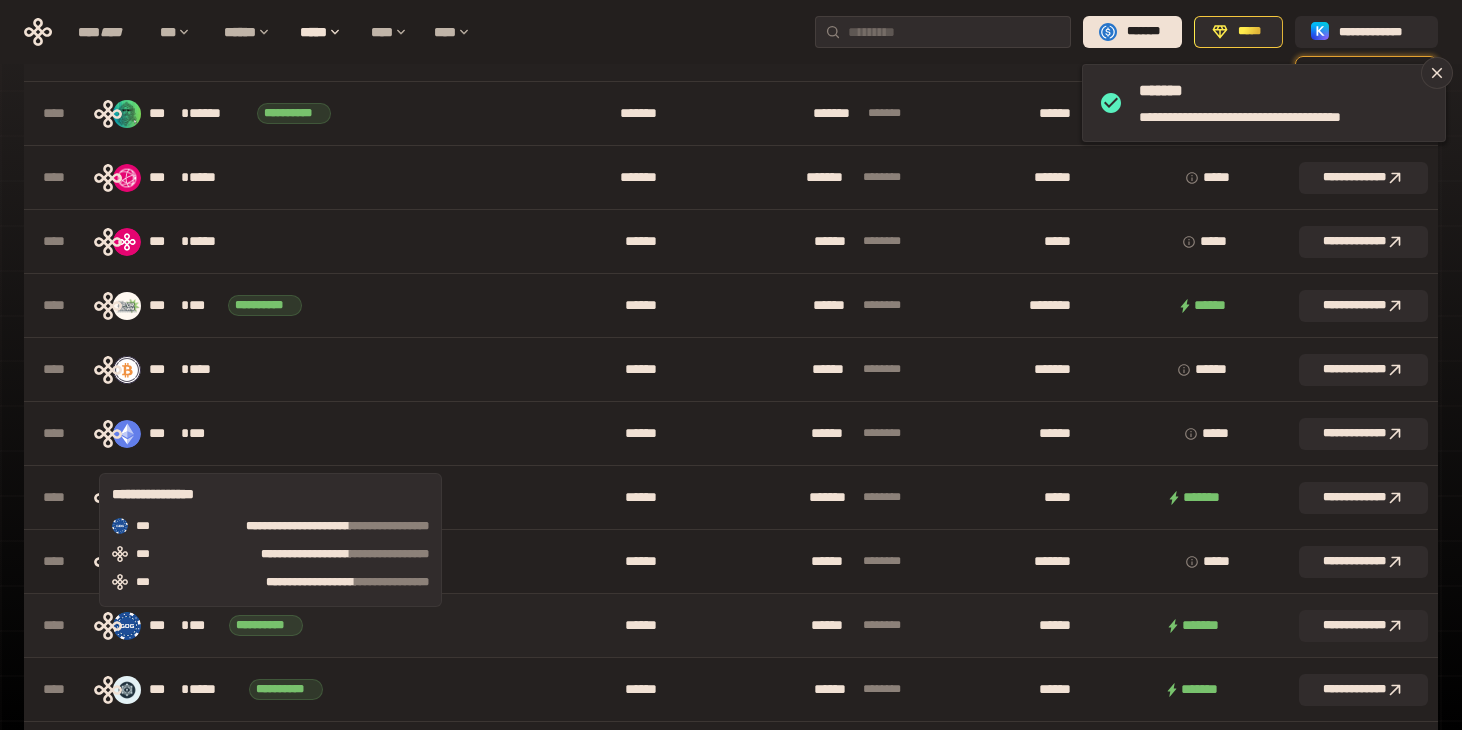 click on "**********" at bounding box center [266, 625] 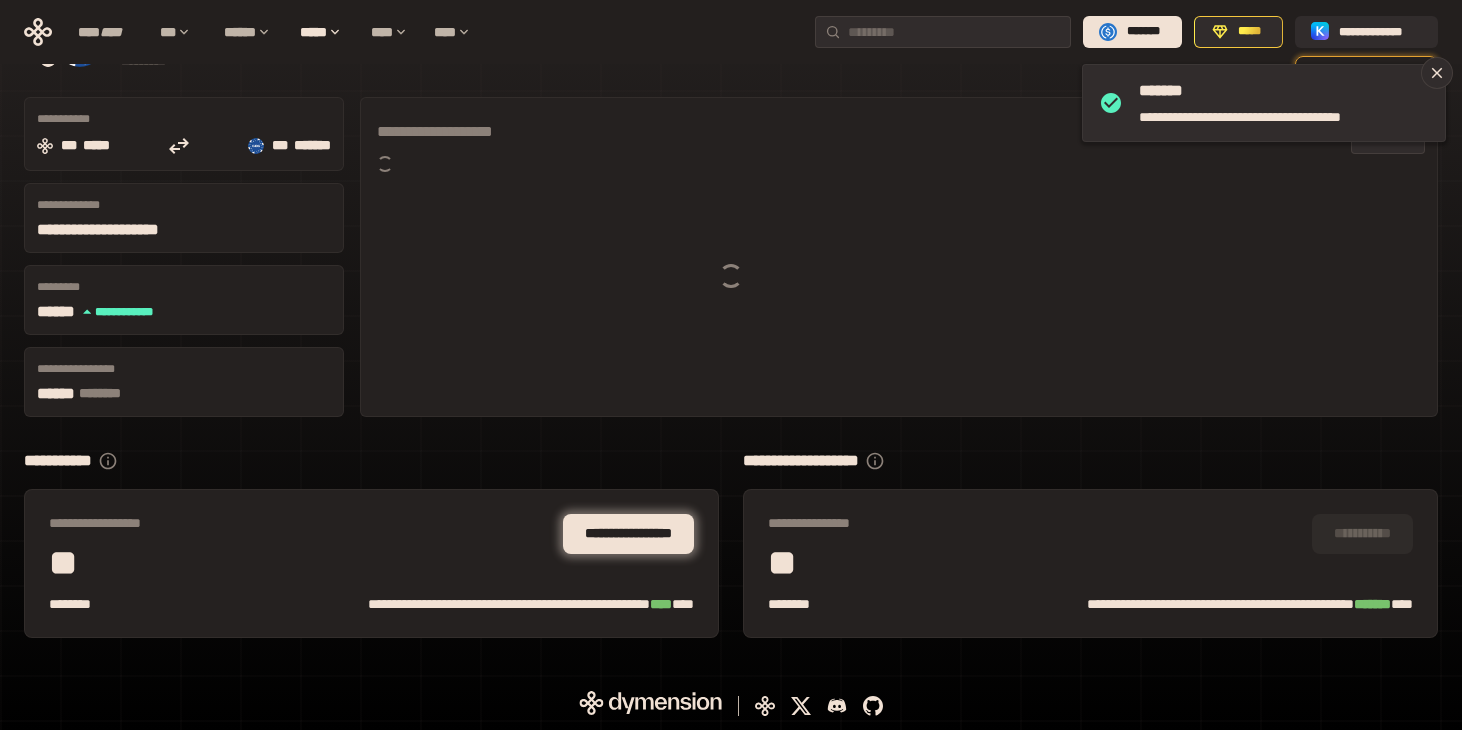 scroll, scrollTop: 90, scrollLeft: 0, axis: vertical 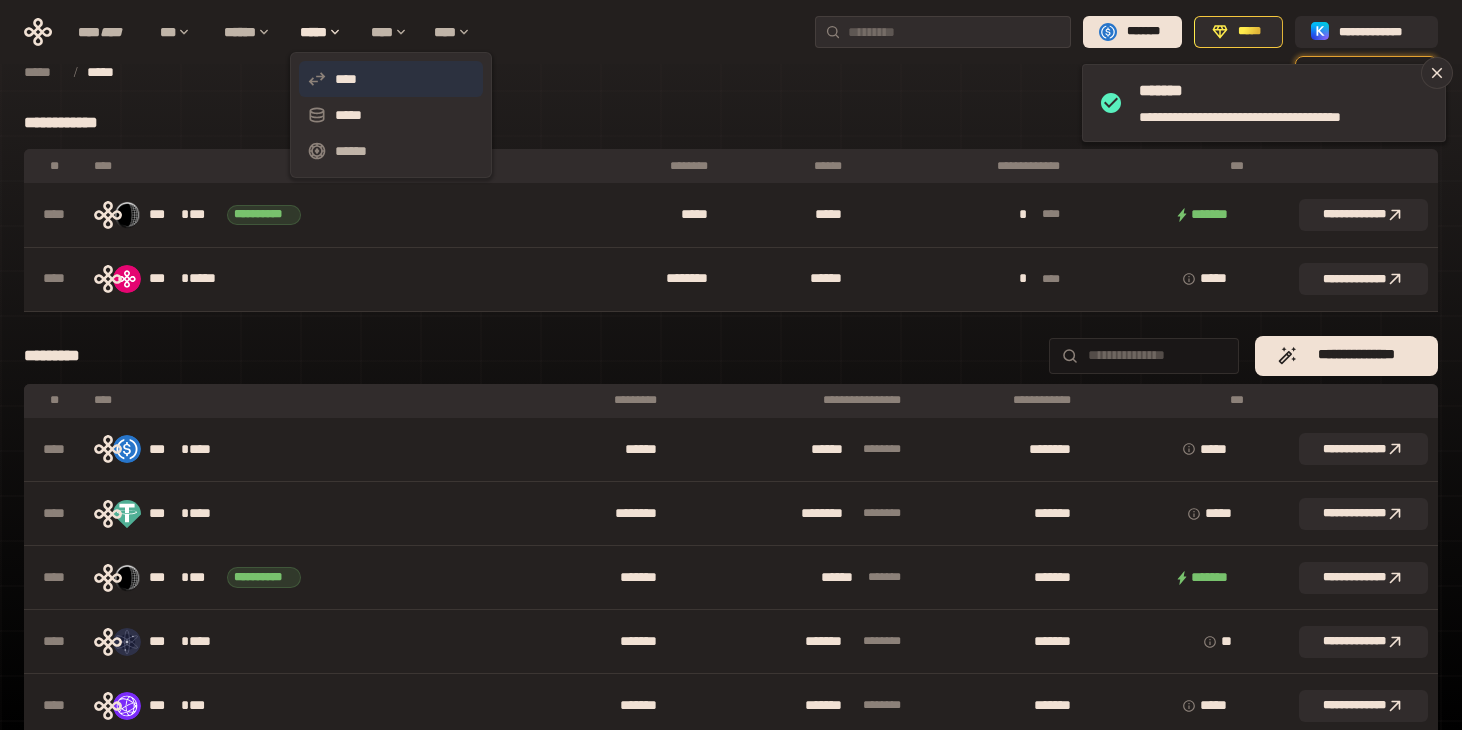 click on "****" at bounding box center (391, 79) 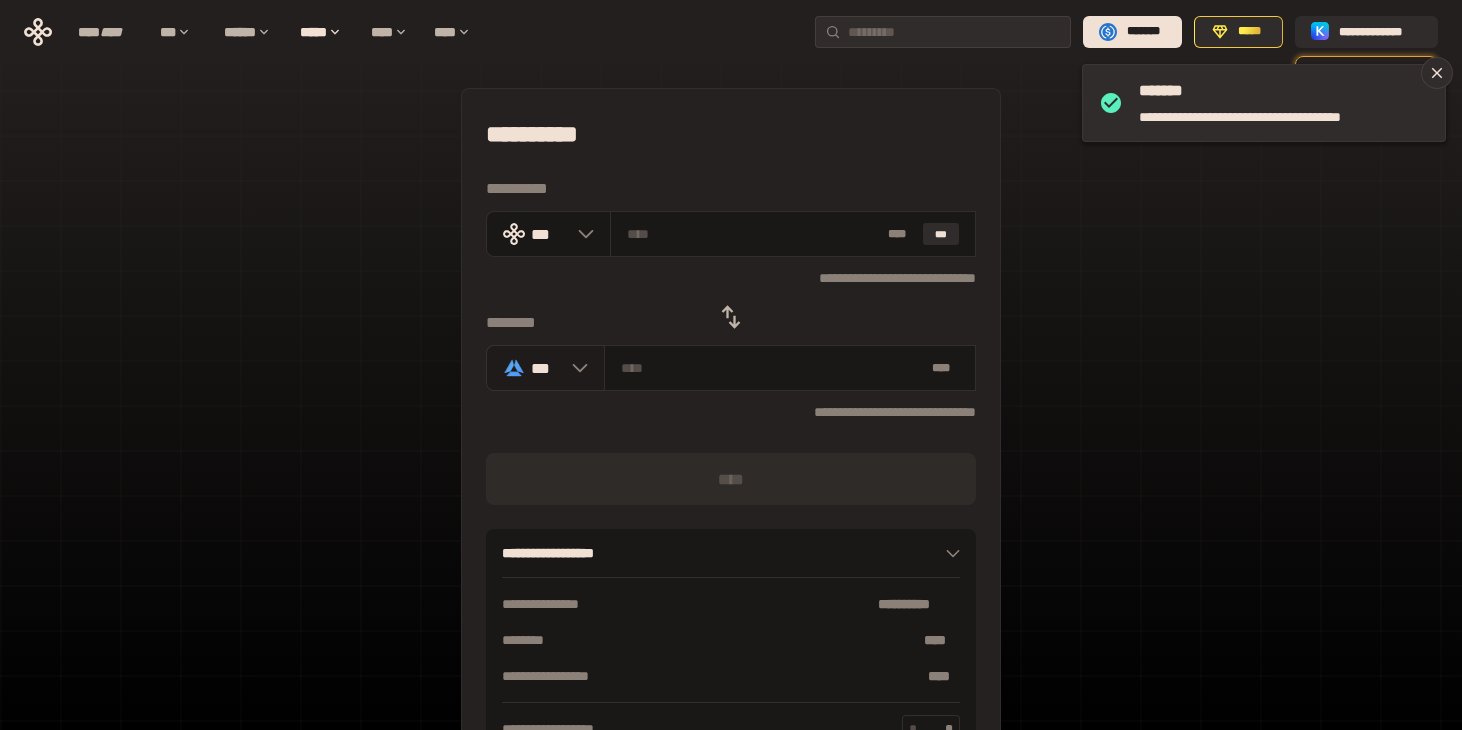 click 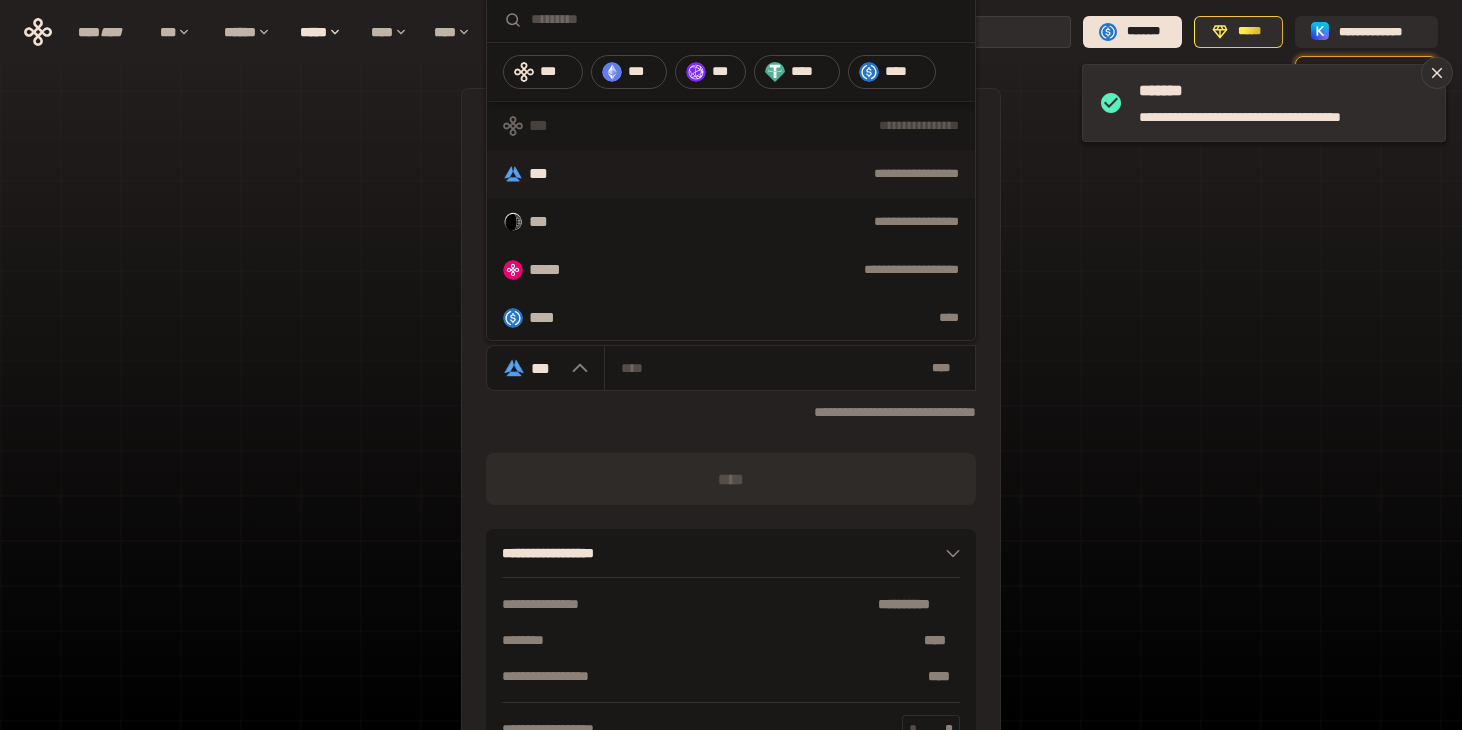 click at bounding box center [745, 19] 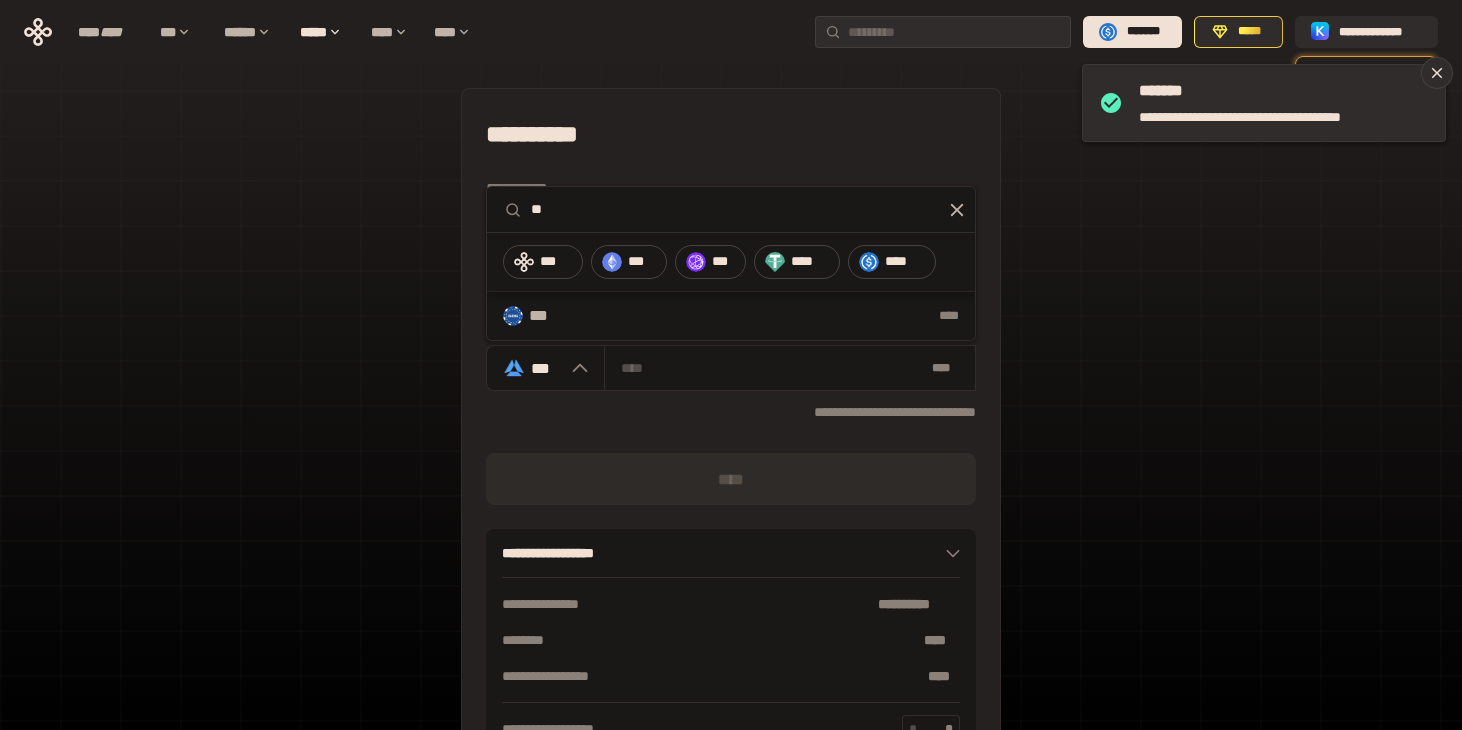 type on "***" 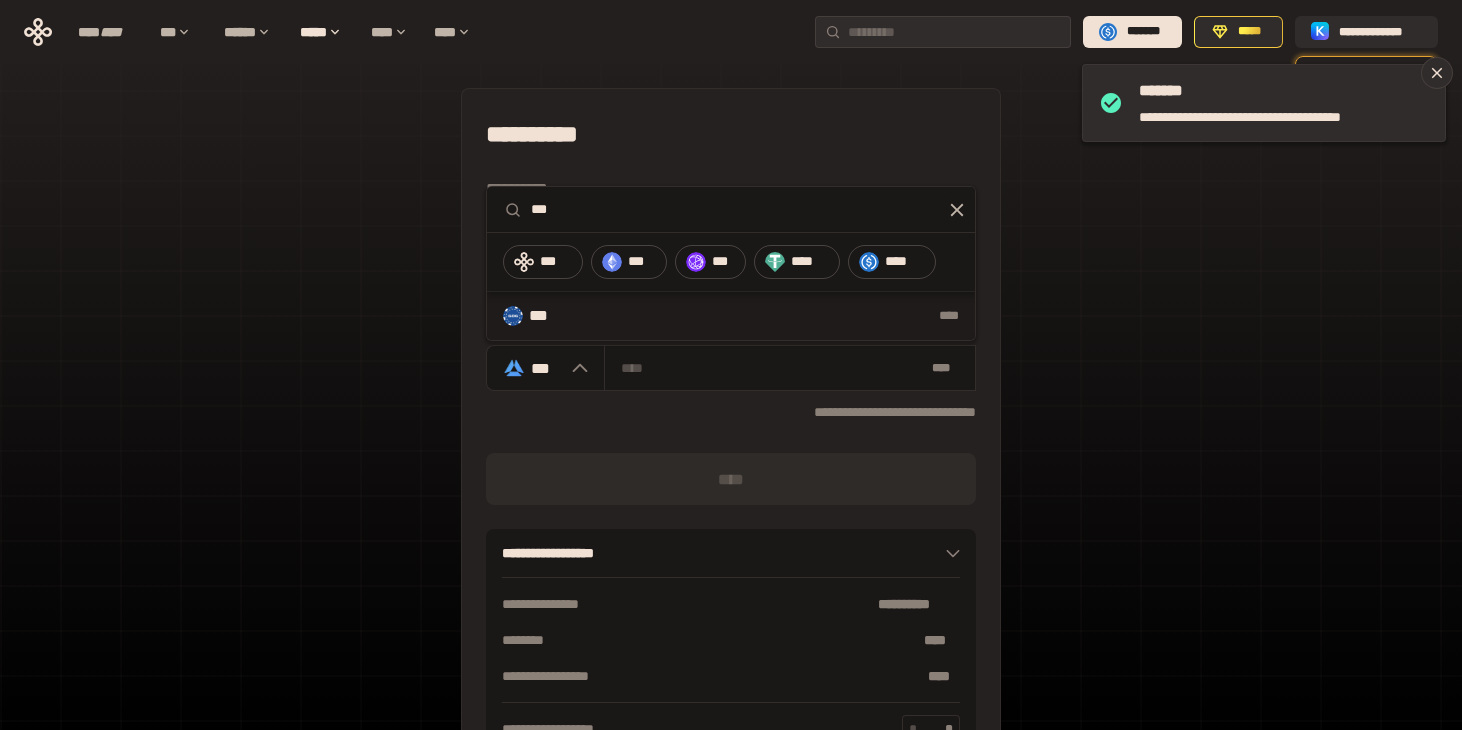 click on "*** ****" at bounding box center (731, 316) 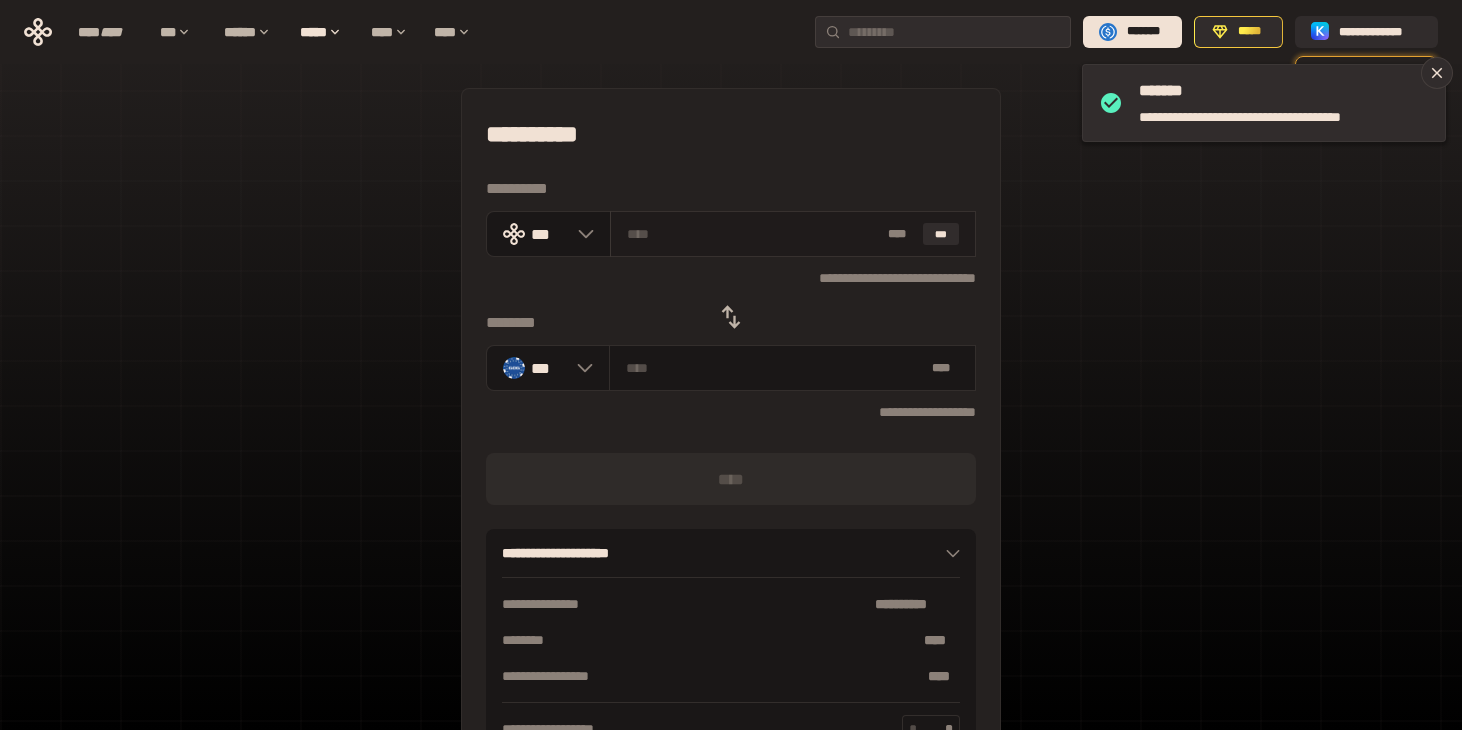 click at bounding box center [754, 234] 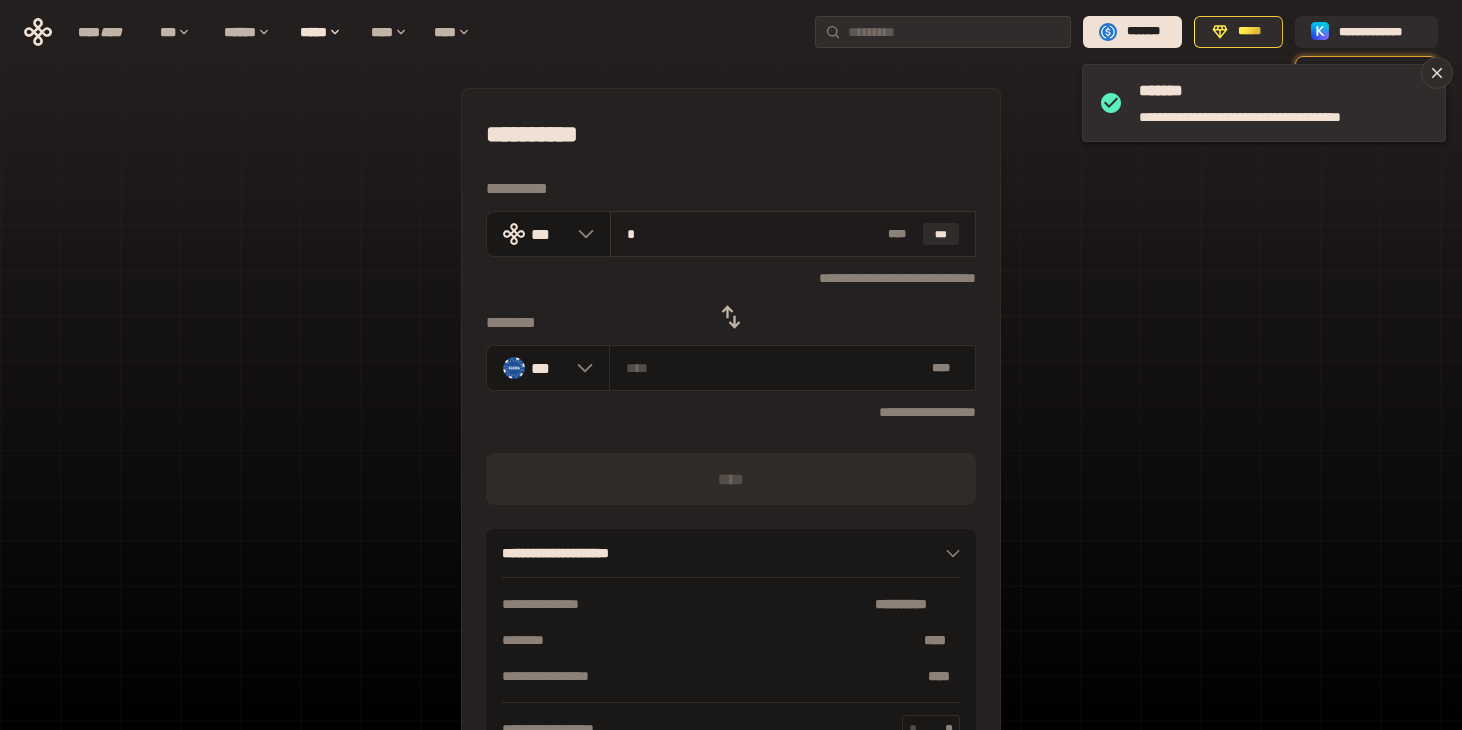 type on "**********" 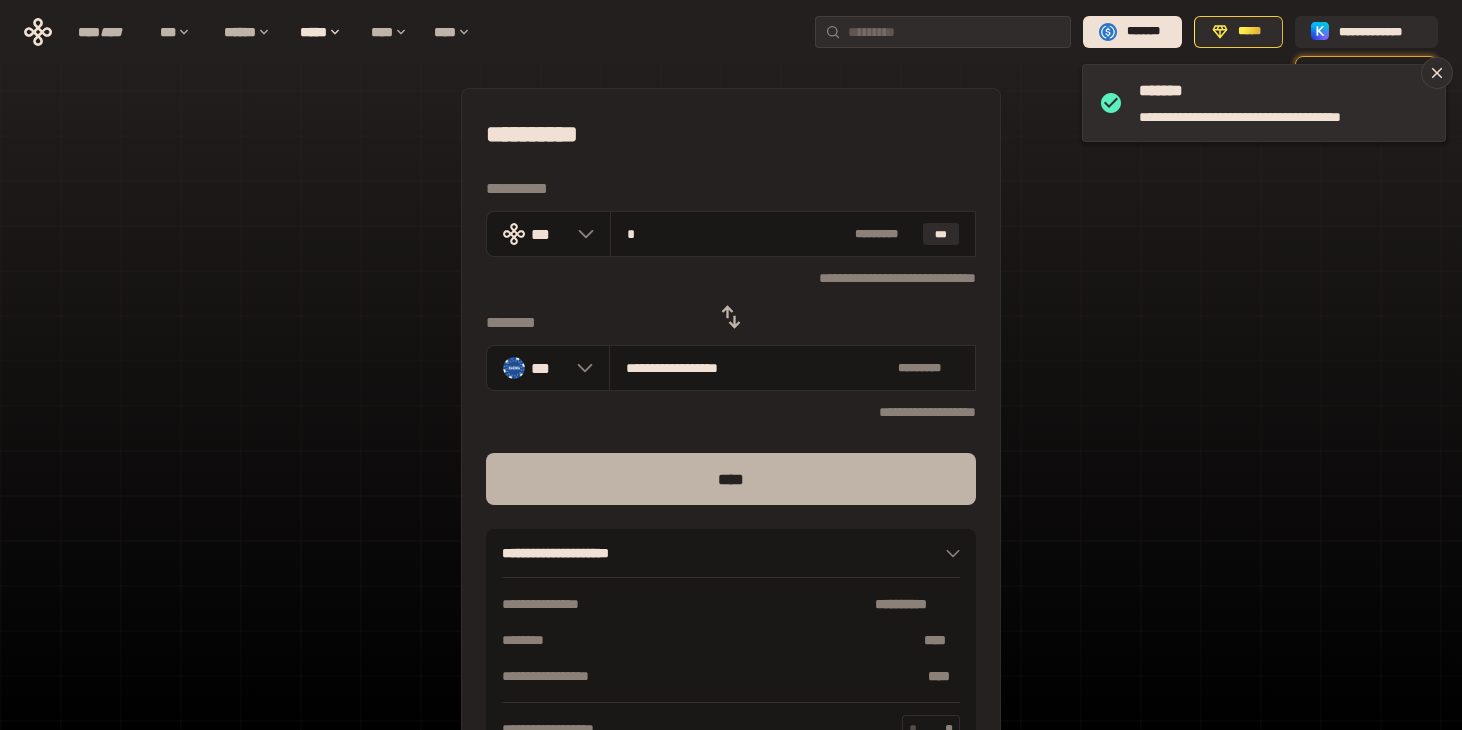 type on "*" 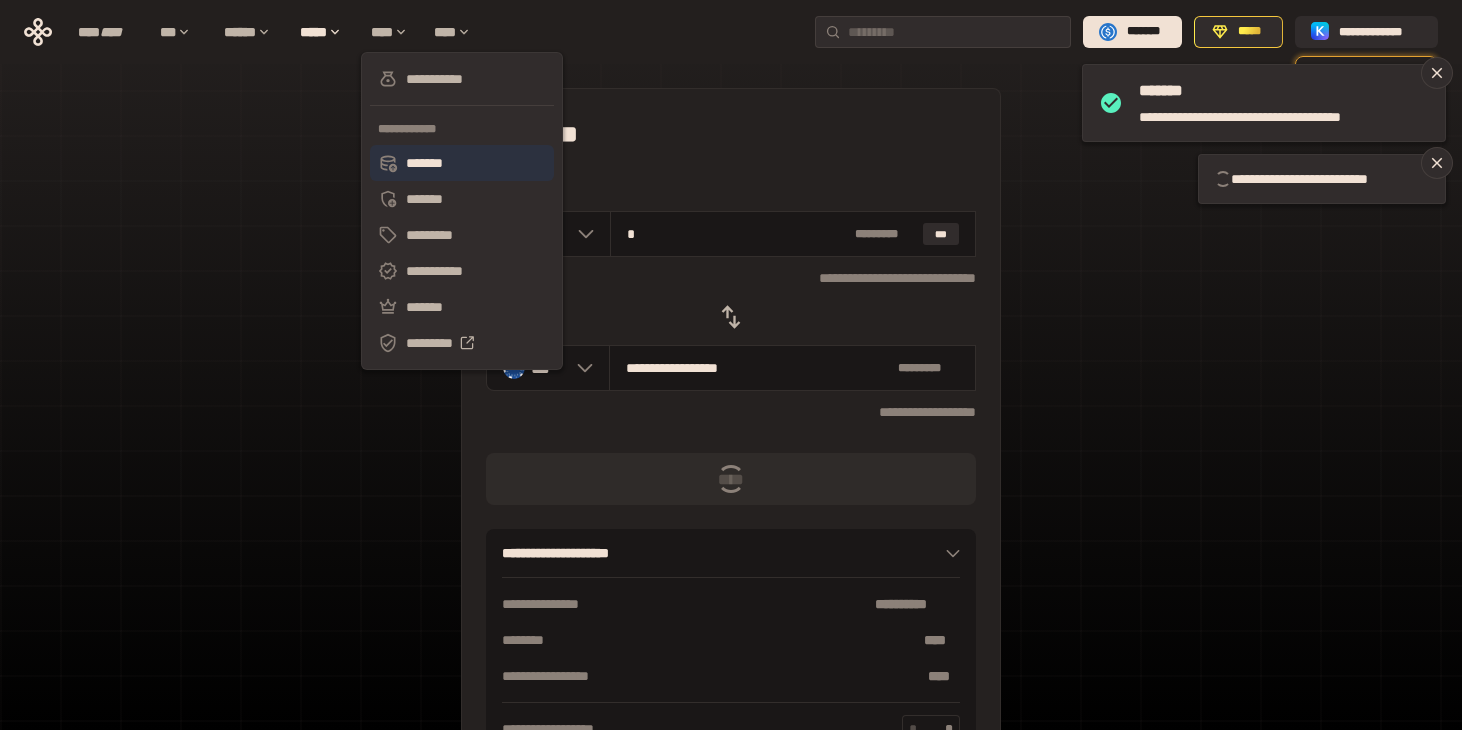 type 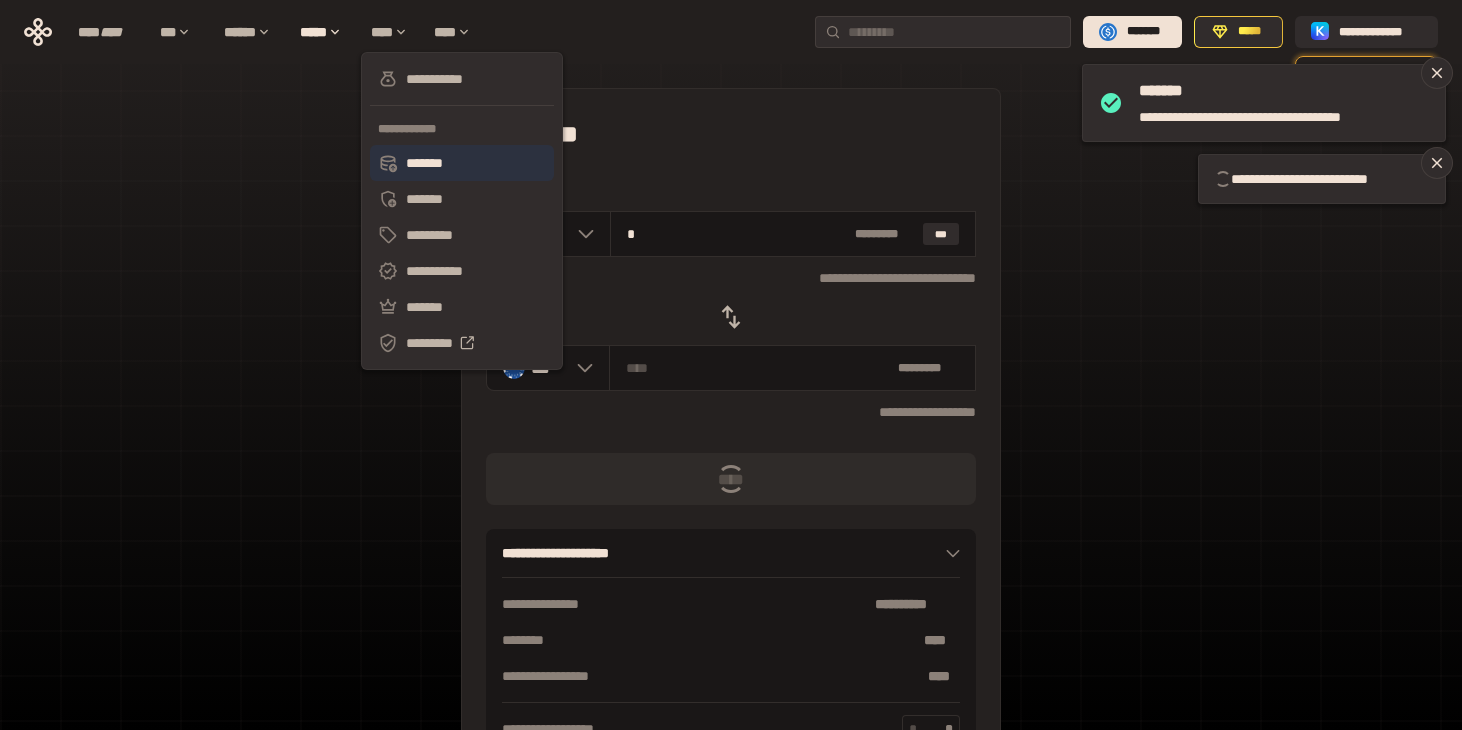 type 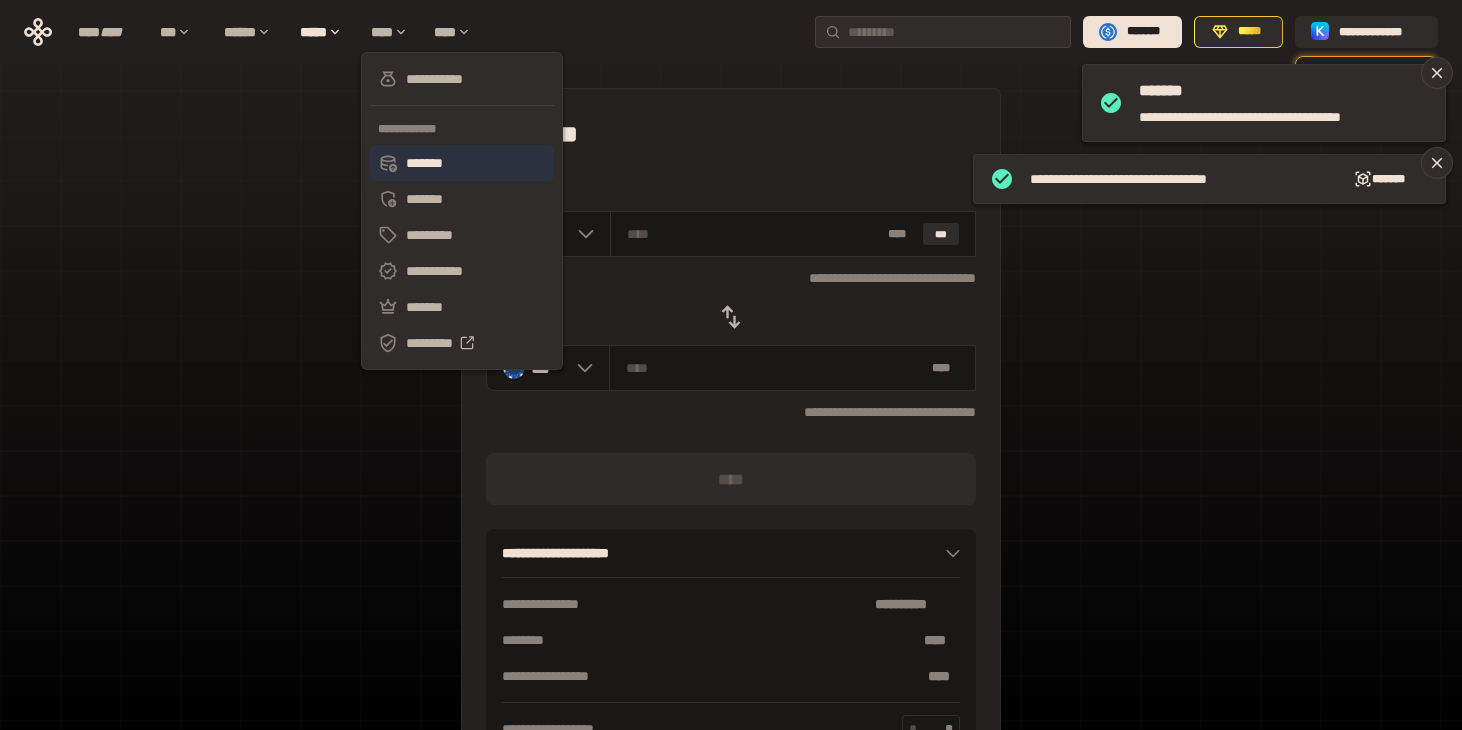 click on "*******" at bounding box center (462, 163) 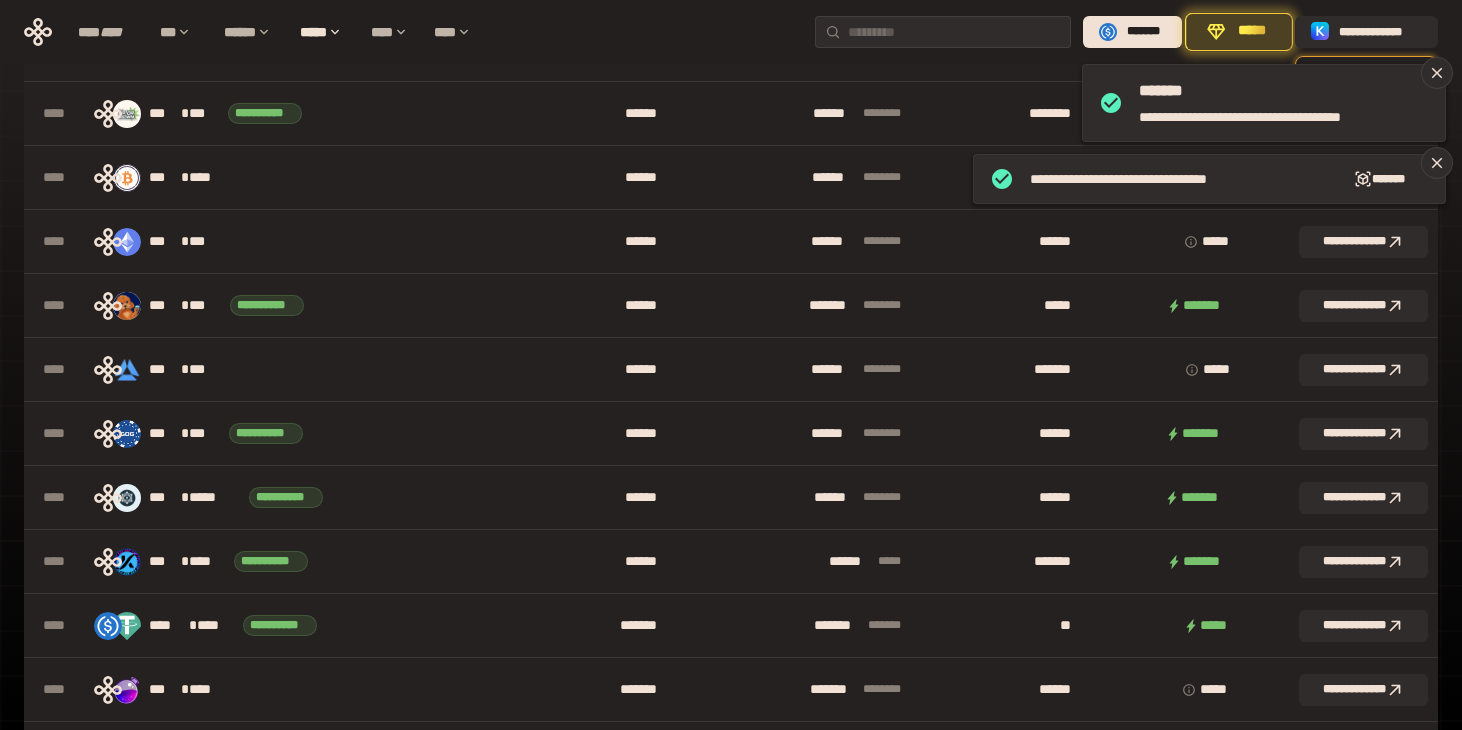 scroll, scrollTop: 915, scrollLeft: 0, axis: vertical 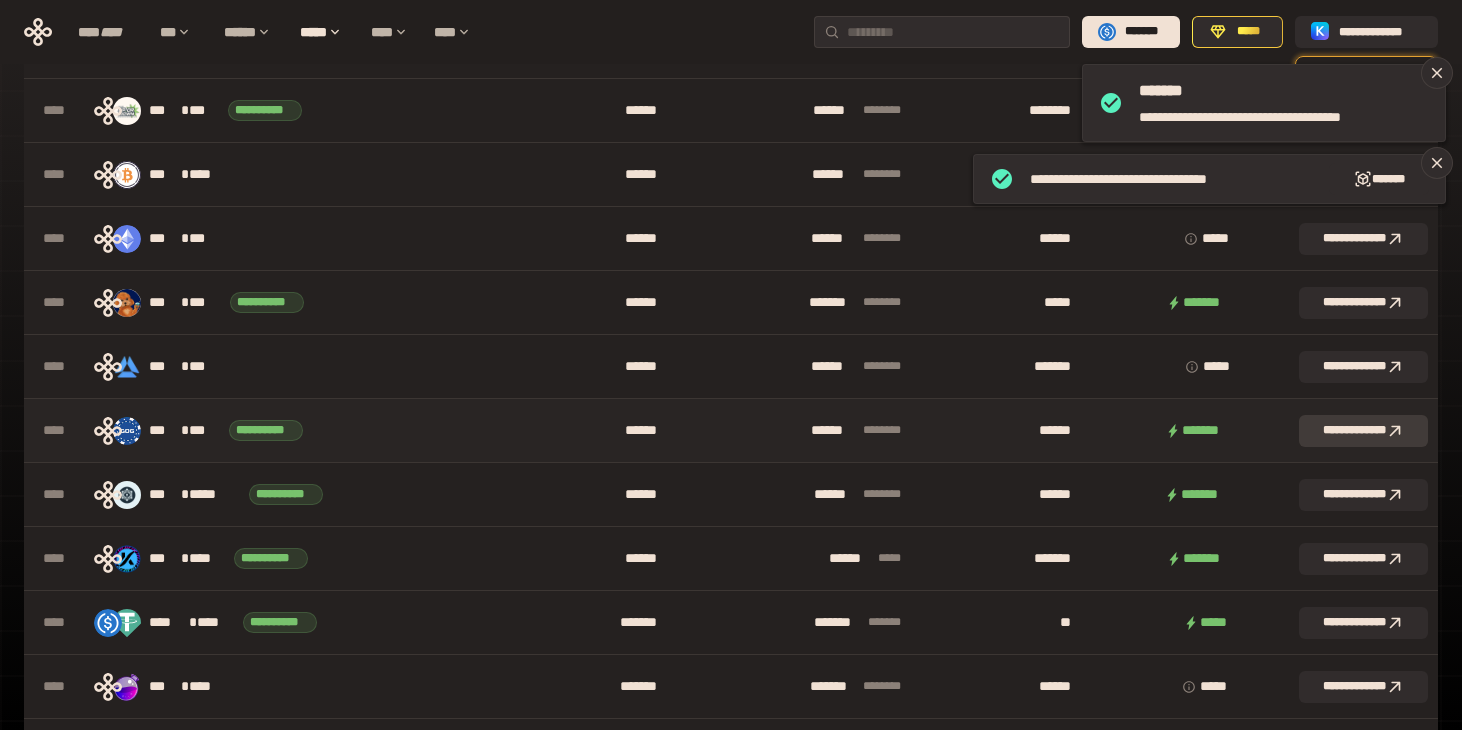 click on "**********" at bounding box center [1363, 431] 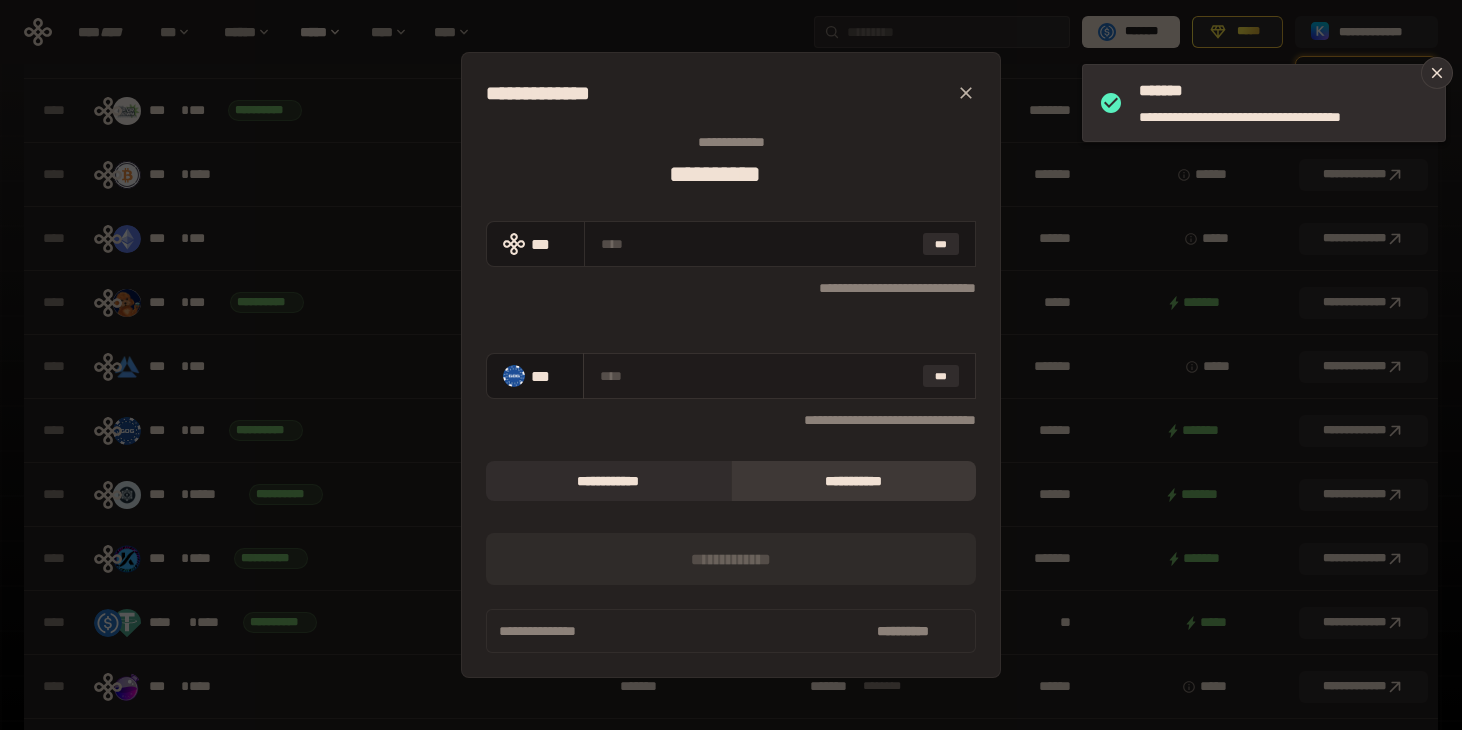 click at bounding box center (757, 376) 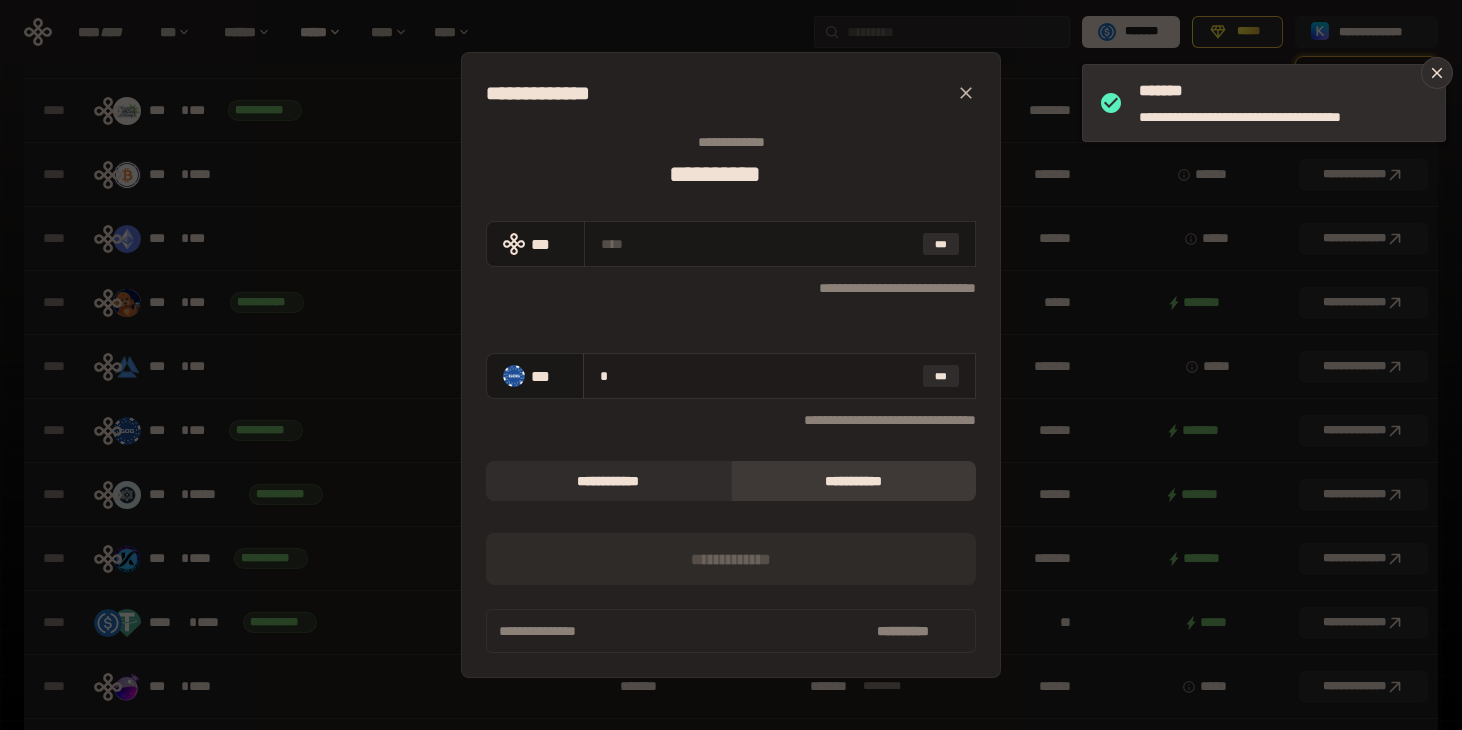 type on "**********" 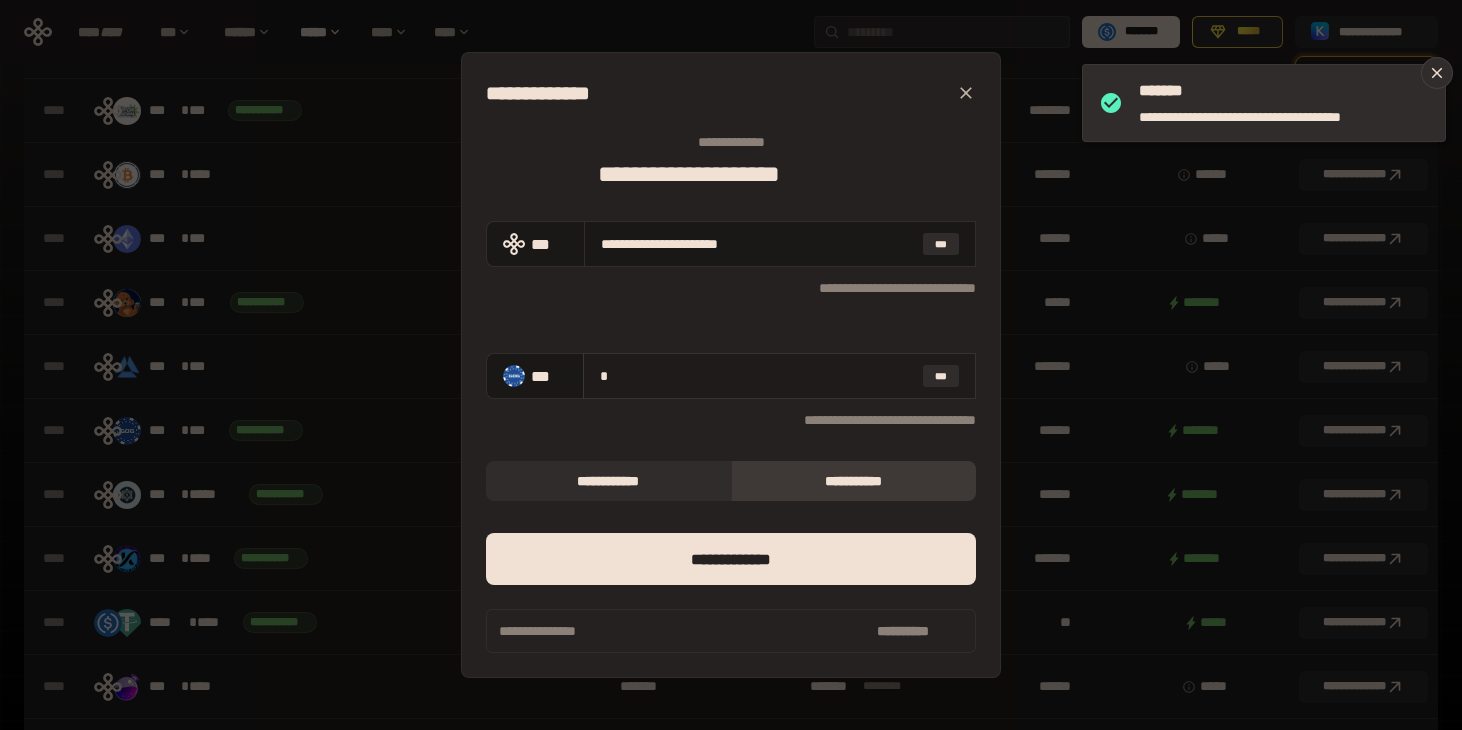 type on "**" 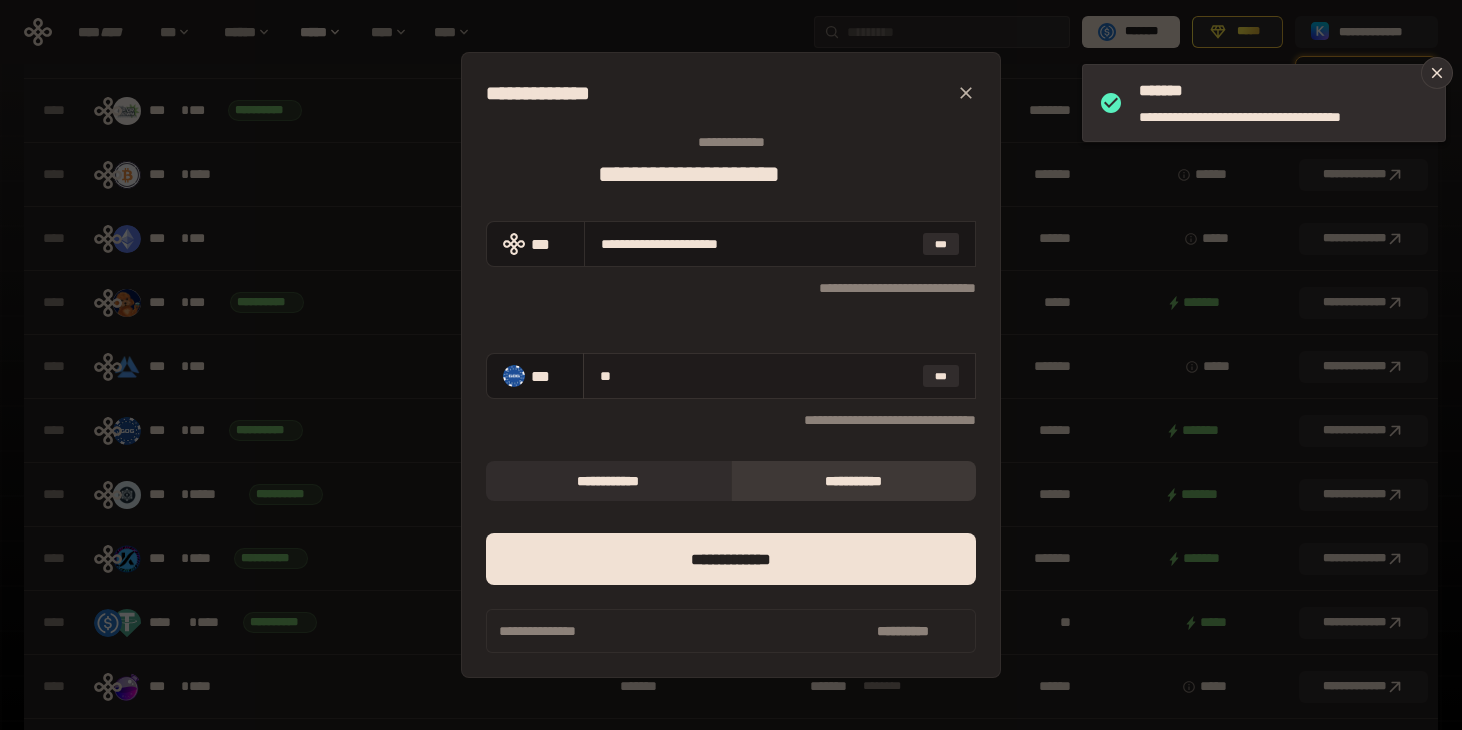 type on "**********" 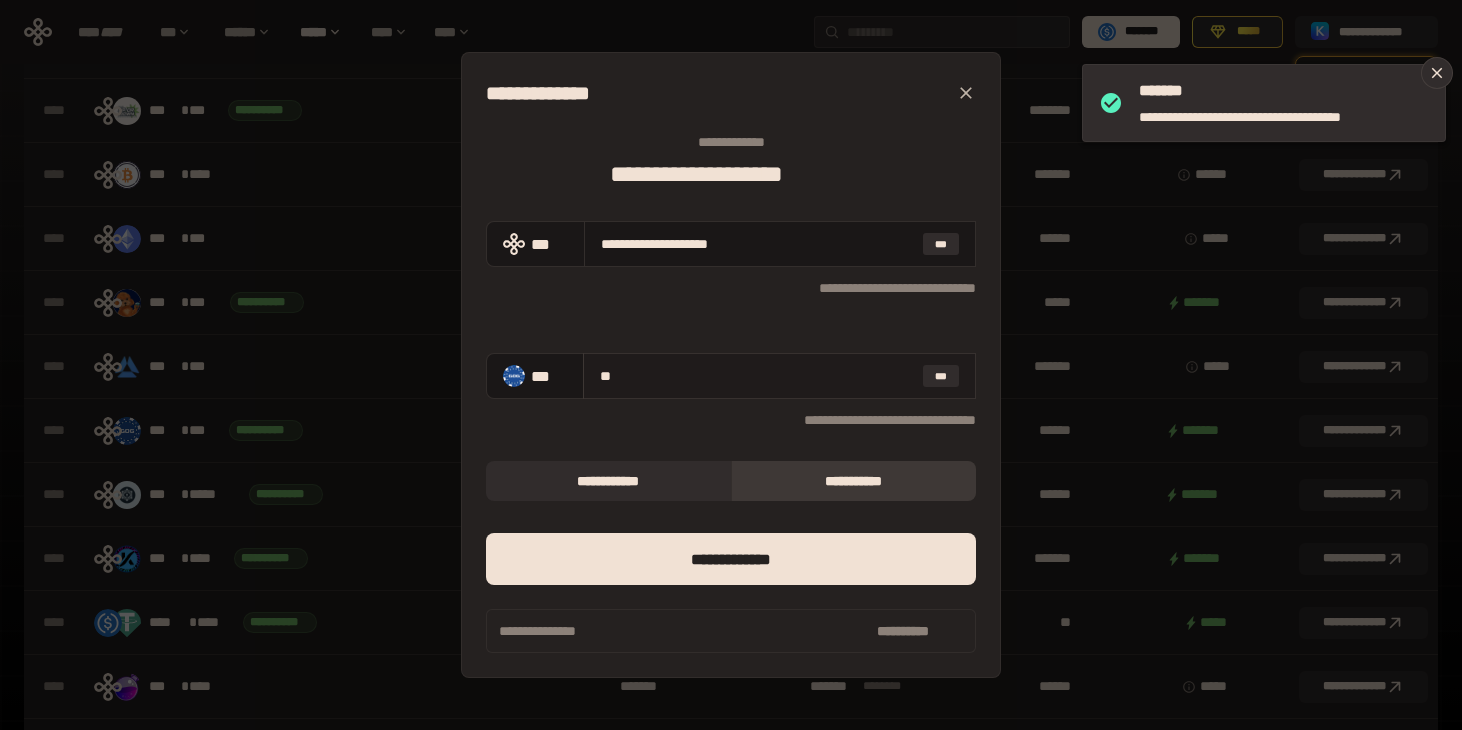 type on "***" 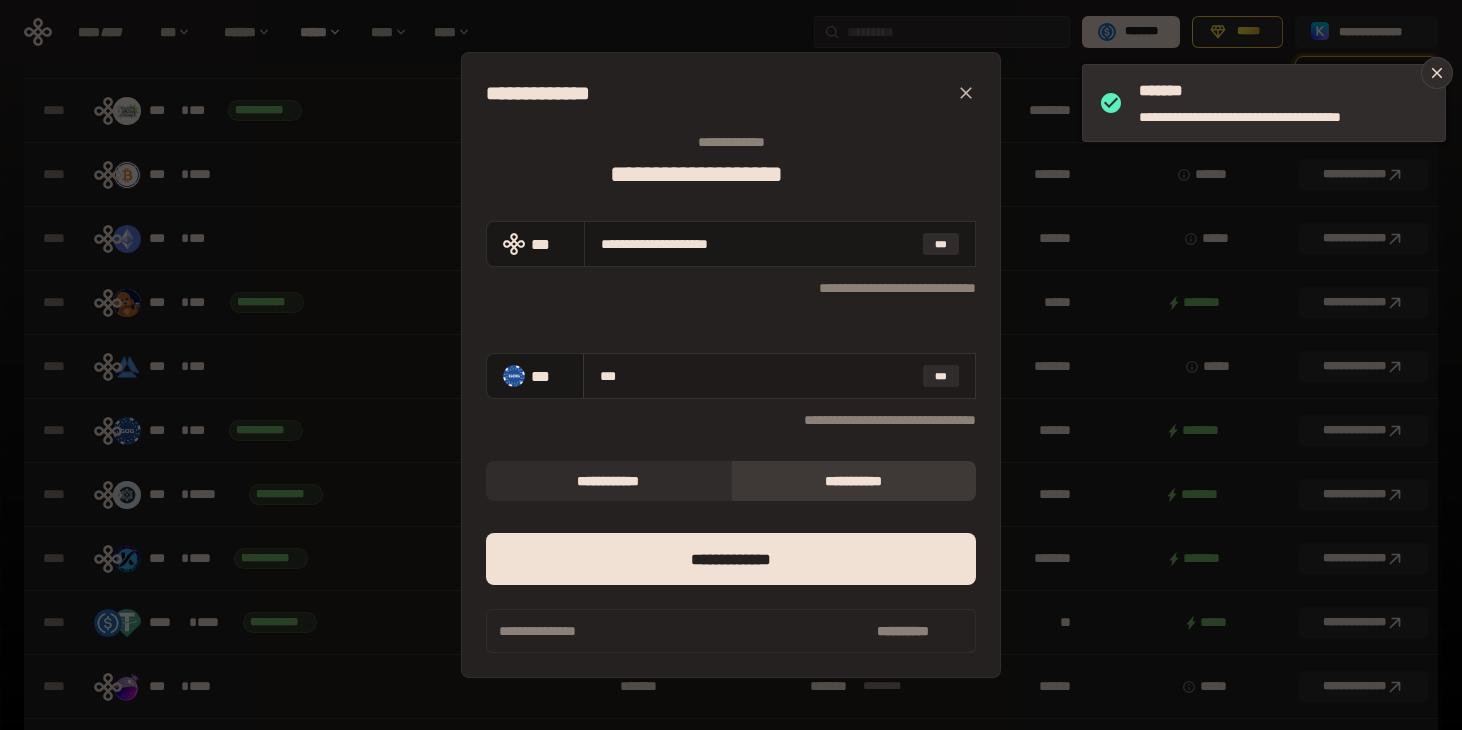 type on "**********" 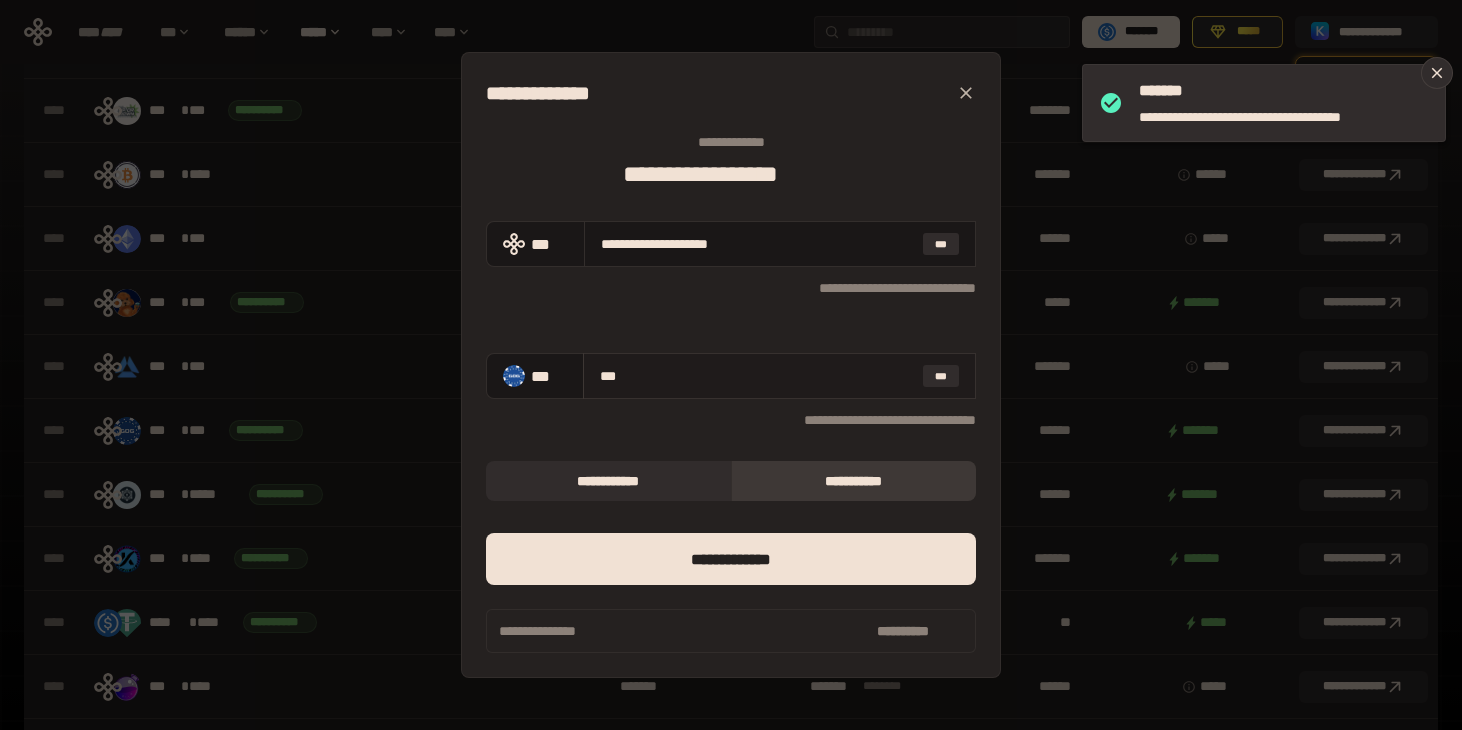type on "****" 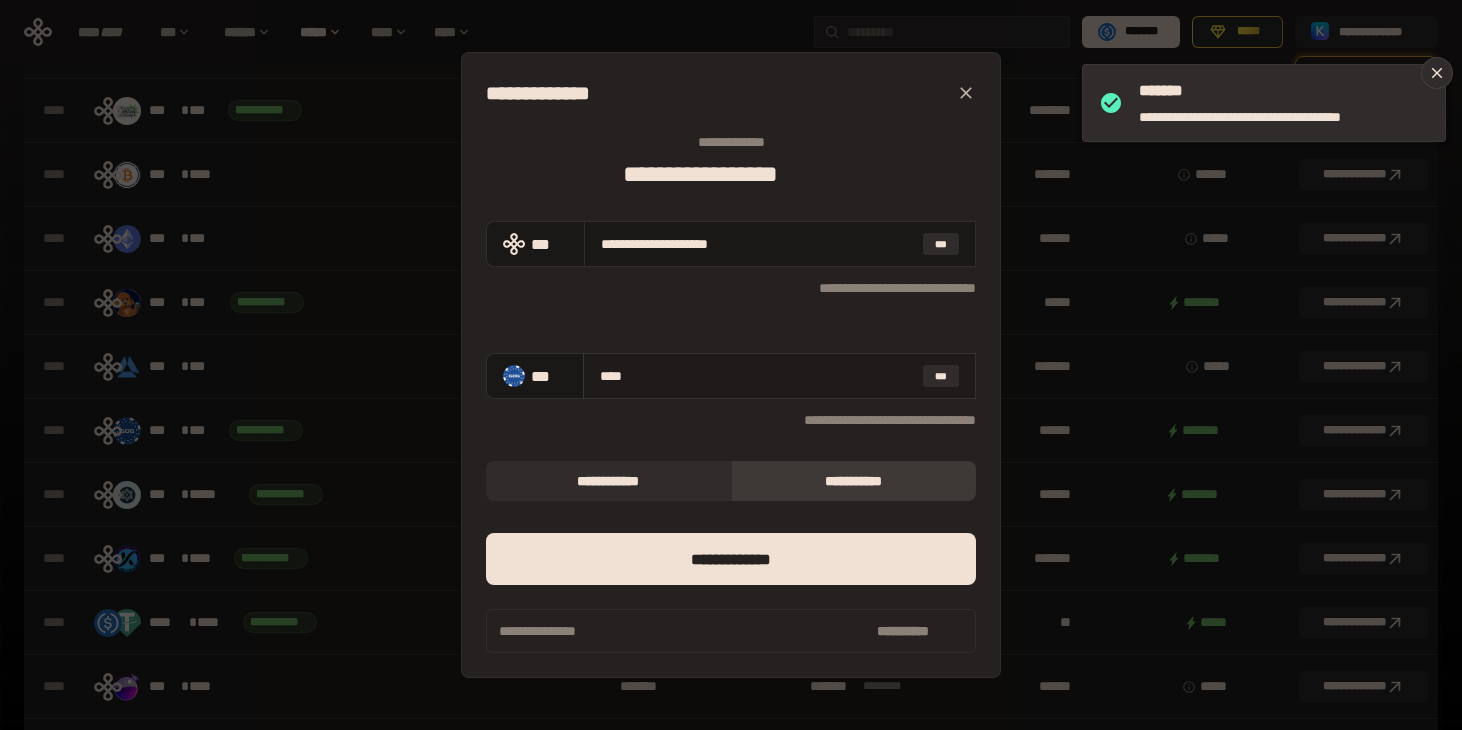 type on "**********" 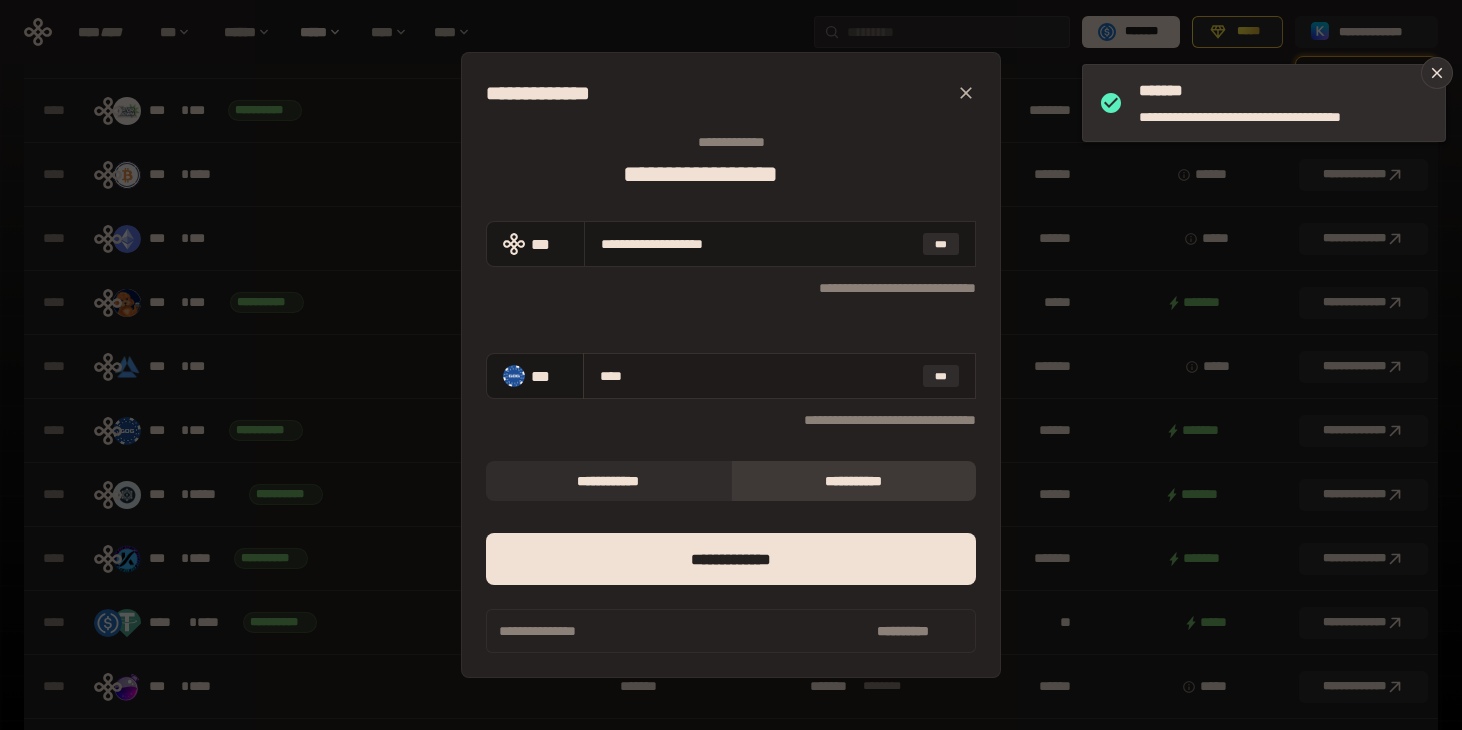 type on "*****" 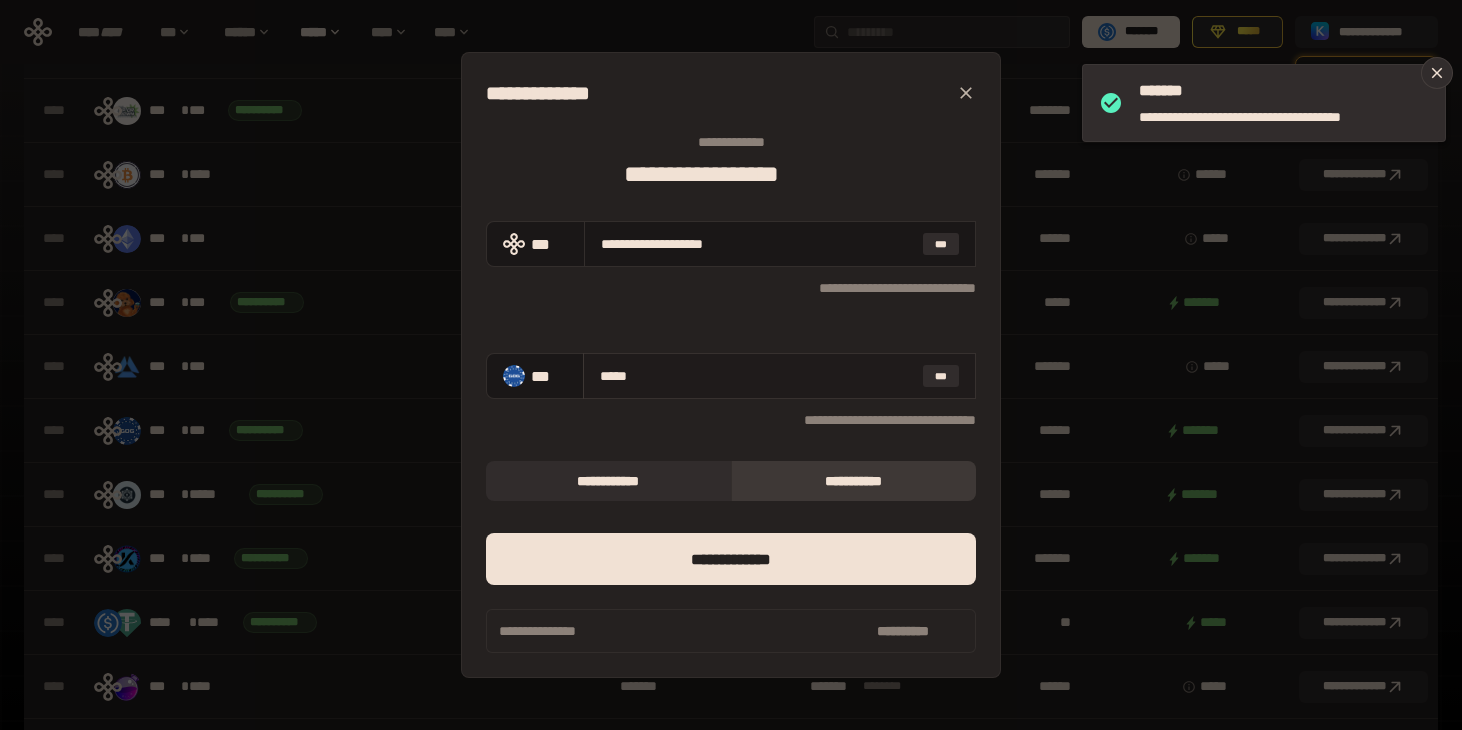 type on "**********" 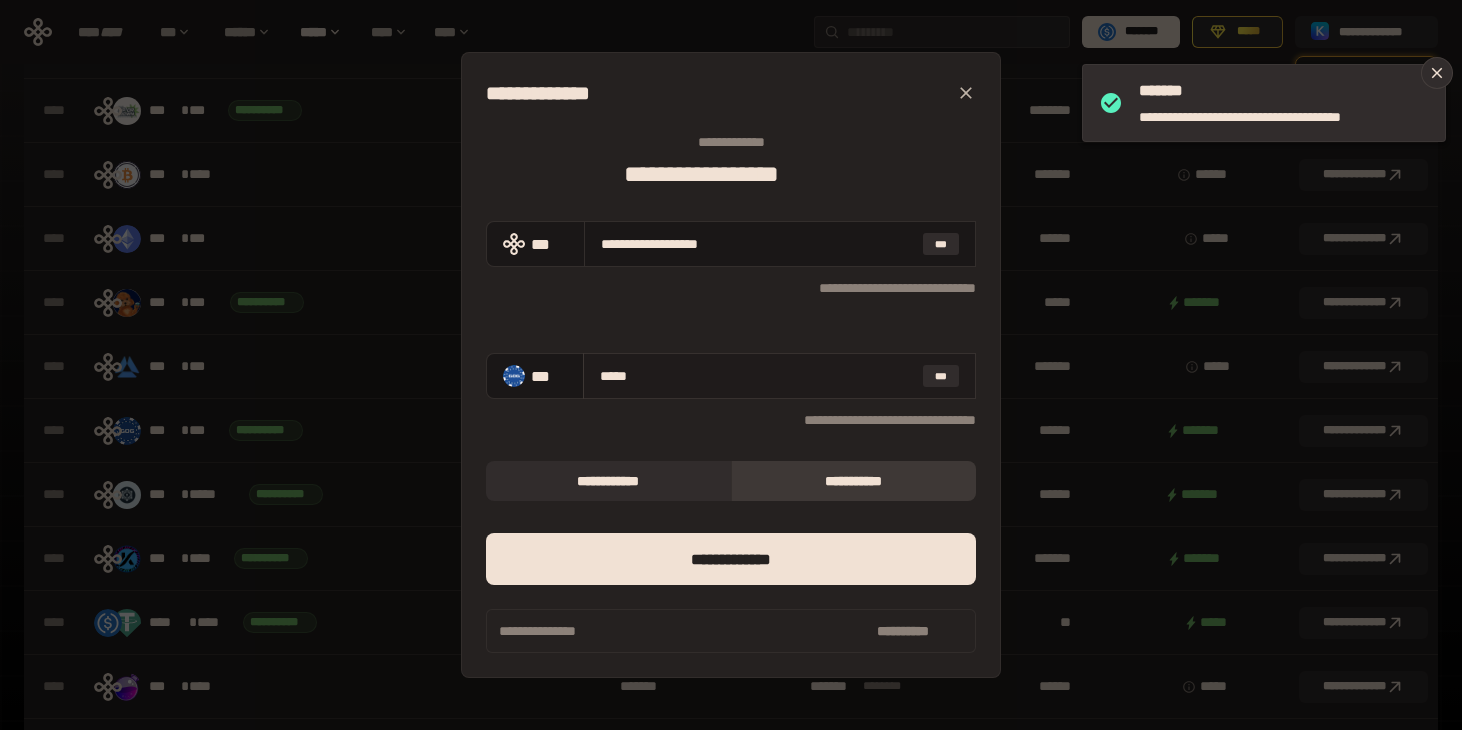 type on "******" 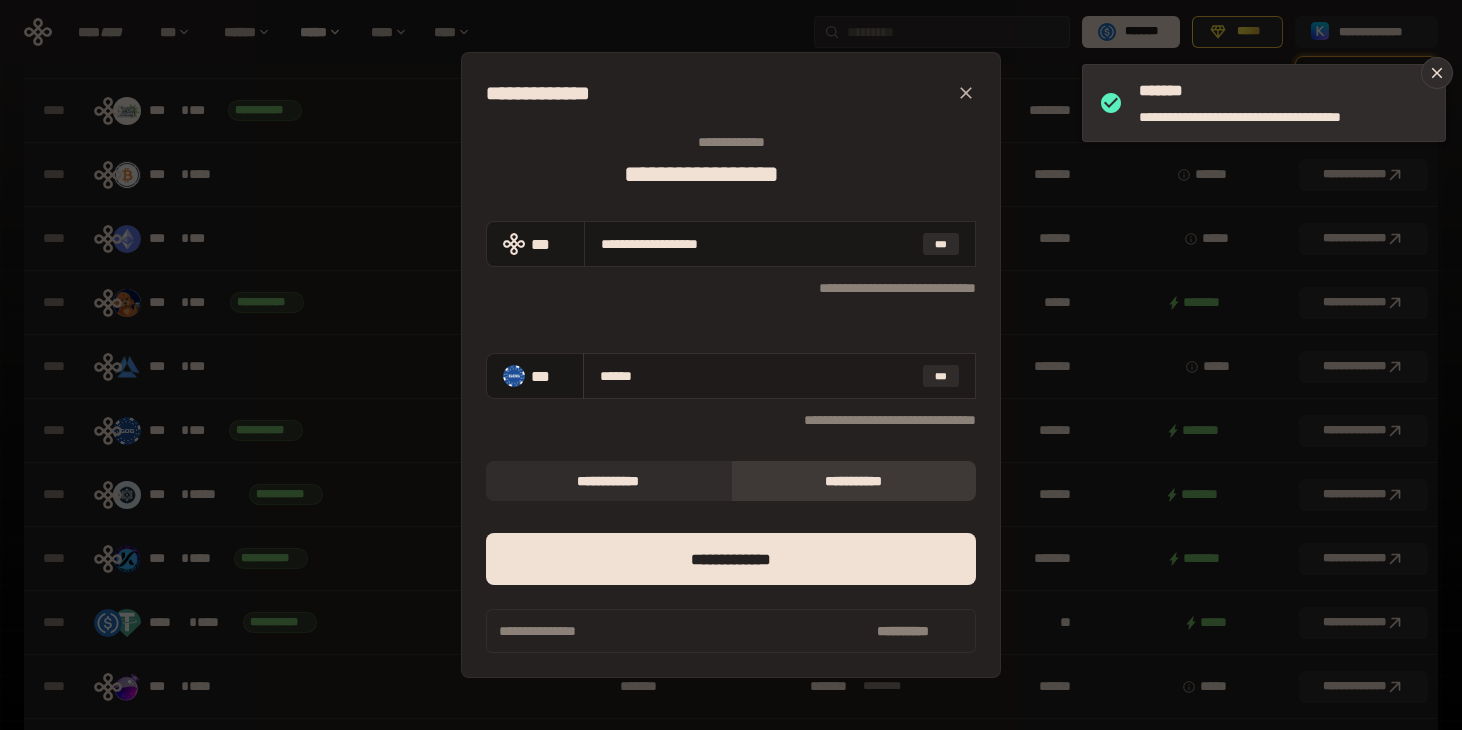 type on "**********" 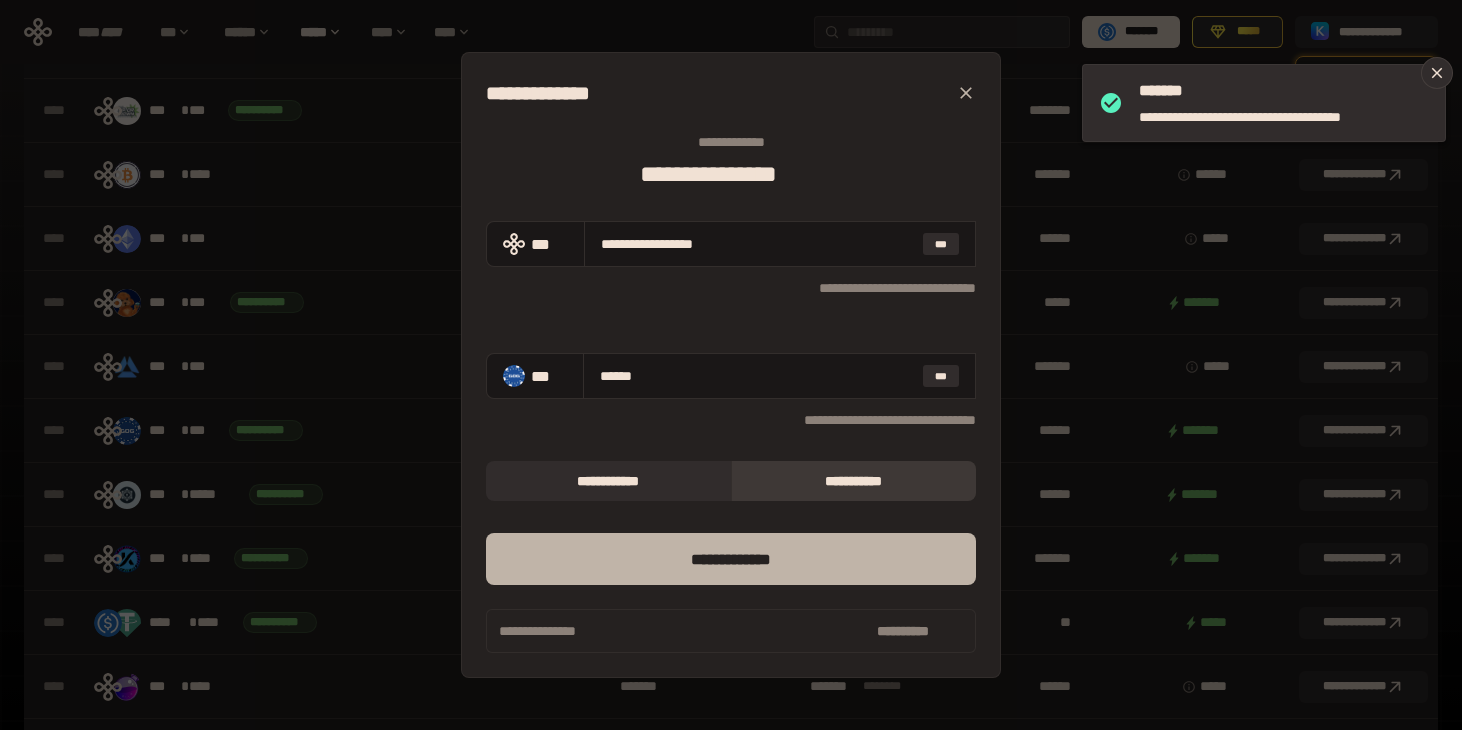 type on "******" 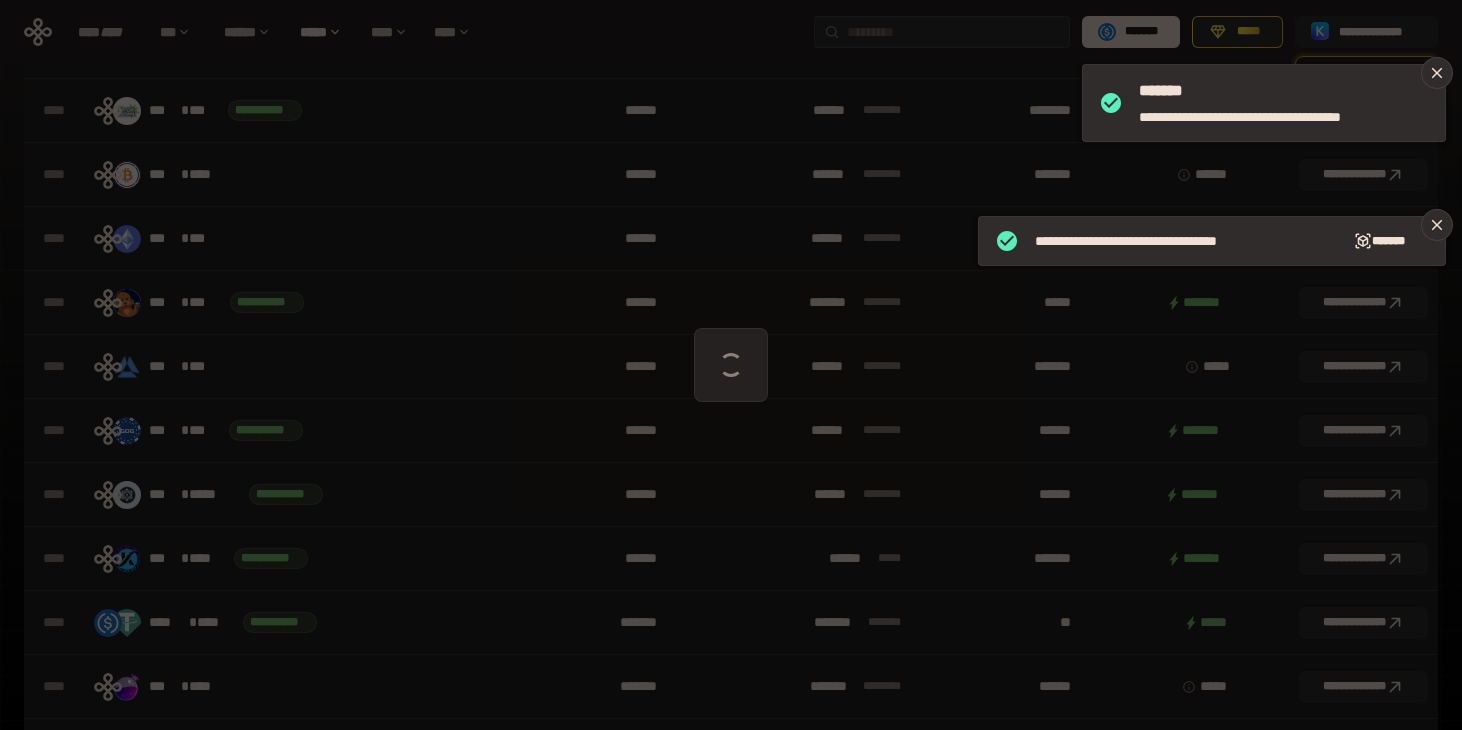 scroll, scrollTop: 979, scrollLeft: 0, axis: vertical 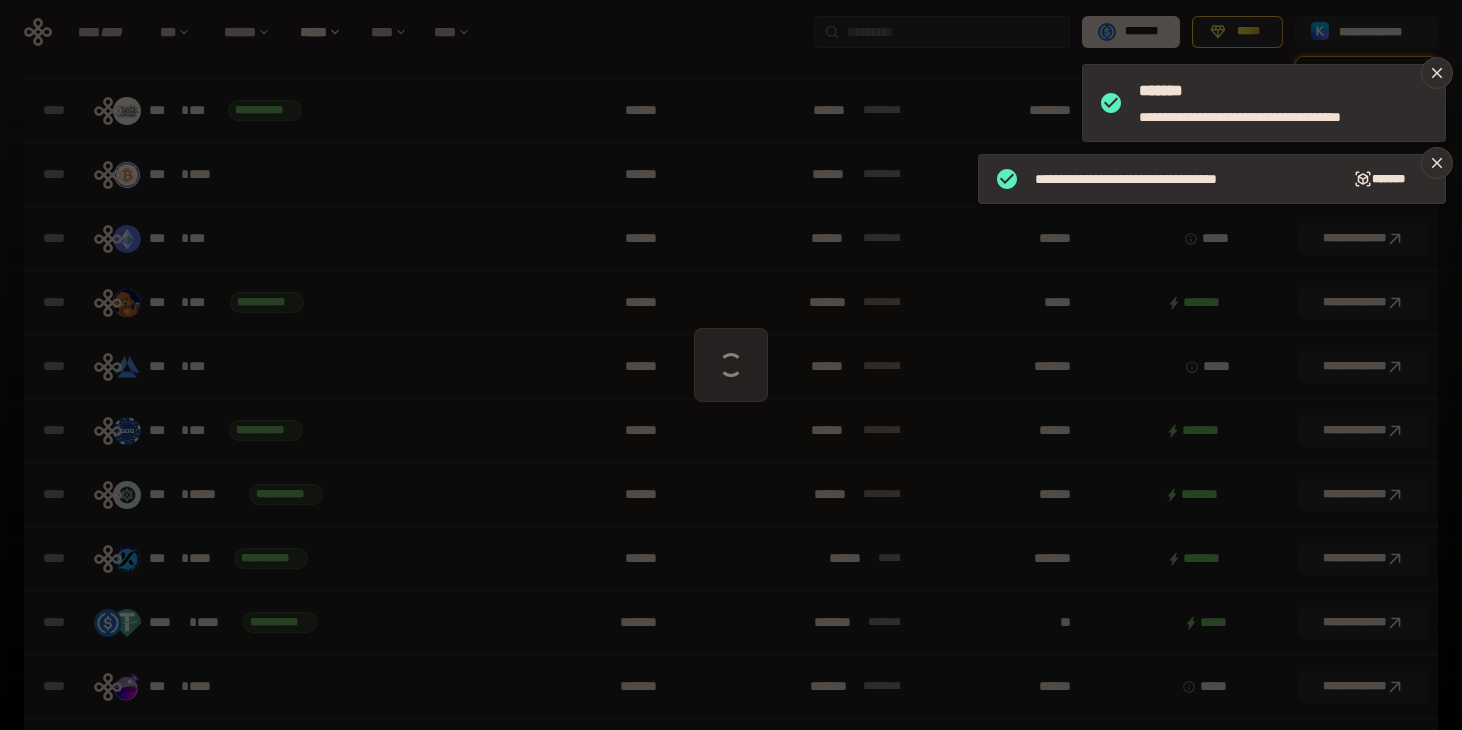 click at bounding box center (731, 365) 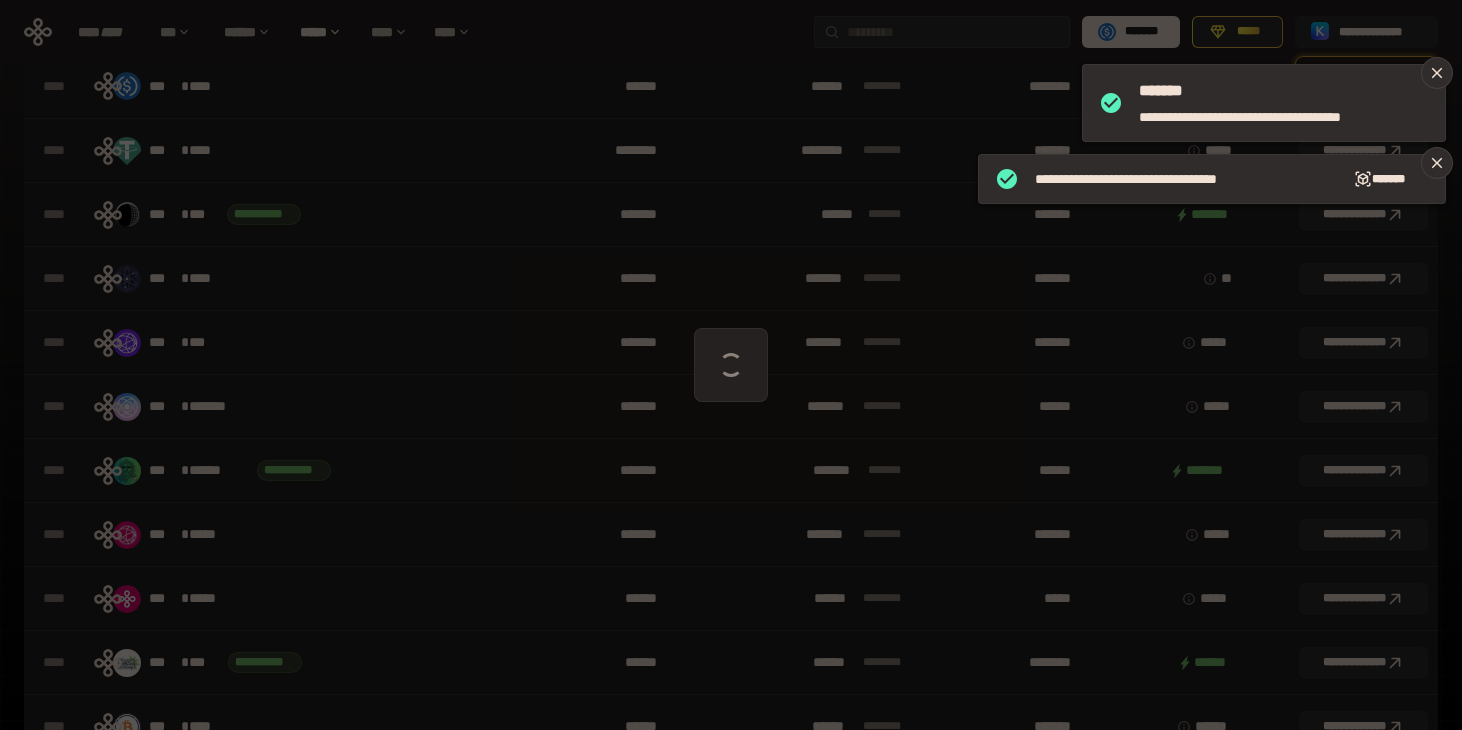 scroll, scrollTop: 0, scrollLeft: 0, axis: both 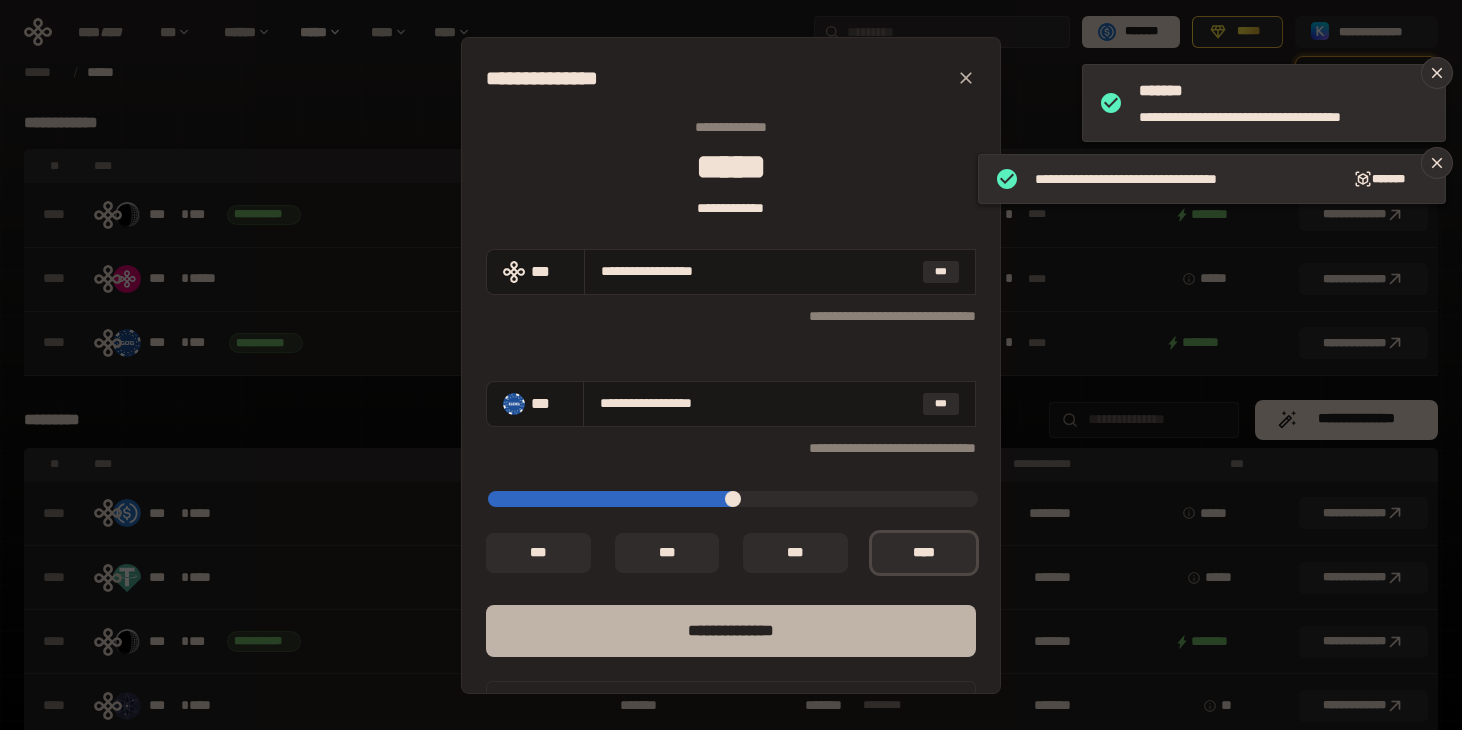 click on "**** *********" at bounding box center [731, 631] 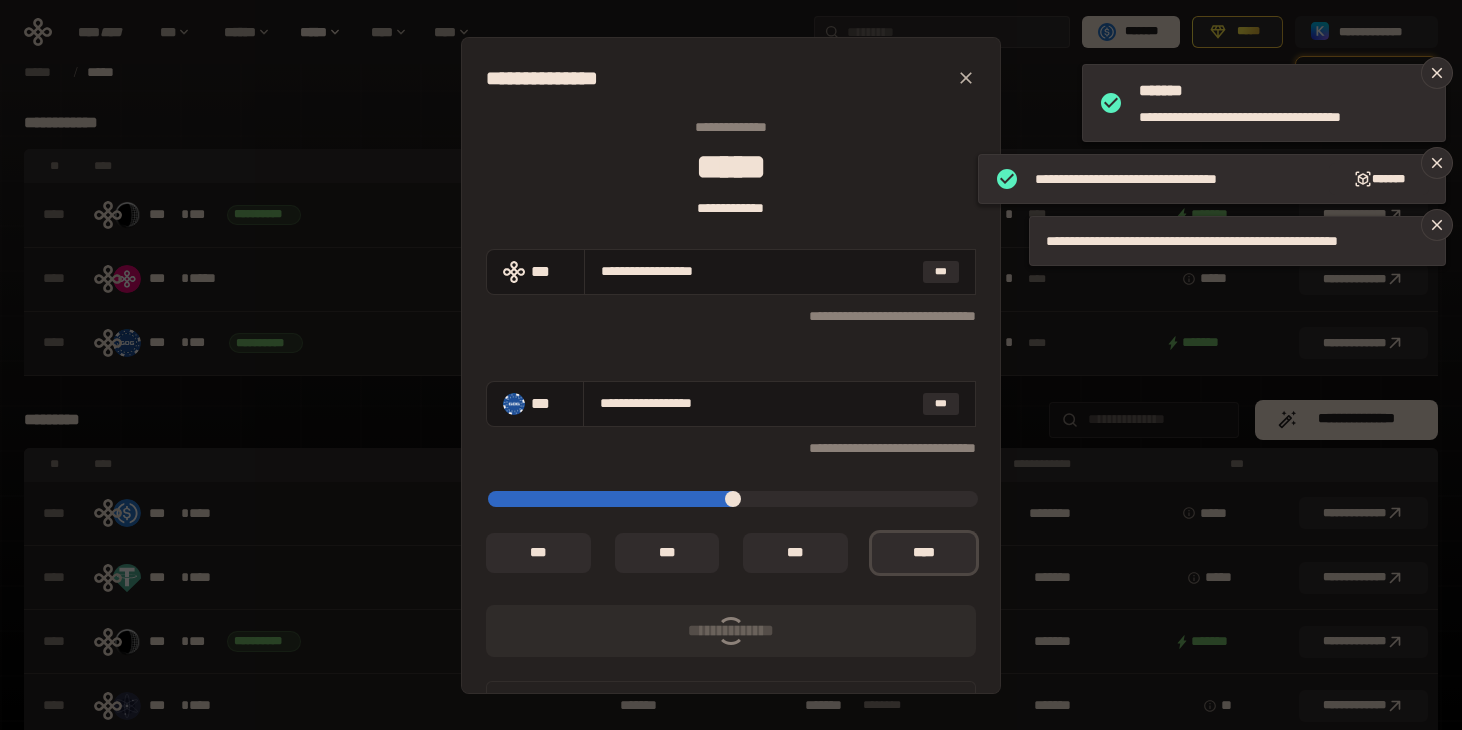 type on "*" 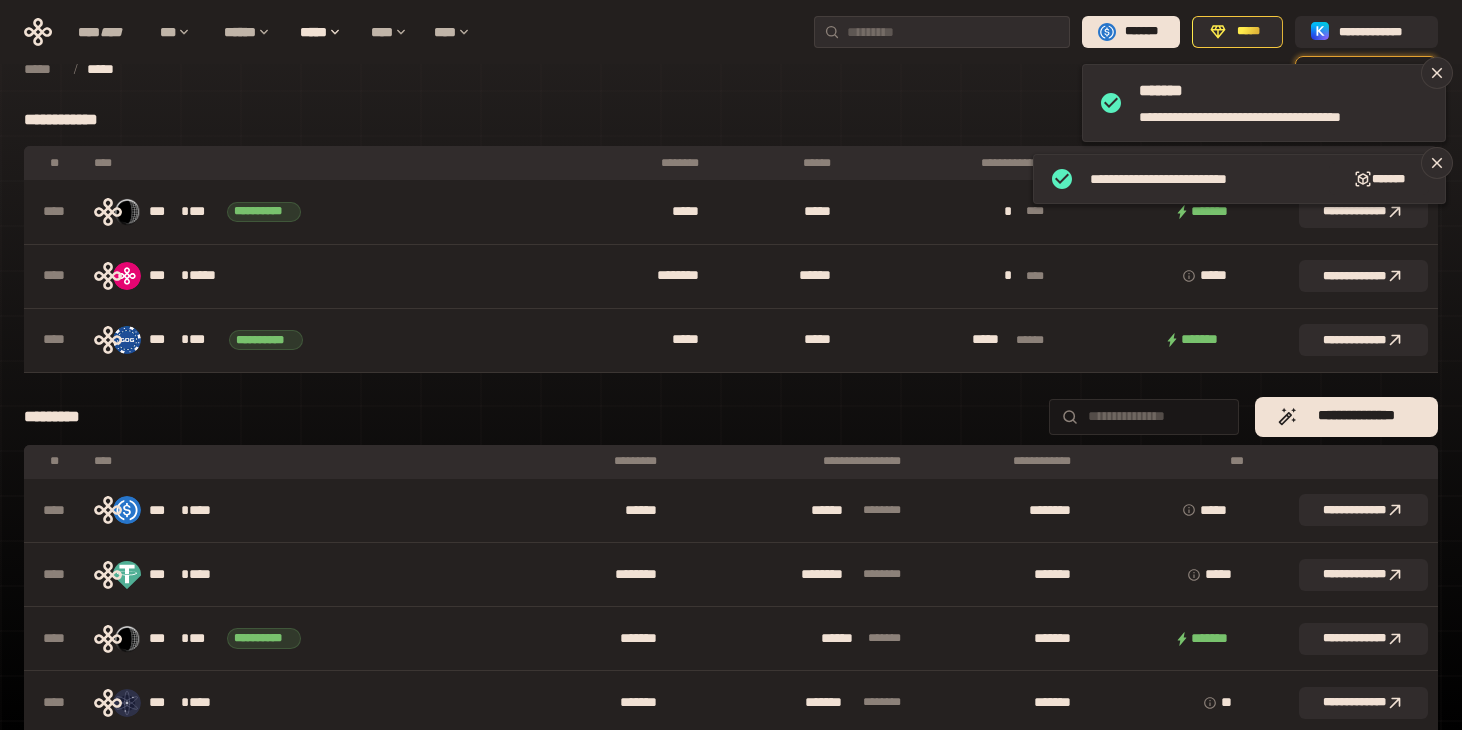 scroll, scrollTop: 0, scrollLeft: 0, axis: both 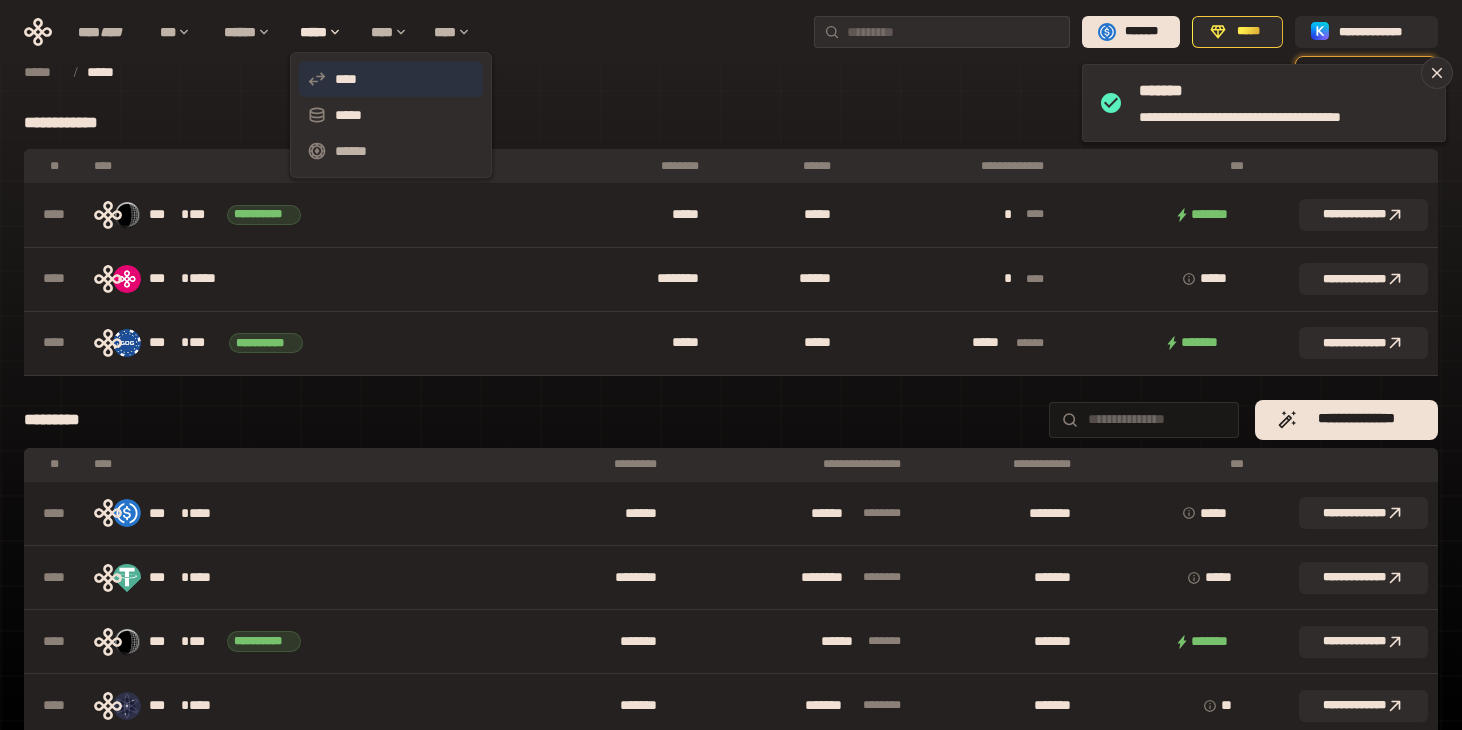 click on "****" at bounding box center (391, 79) 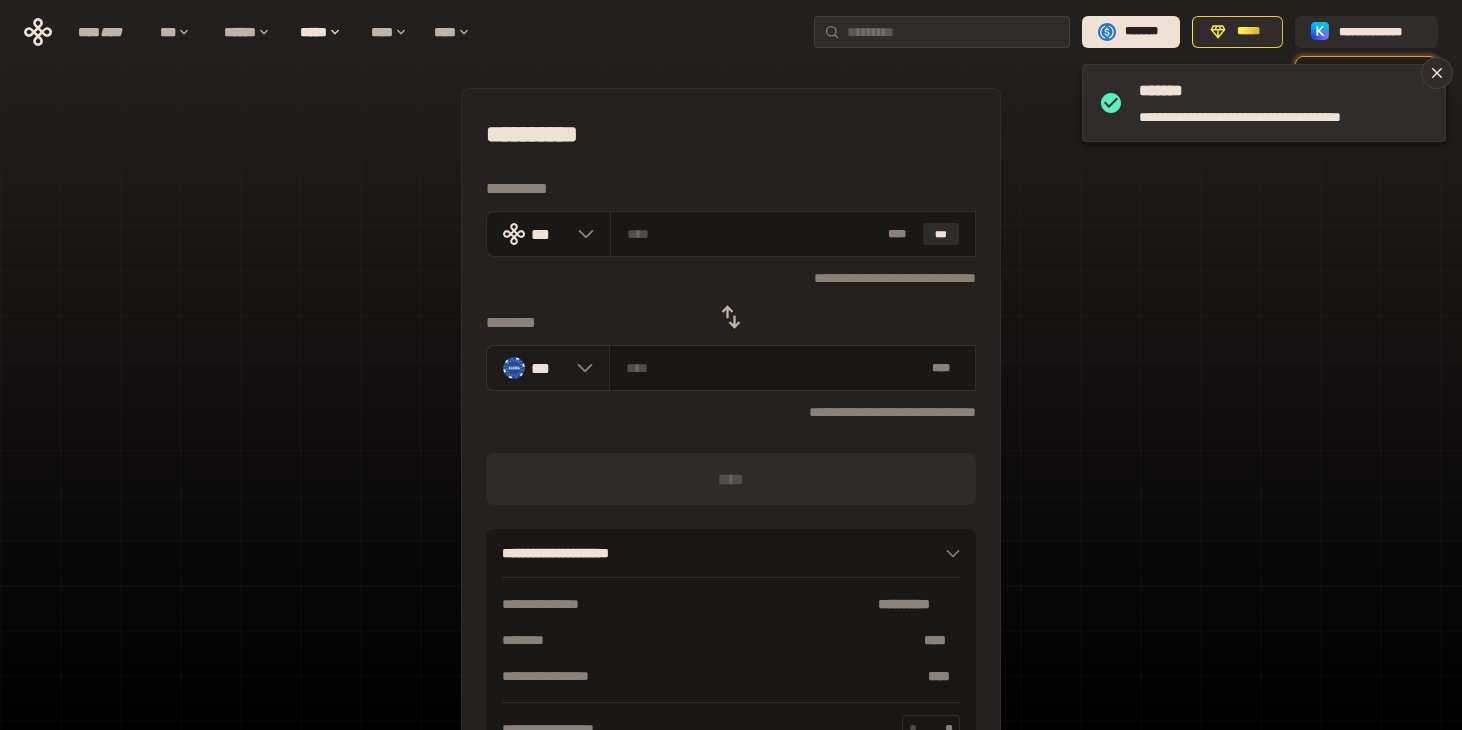 click on "***" at bounding box center [549, 368] 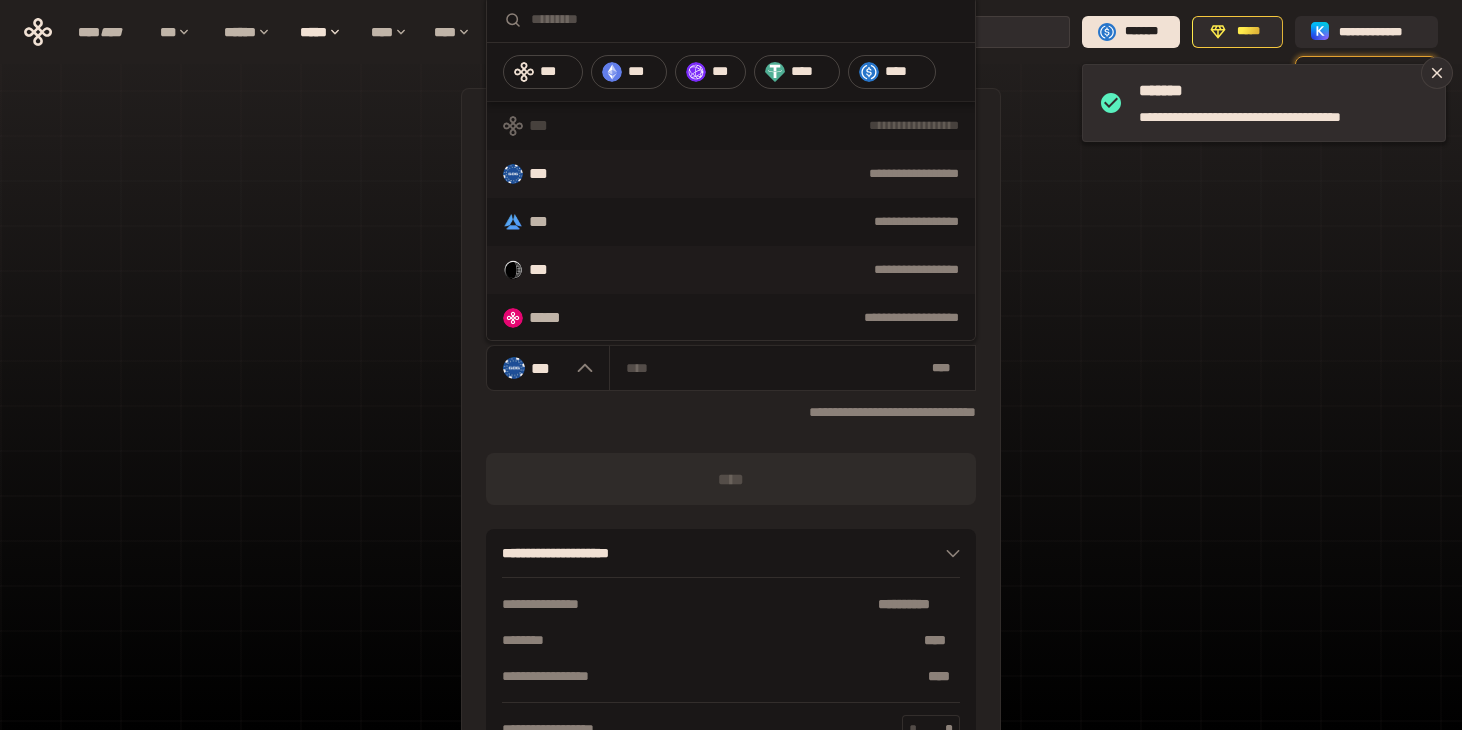 click on "**********" at bounding box center [731, 270] 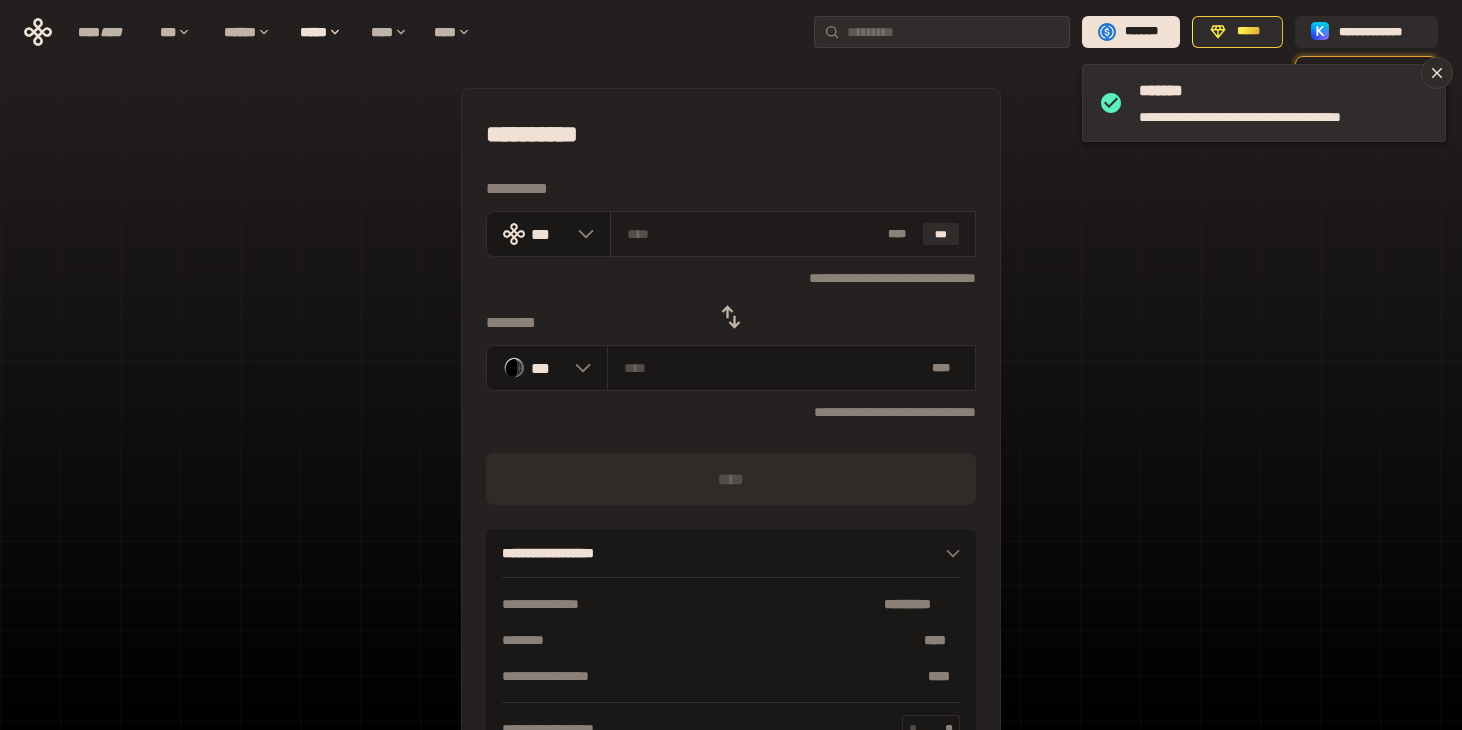 click at bounding box center (754, 234) 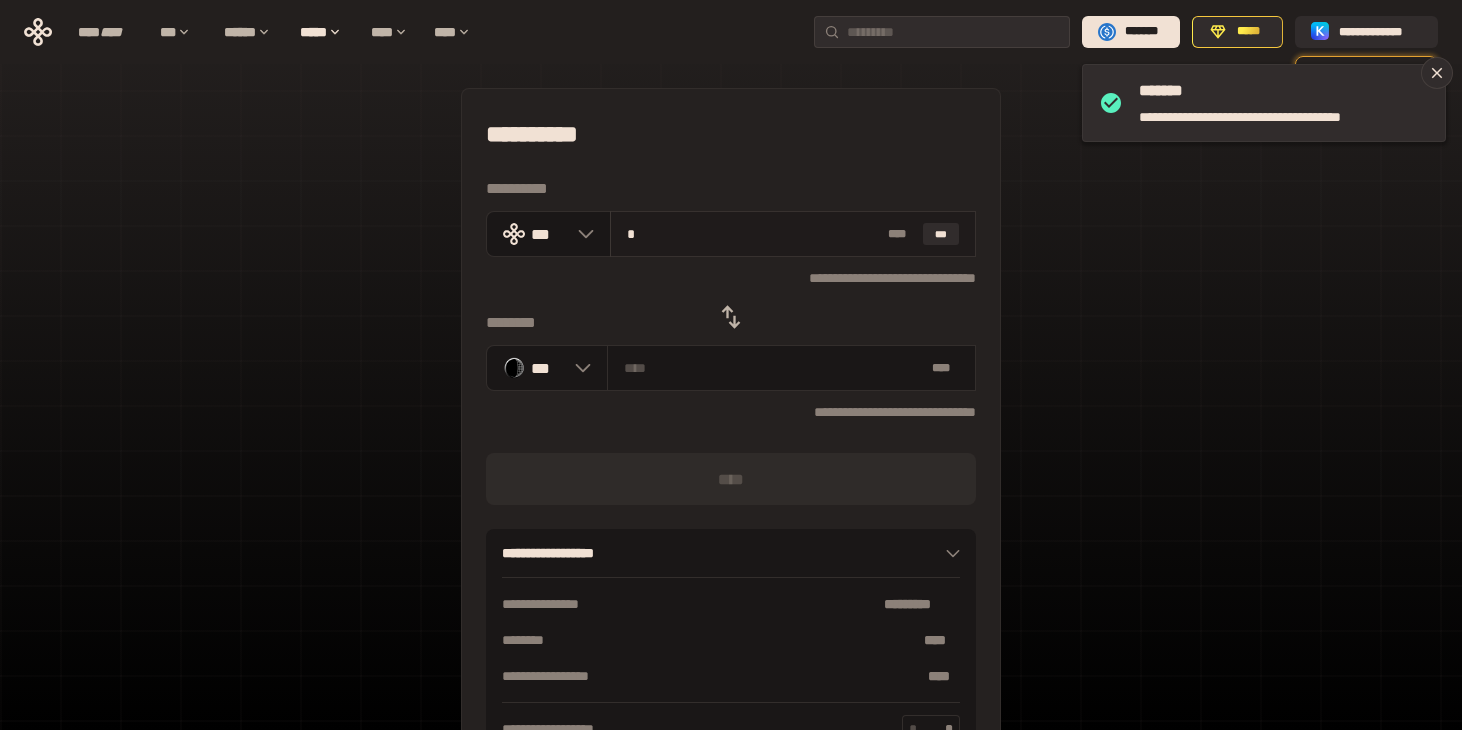 type on "**********" 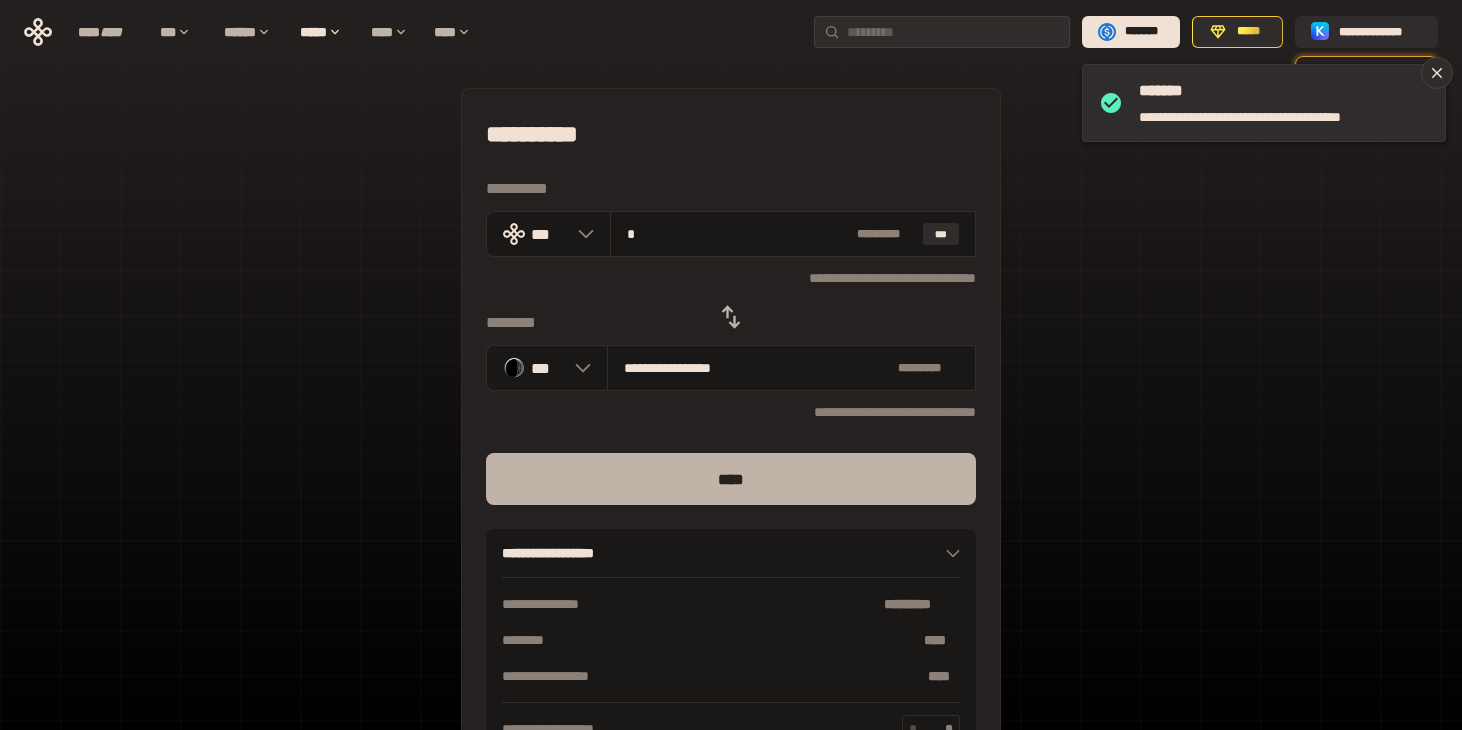 type on "*" 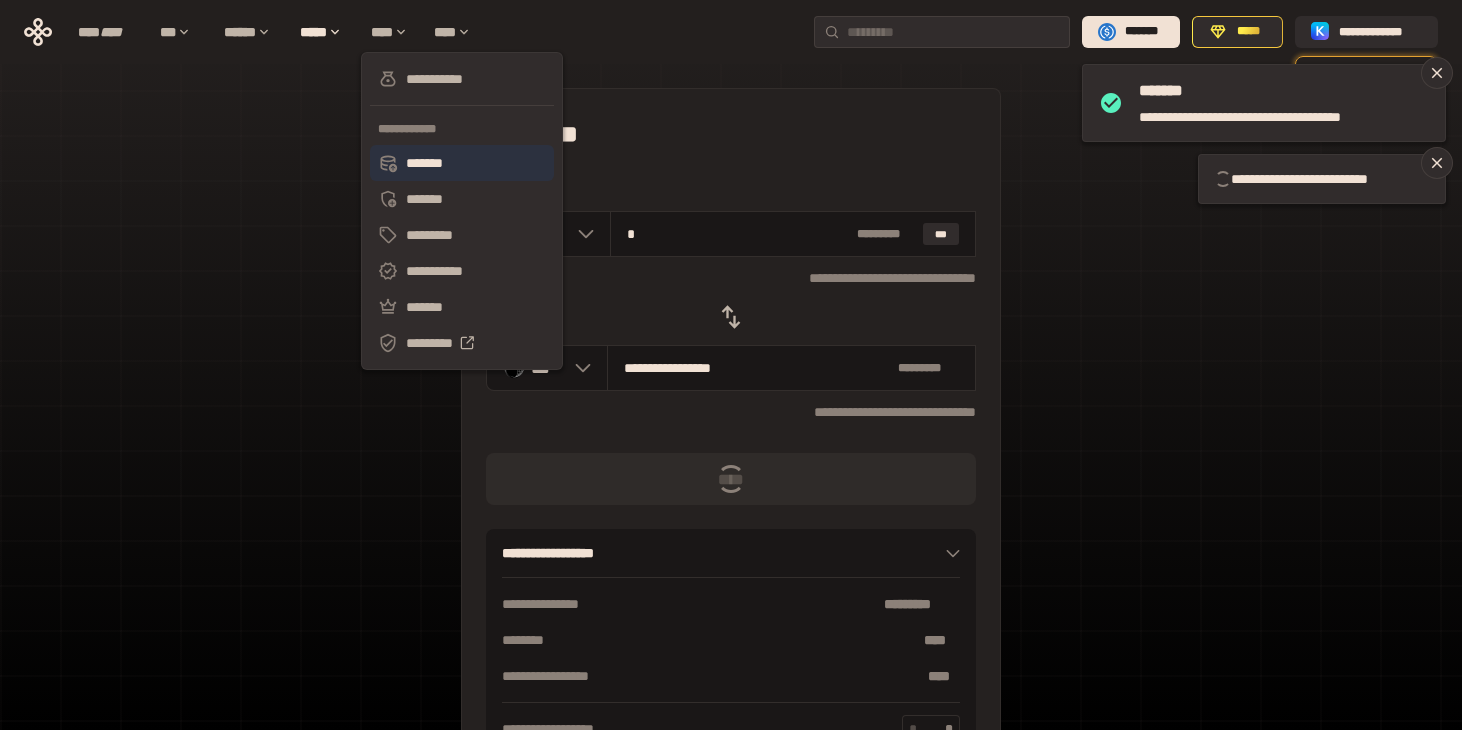 type 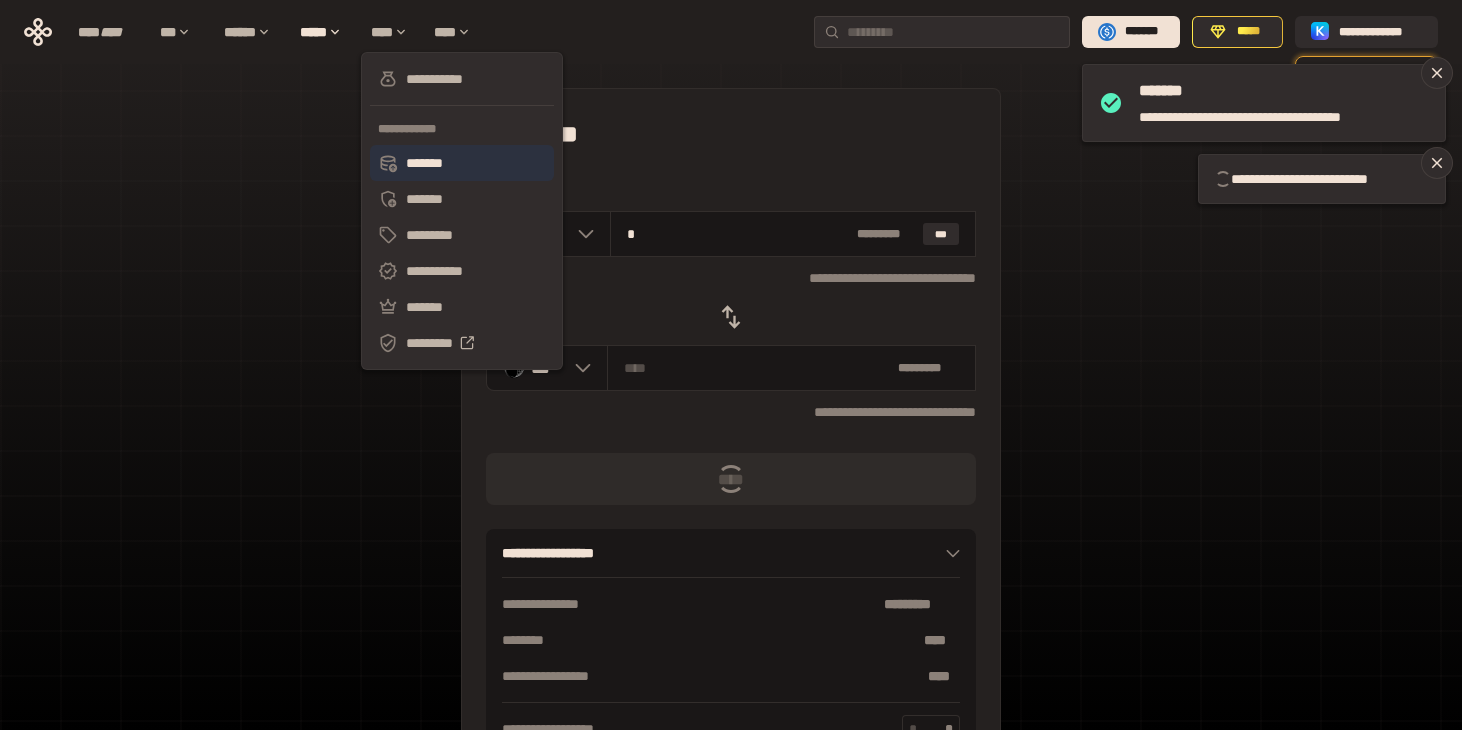 type 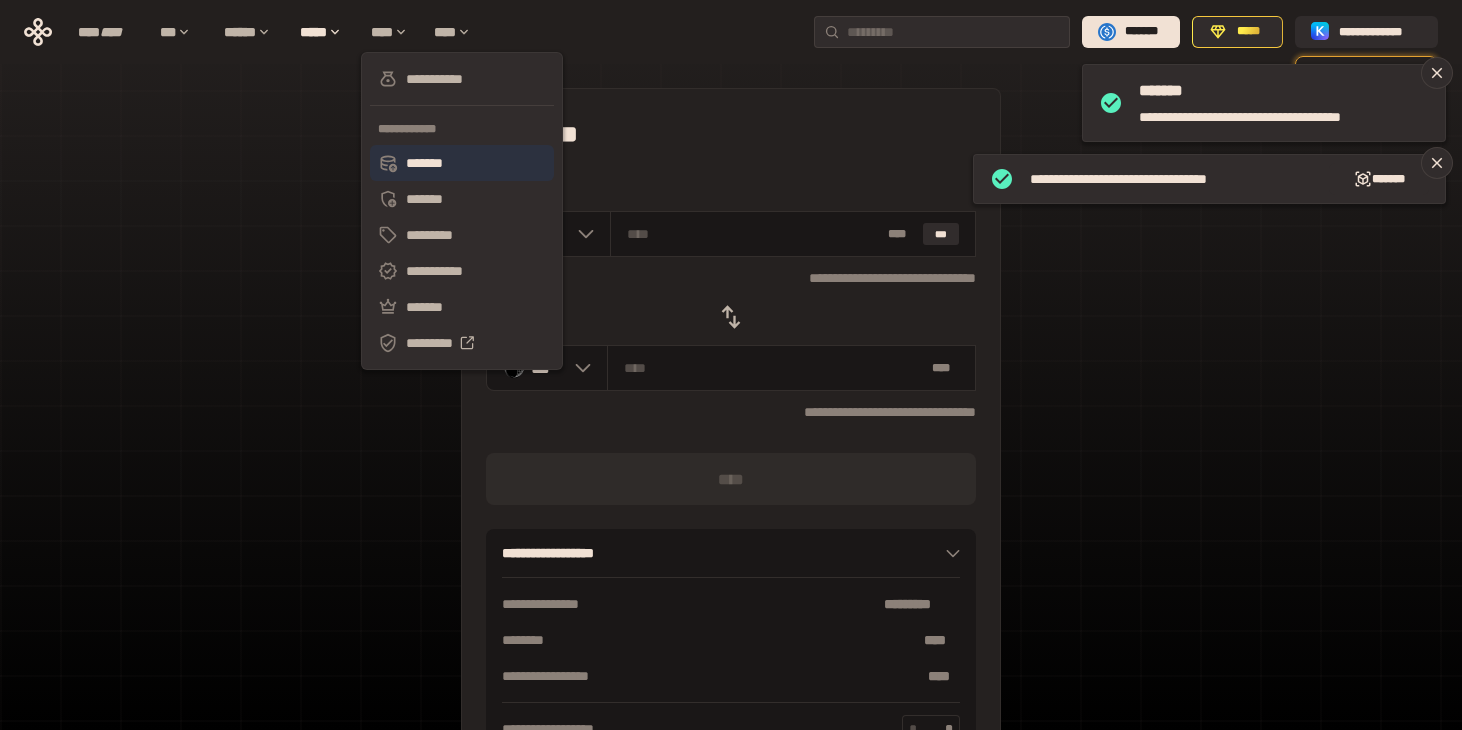 click on "*******" at bounding box center [462, 163] 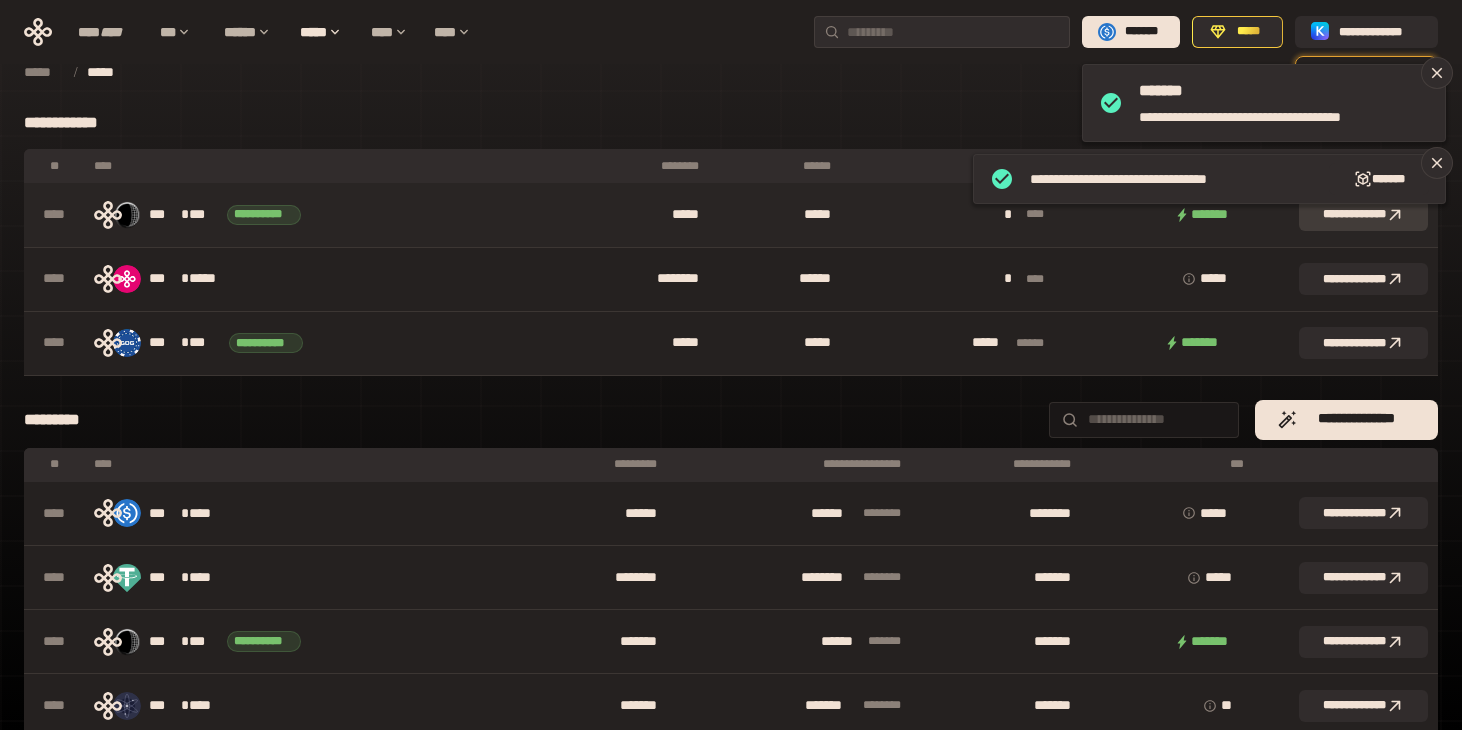 click on "**********" at bounding box center (1363, 215) 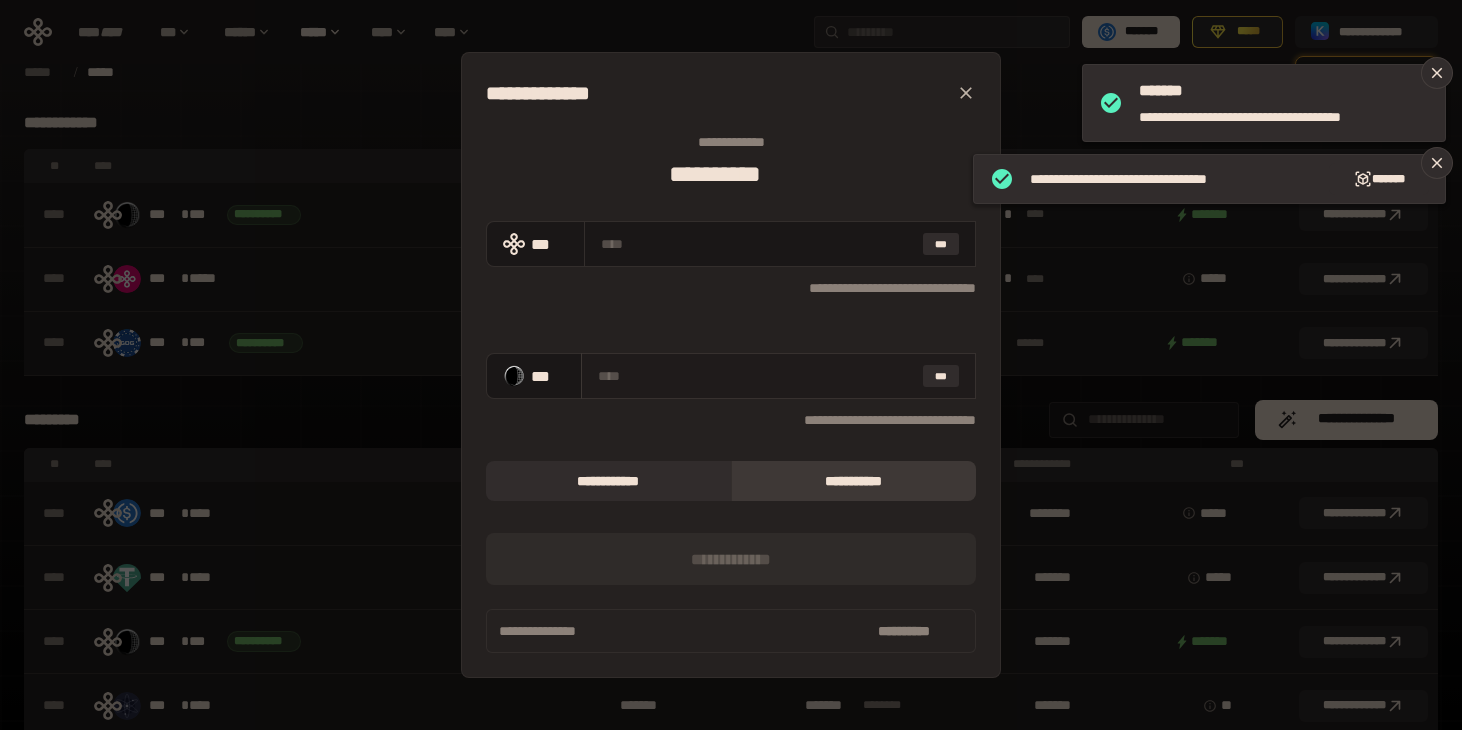 click at bounding box center [756, 376] 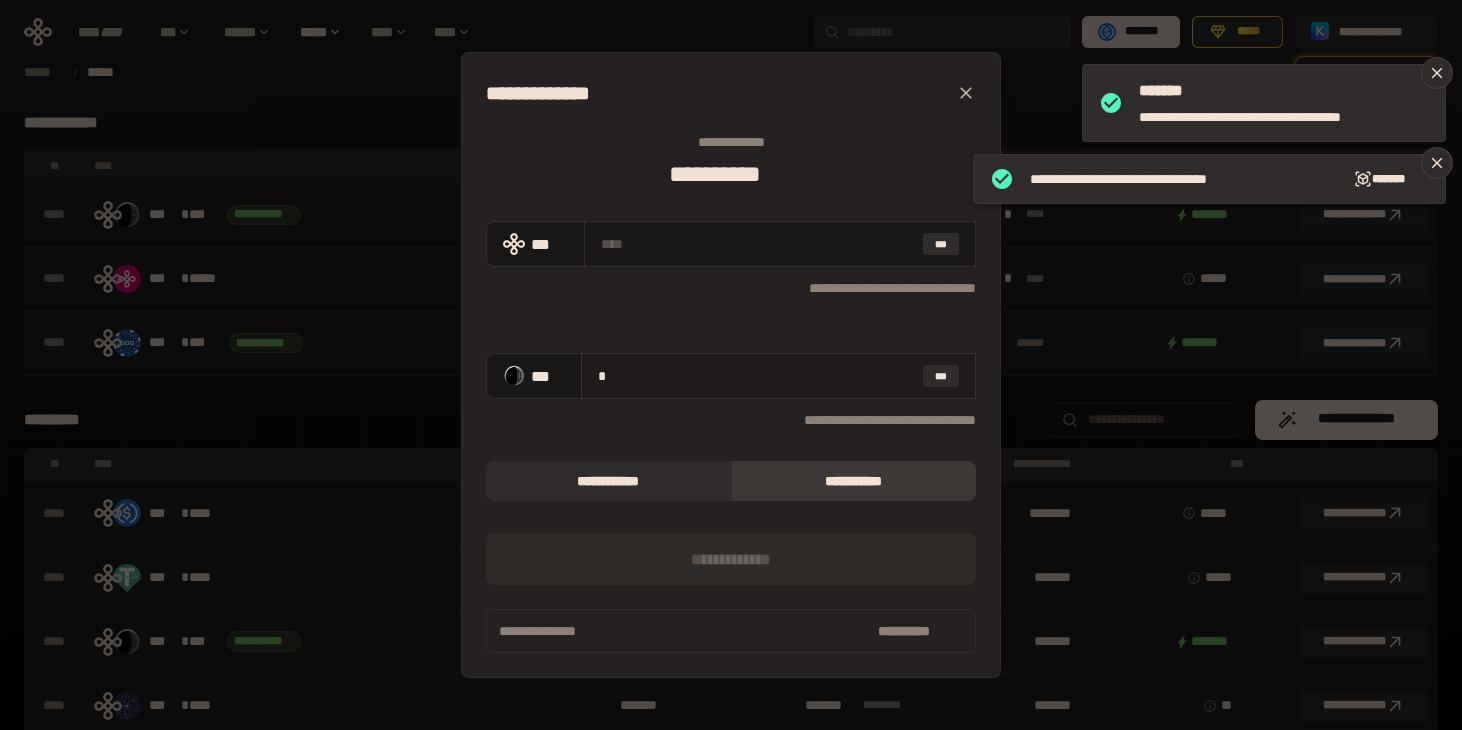 type on "**********" 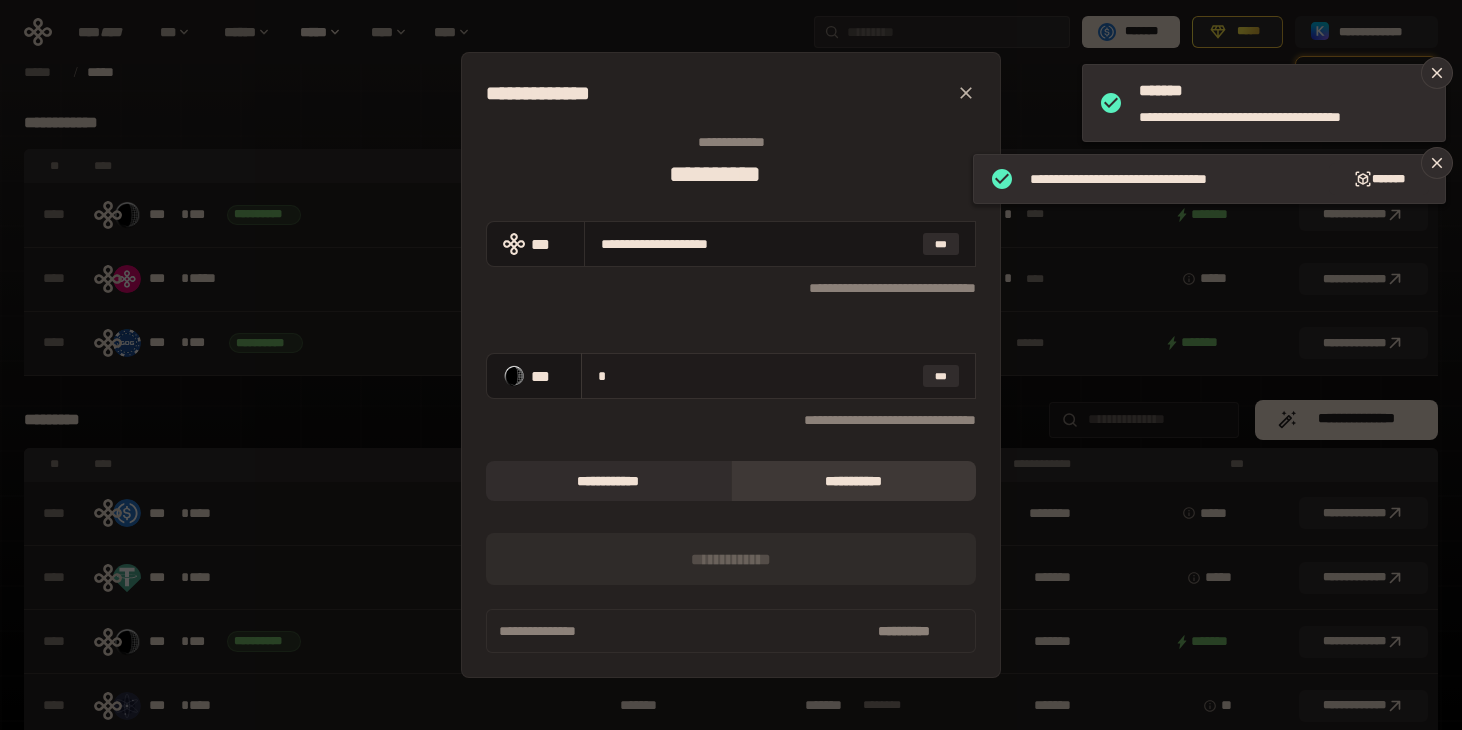 type on "**" 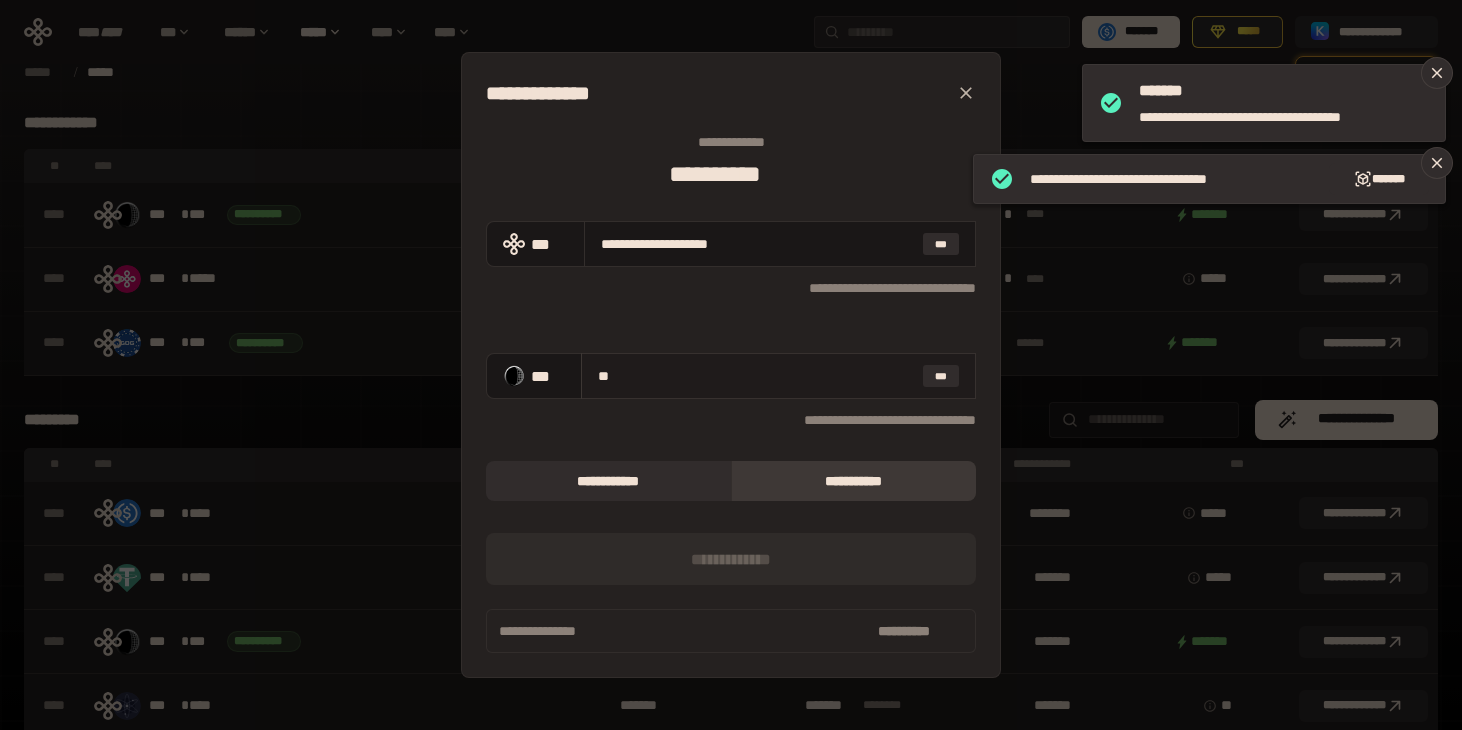 type on "**********" 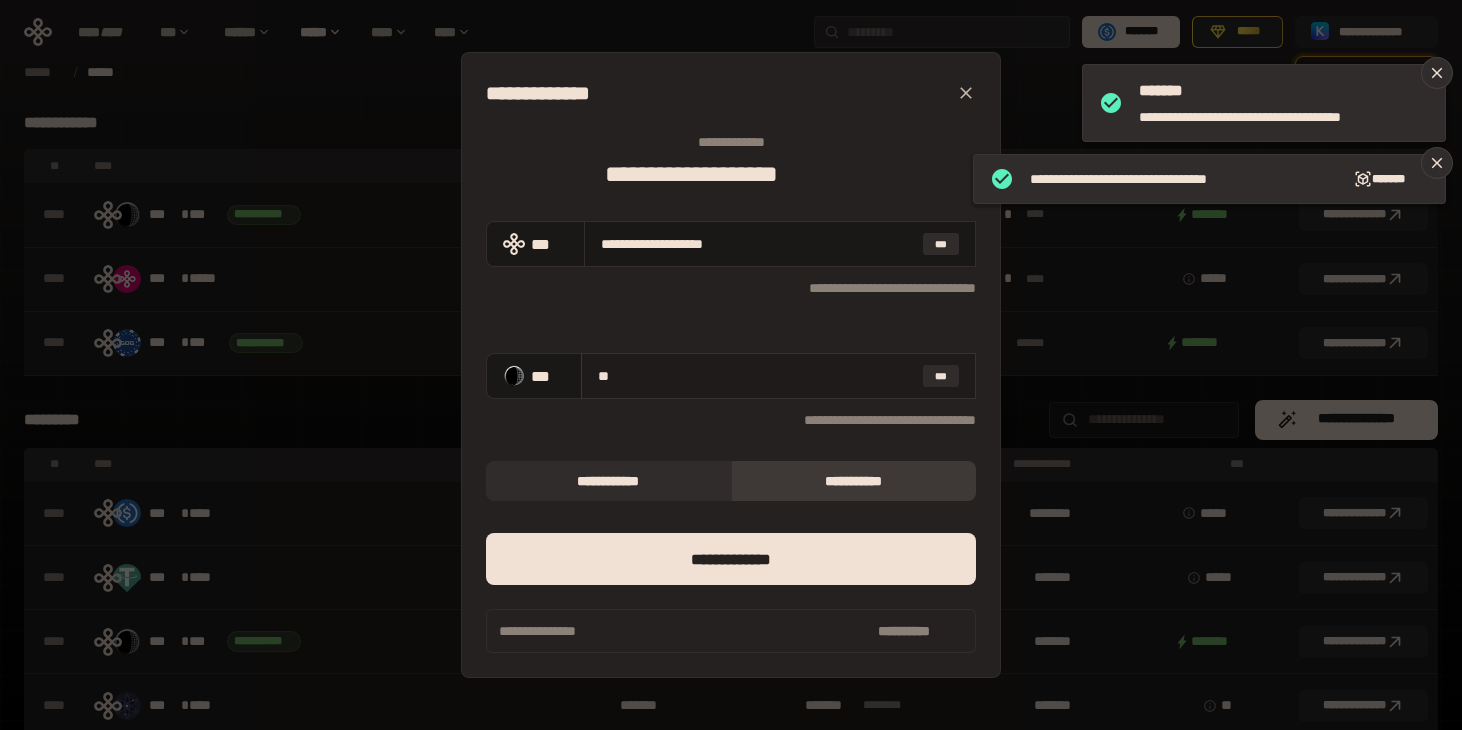 type on "***" 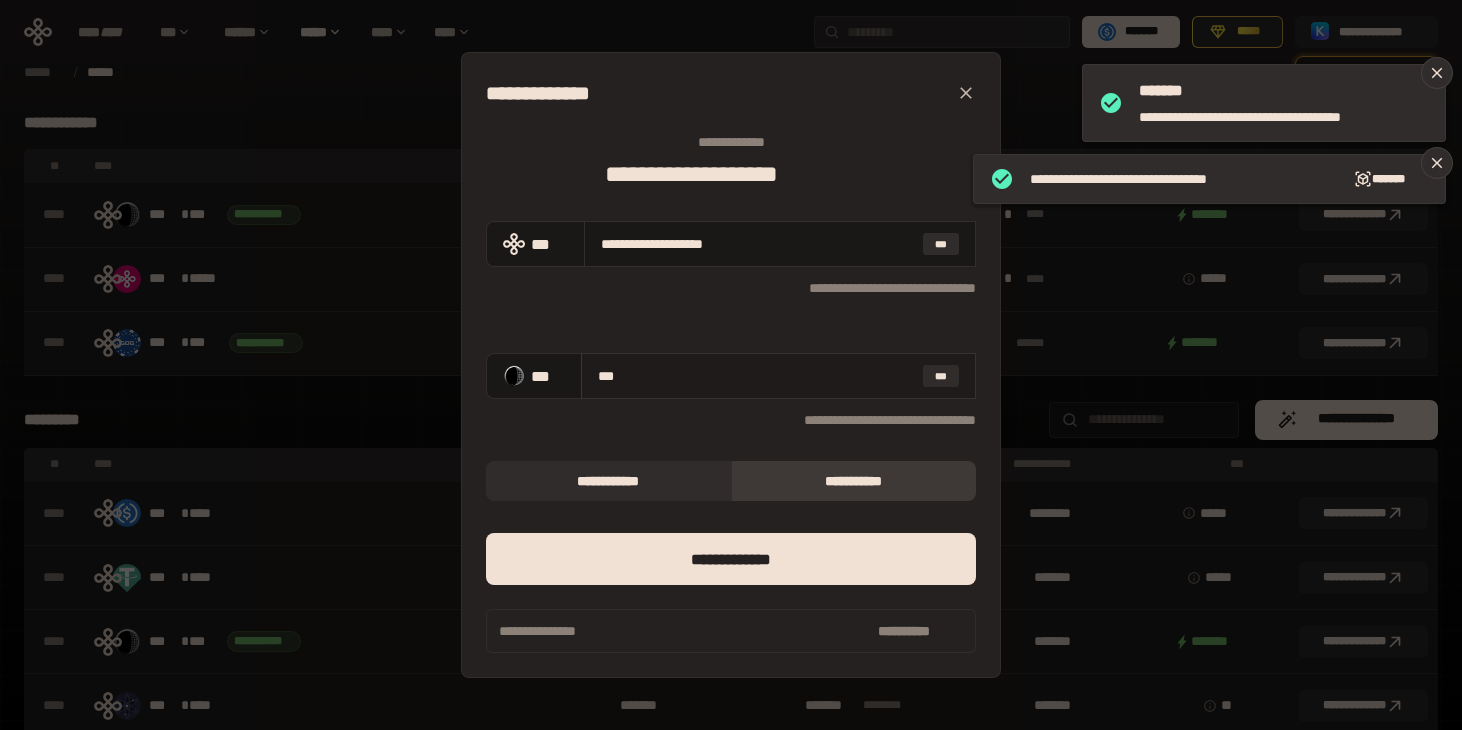 type on "**********" 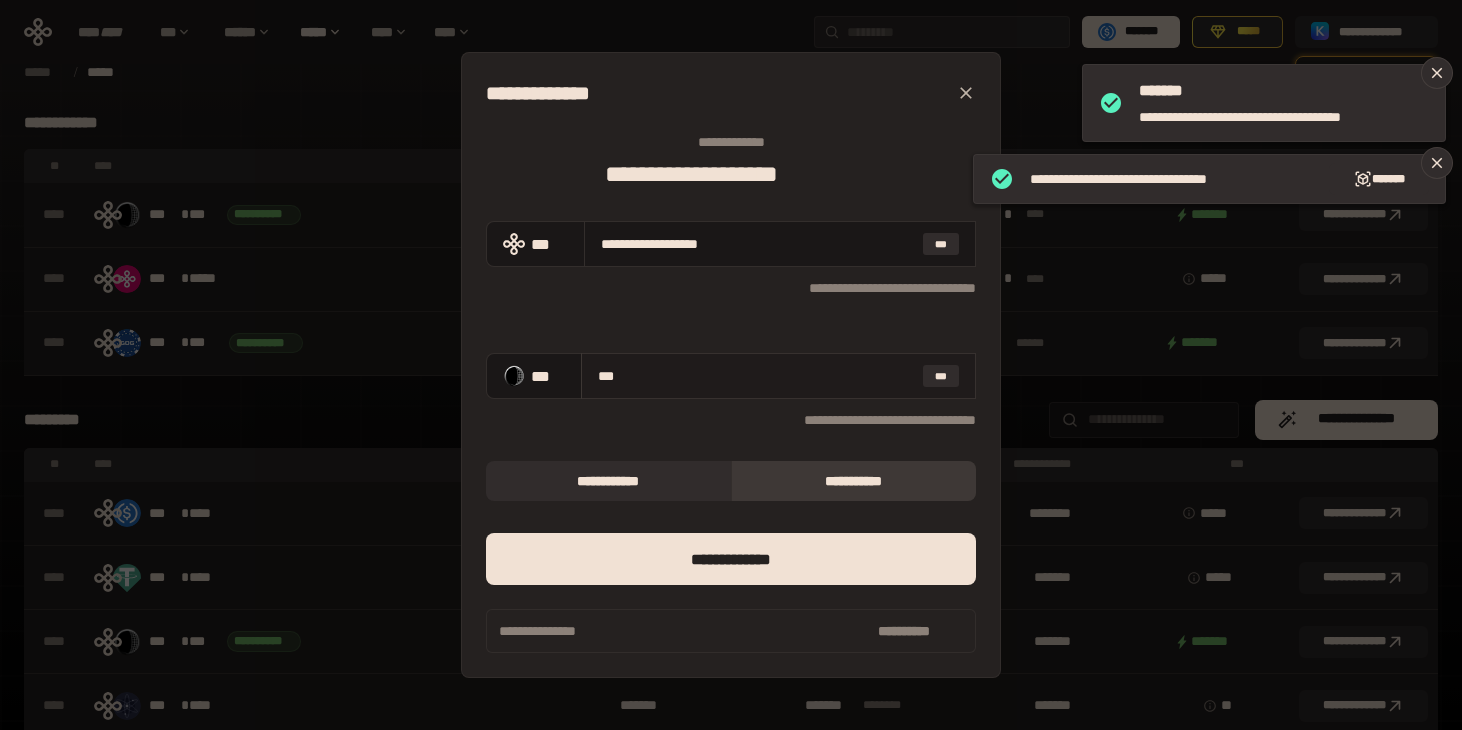 type on "****" 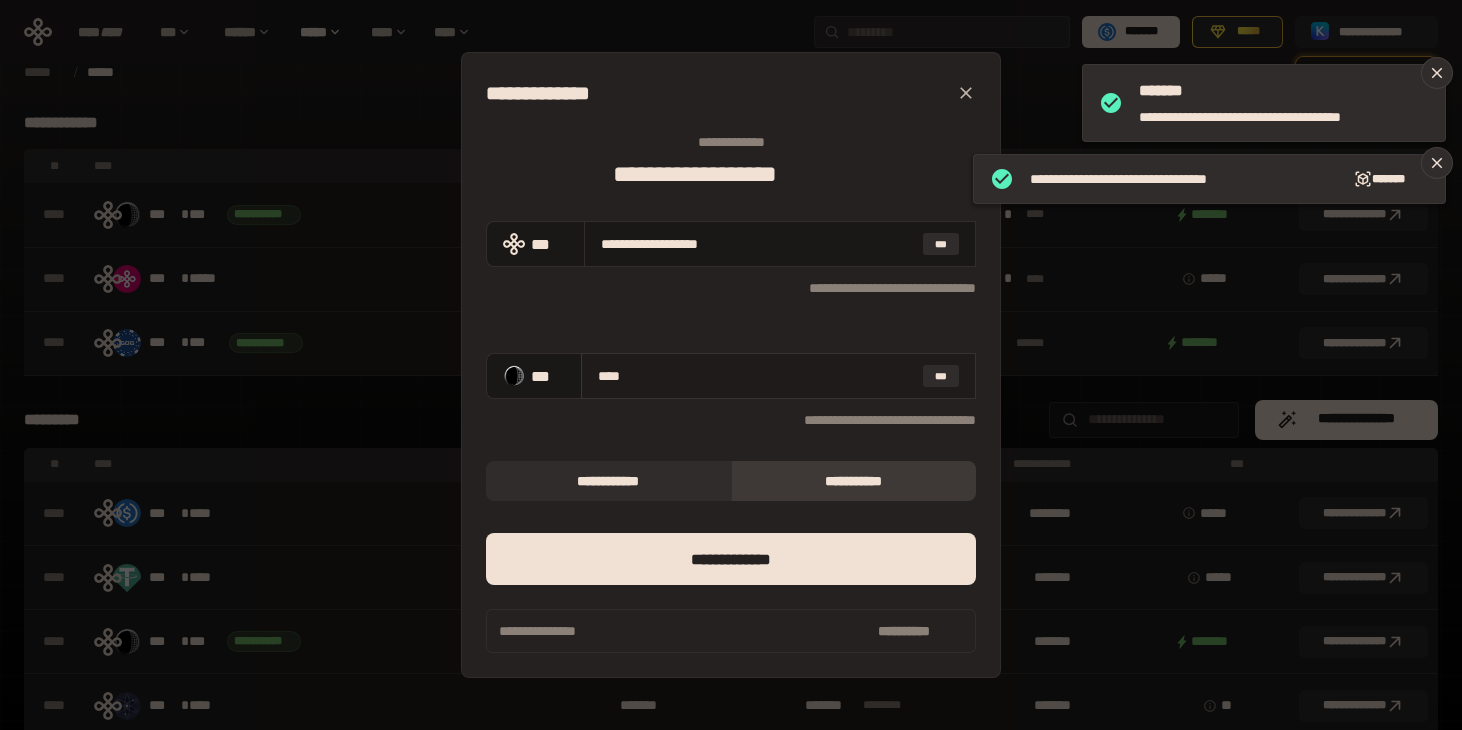 type on "**********" 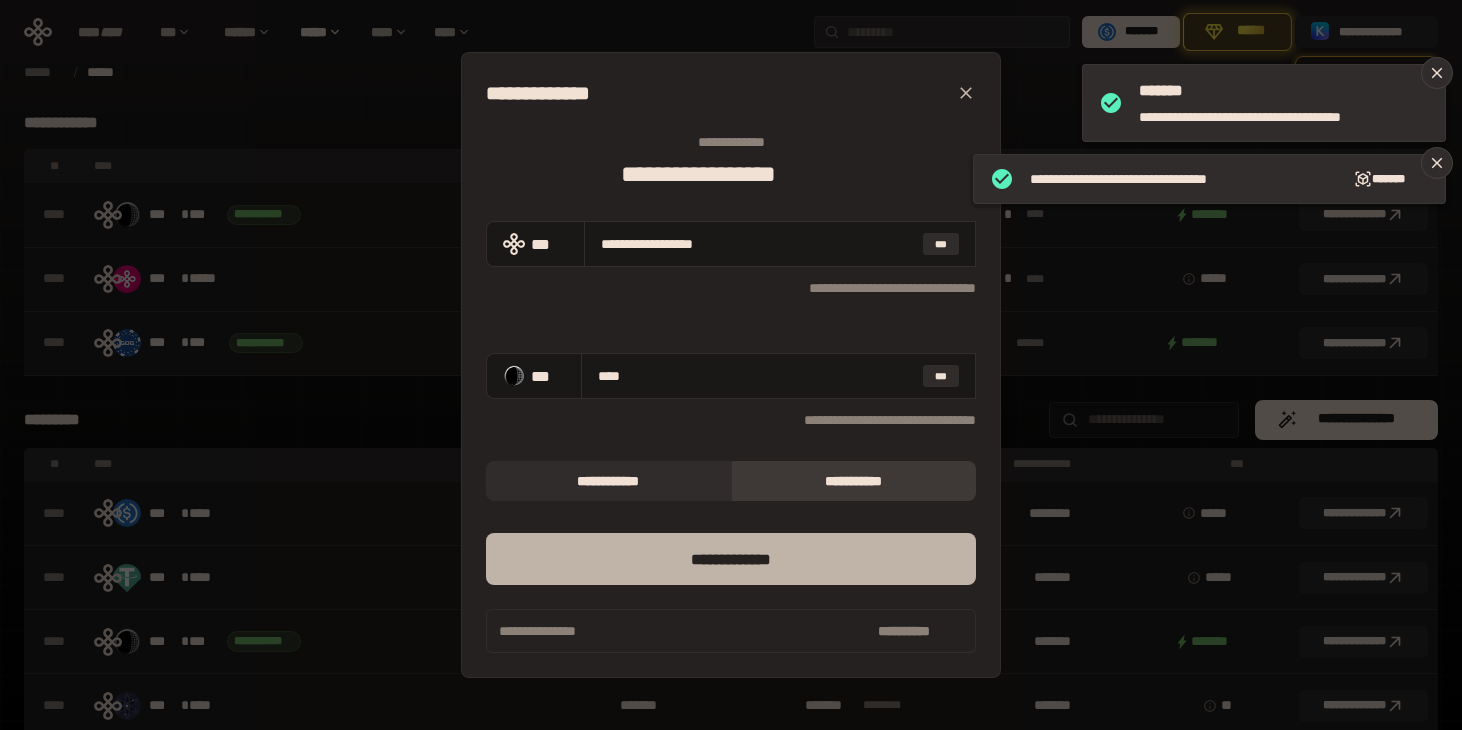 type on "****" 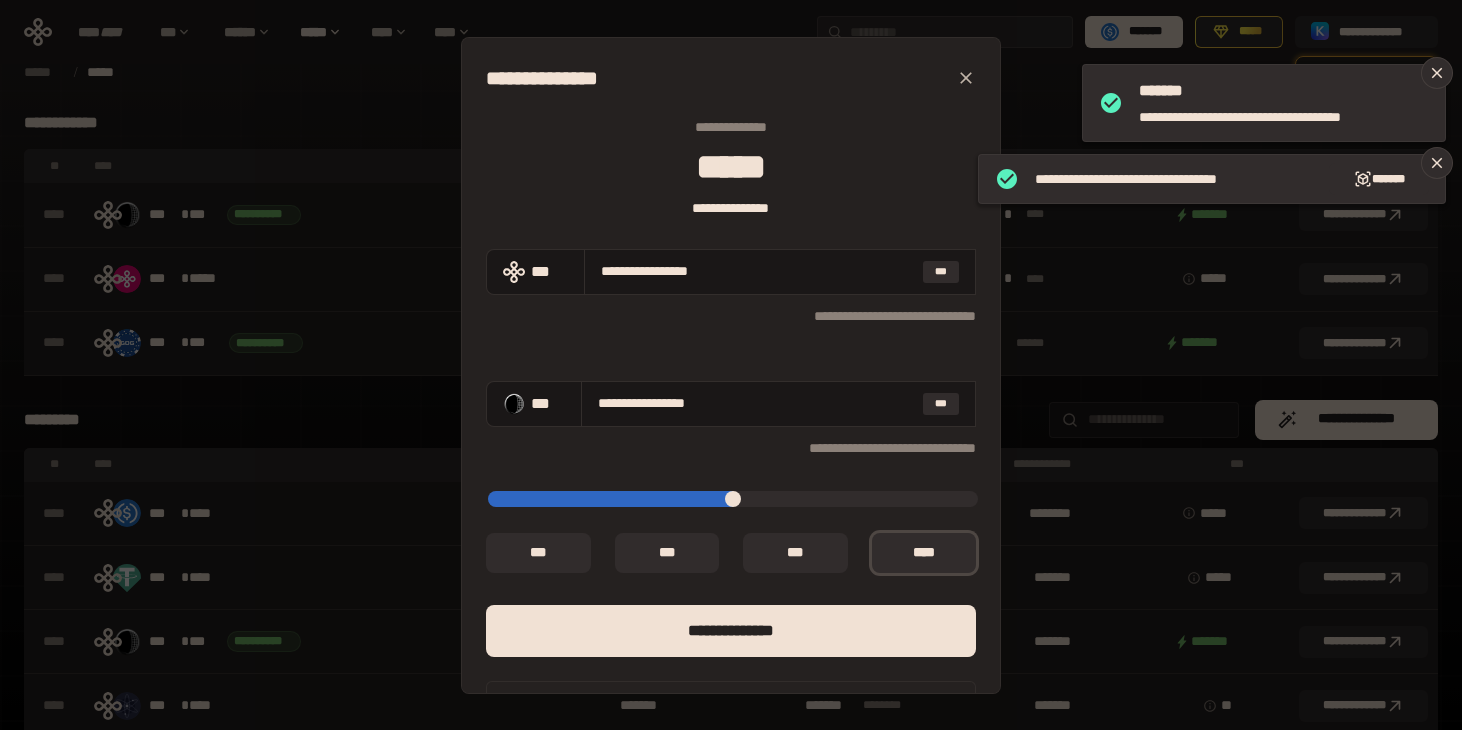 click on "**********" at bounding box center (731, 365) 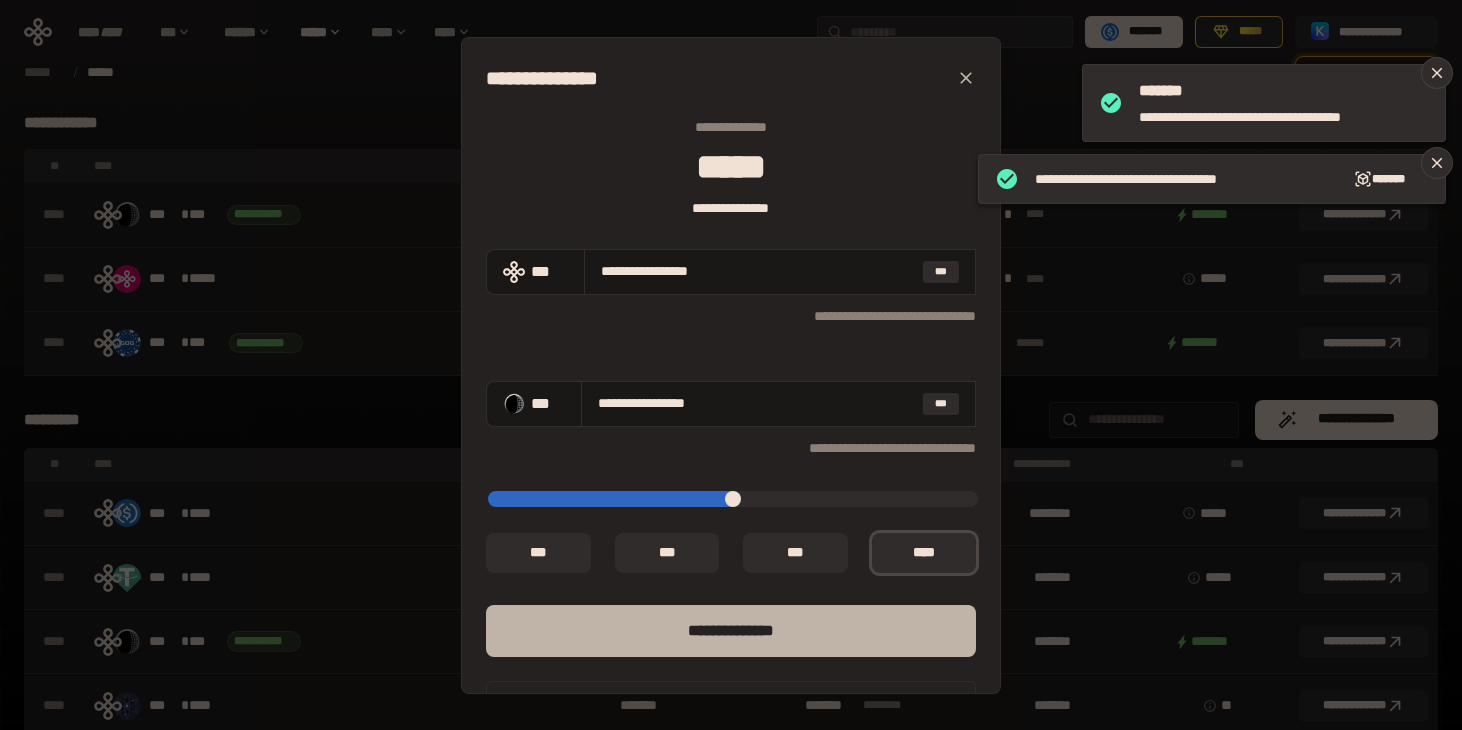 click on "**** *********" at bounding box center (731, 631) 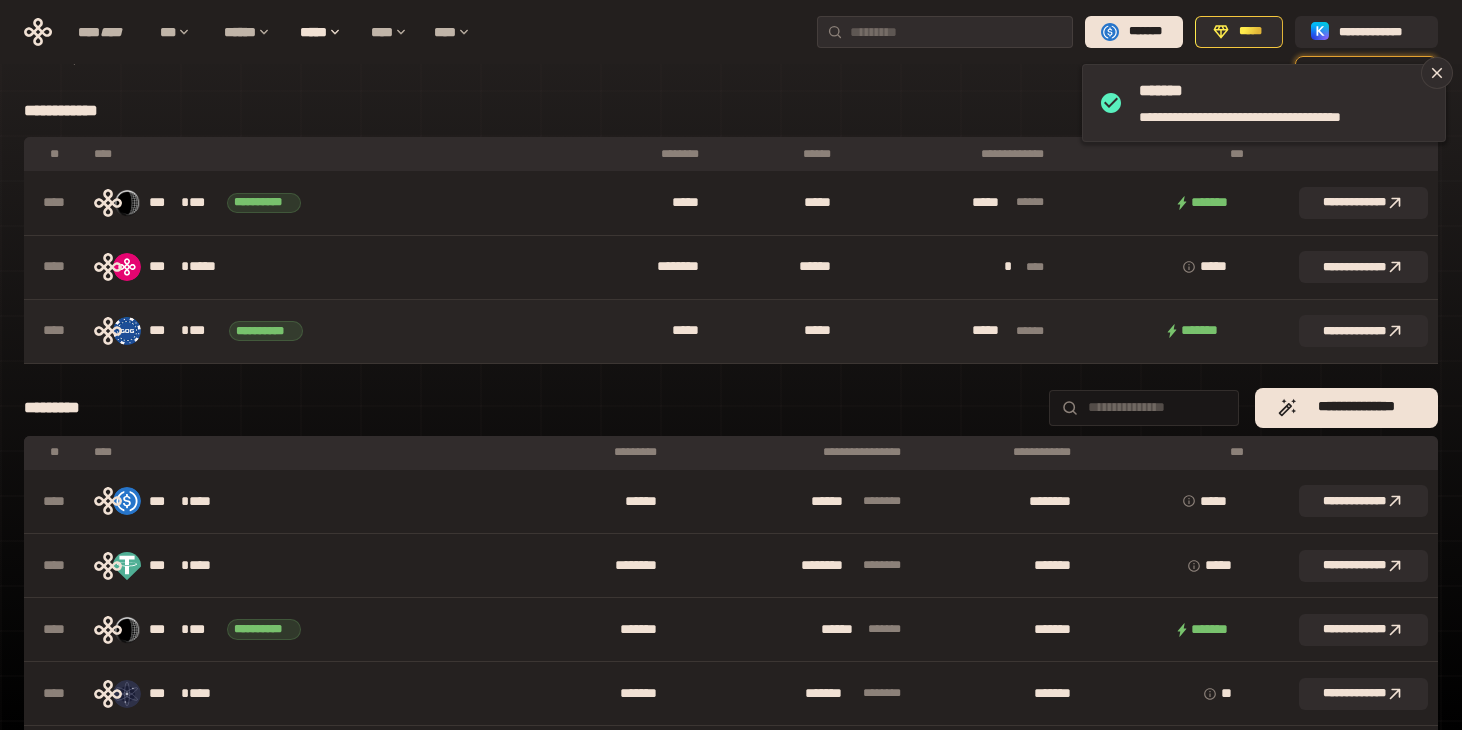 scroll, scrollTop: 0, scrollLeft: 0, axis: both 